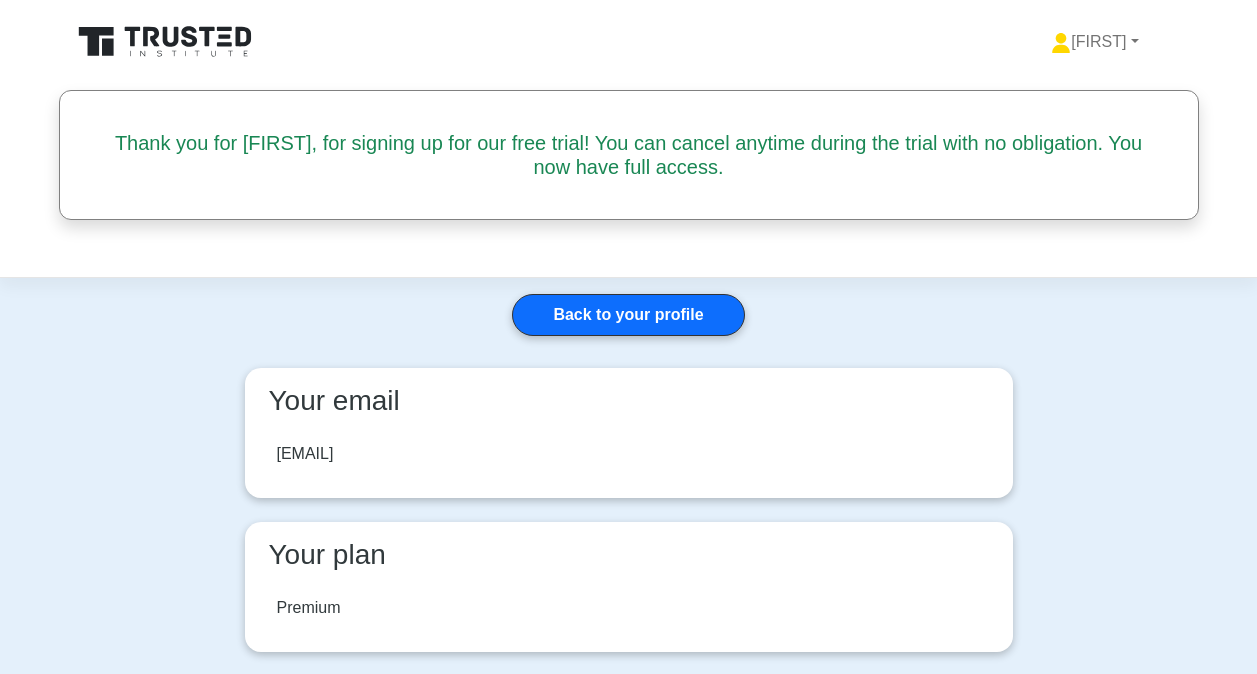 scroll, scrollTop: 0, scrollLeft: 0, axis: both 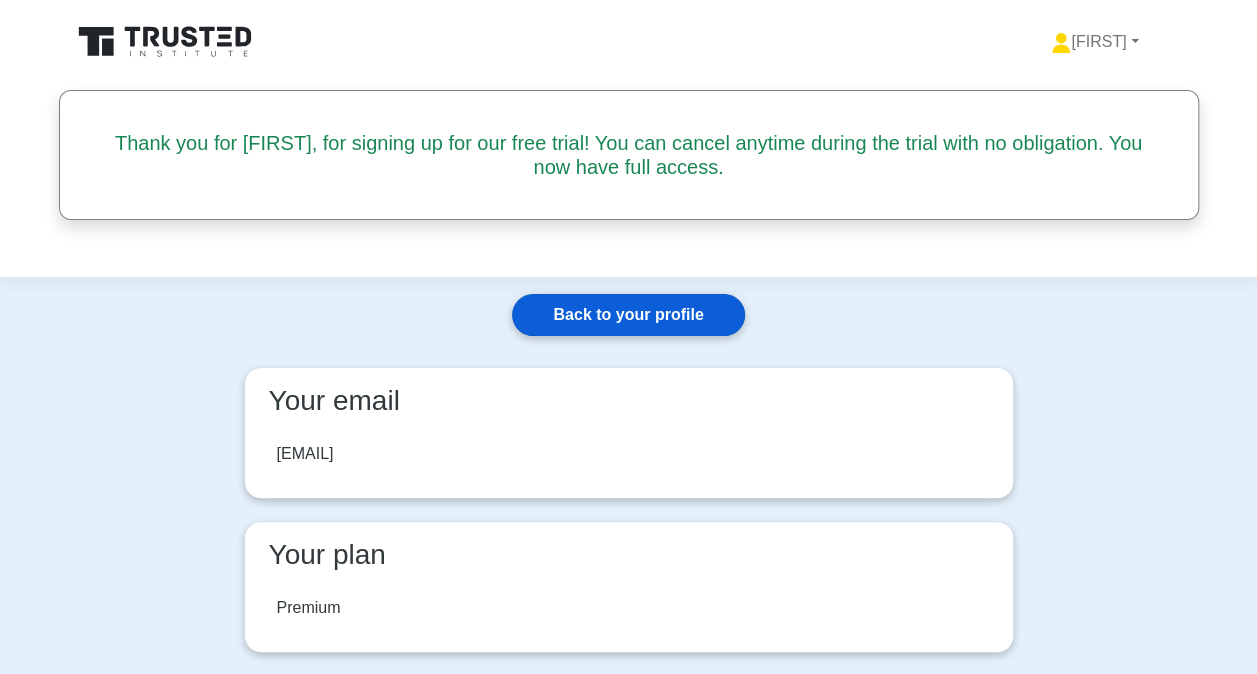 click on "Back to your profile" at bounding box center [628, 315] 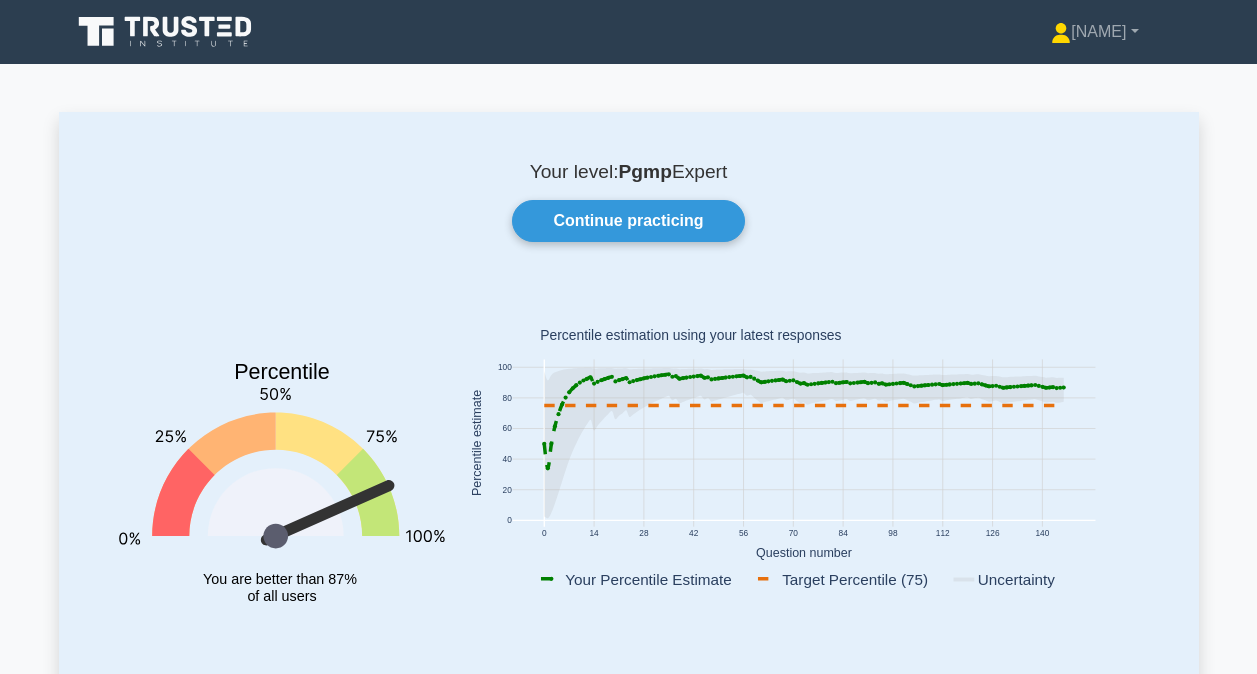 scroll, scrollTop: 0, scrollLeft: 0, axis: both 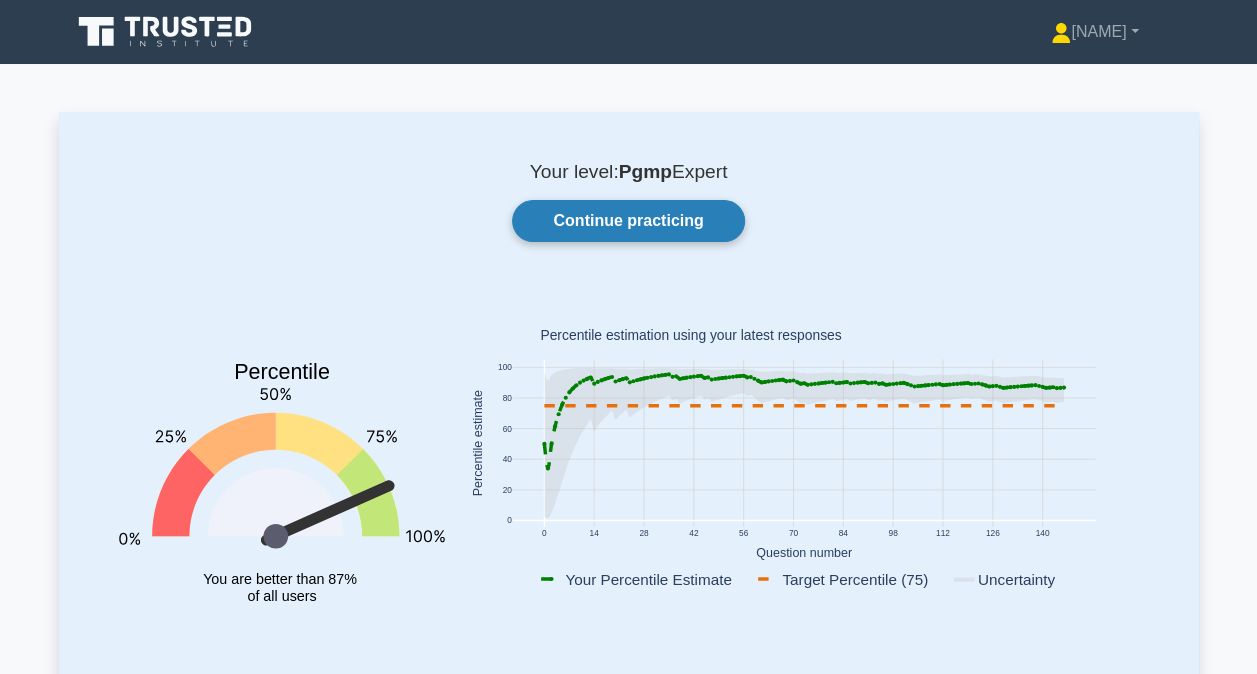 click on "Continue practicing" at bounding box center [628, 221] 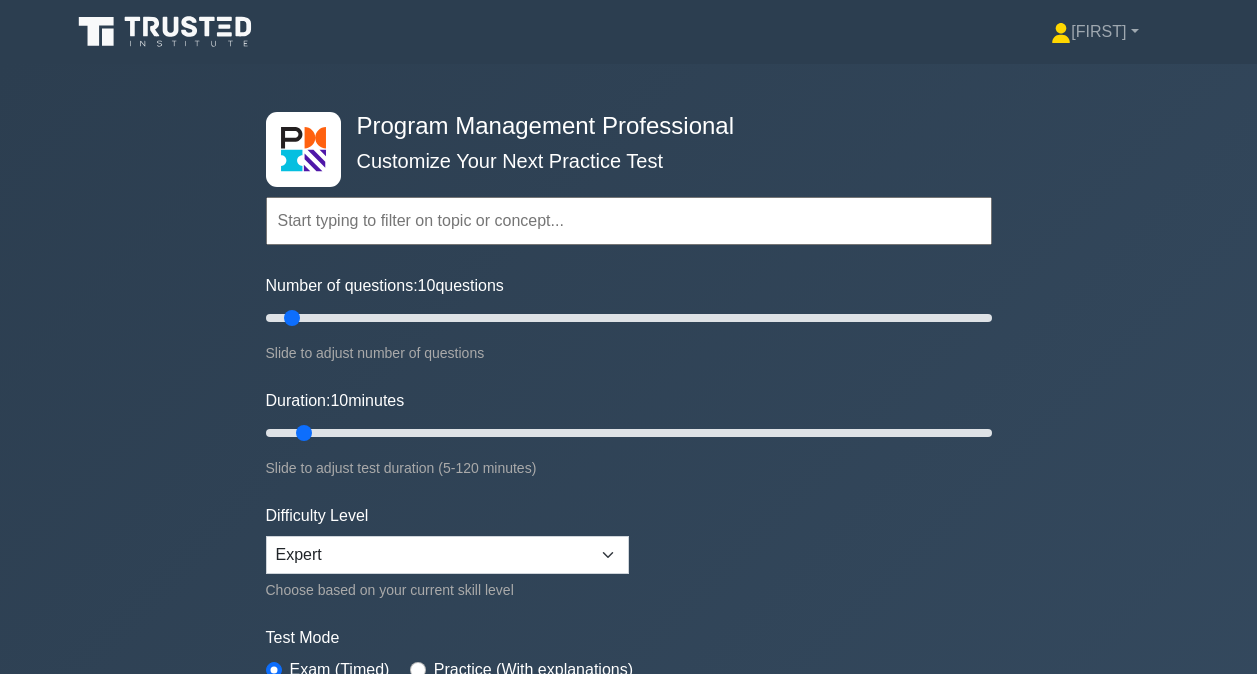 scroll, scrollTop: 0, scrollLeft: 0, axis: both 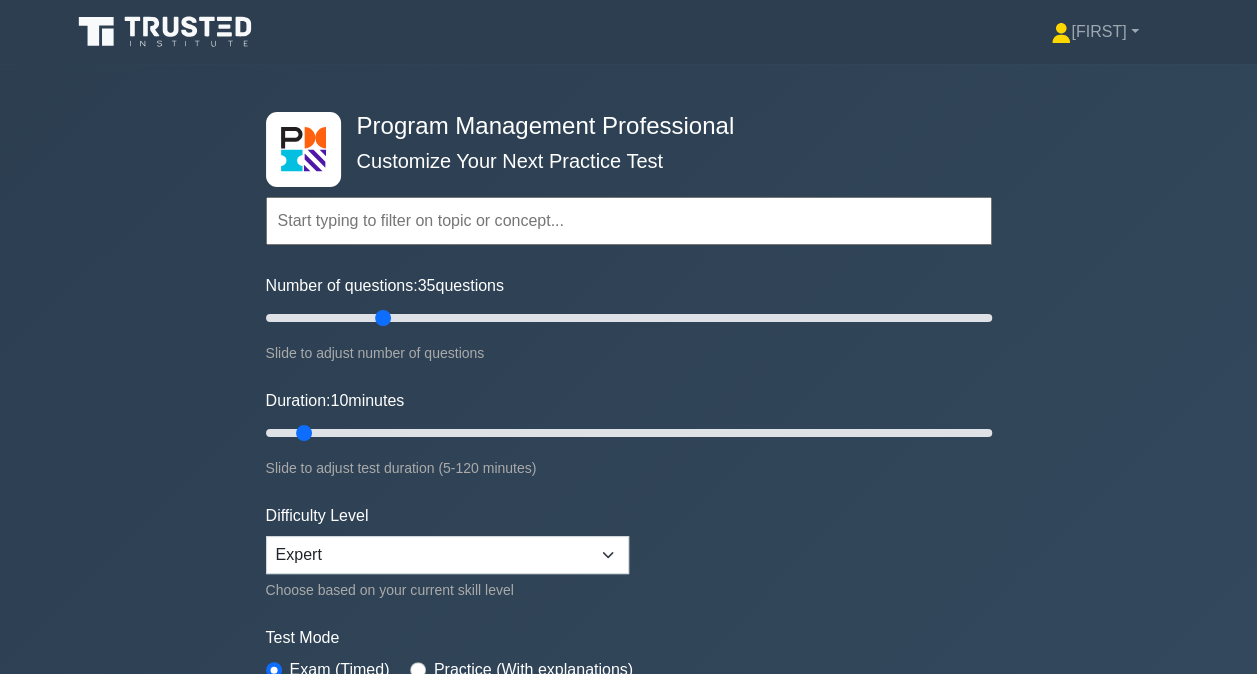drag, startPoint x: 361, startPoint y: 325, endPoint x: 380, endPoint y: 322, distance: 19.235384 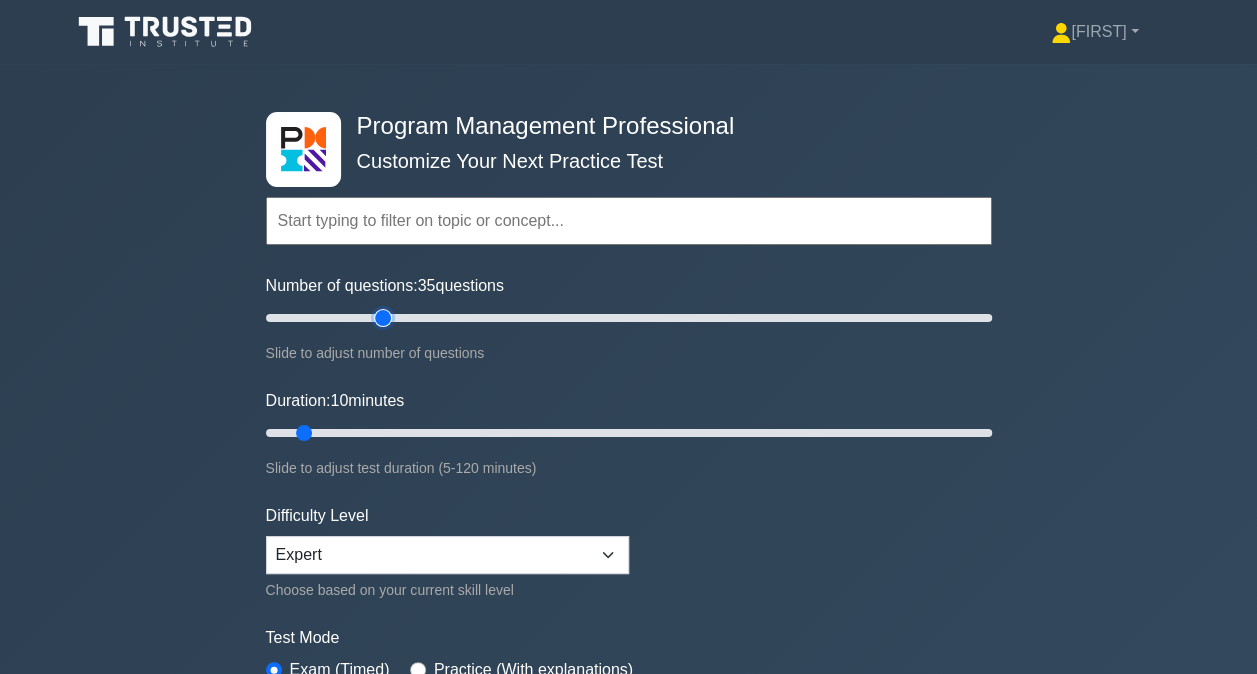 type on "35" 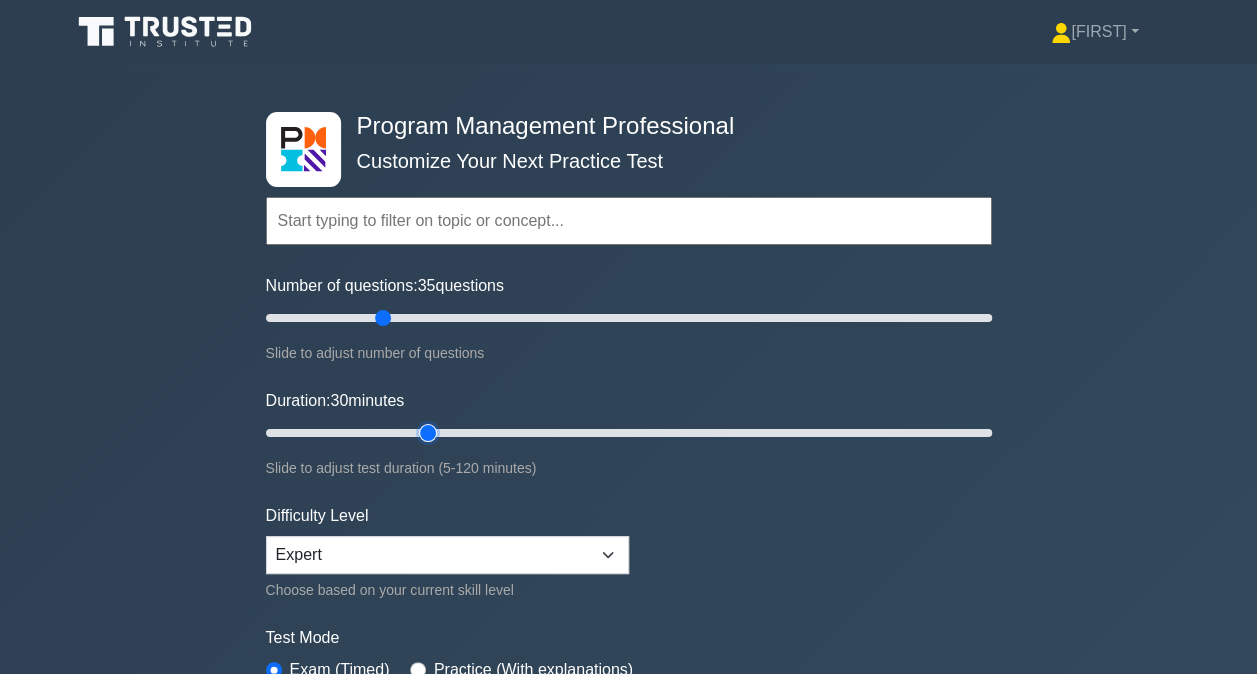 click on "Duration:  30  minutes" at bounding box center (629, 433) 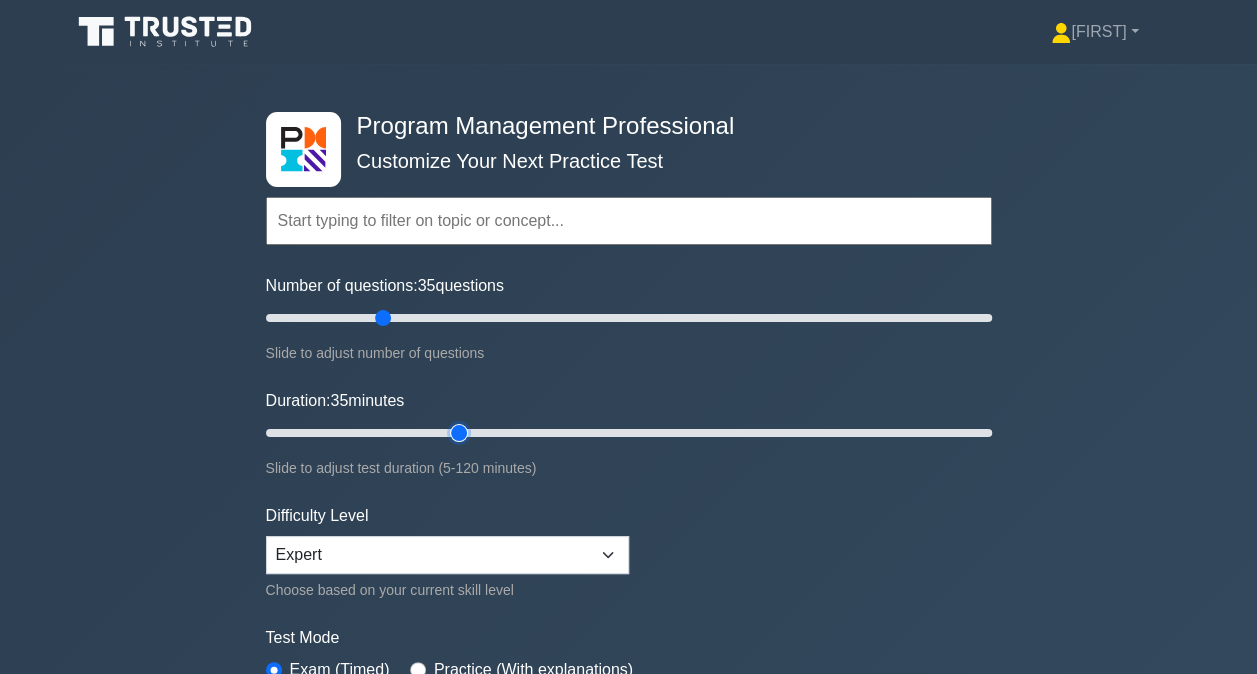 click on "Duration:  35  minutes" at bounding box center [629, 433] 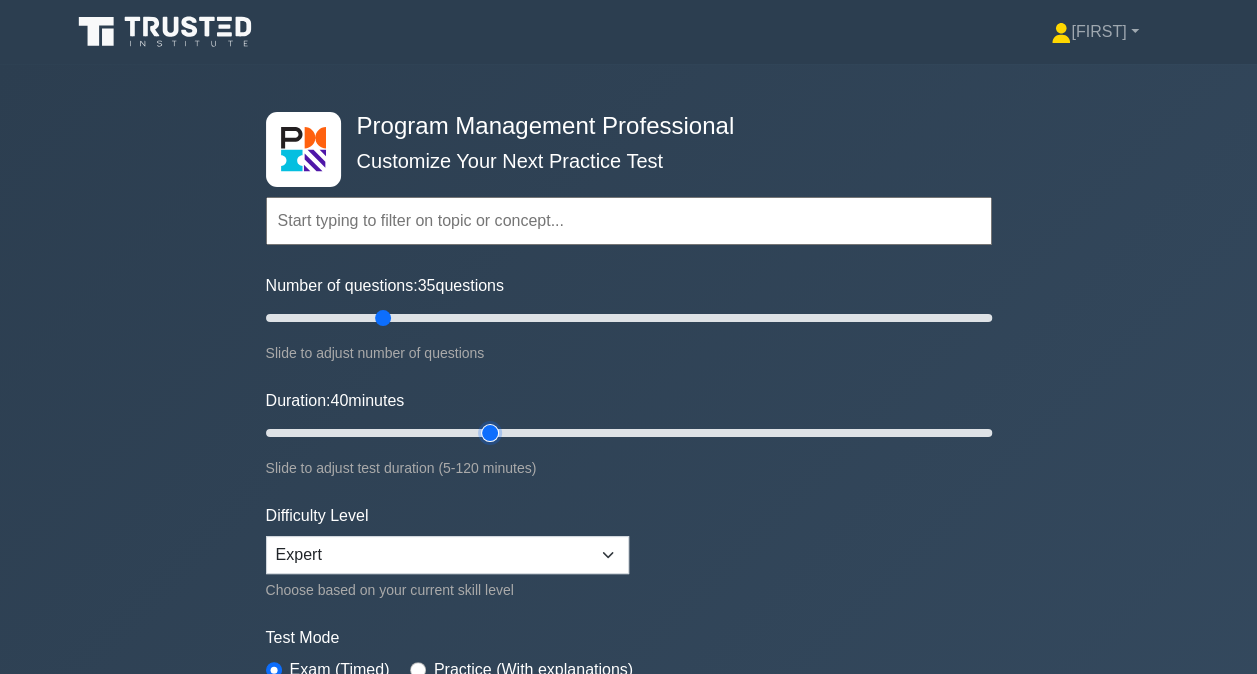 click on "Duration:  40  minutes" at bounding box center (629, 433) 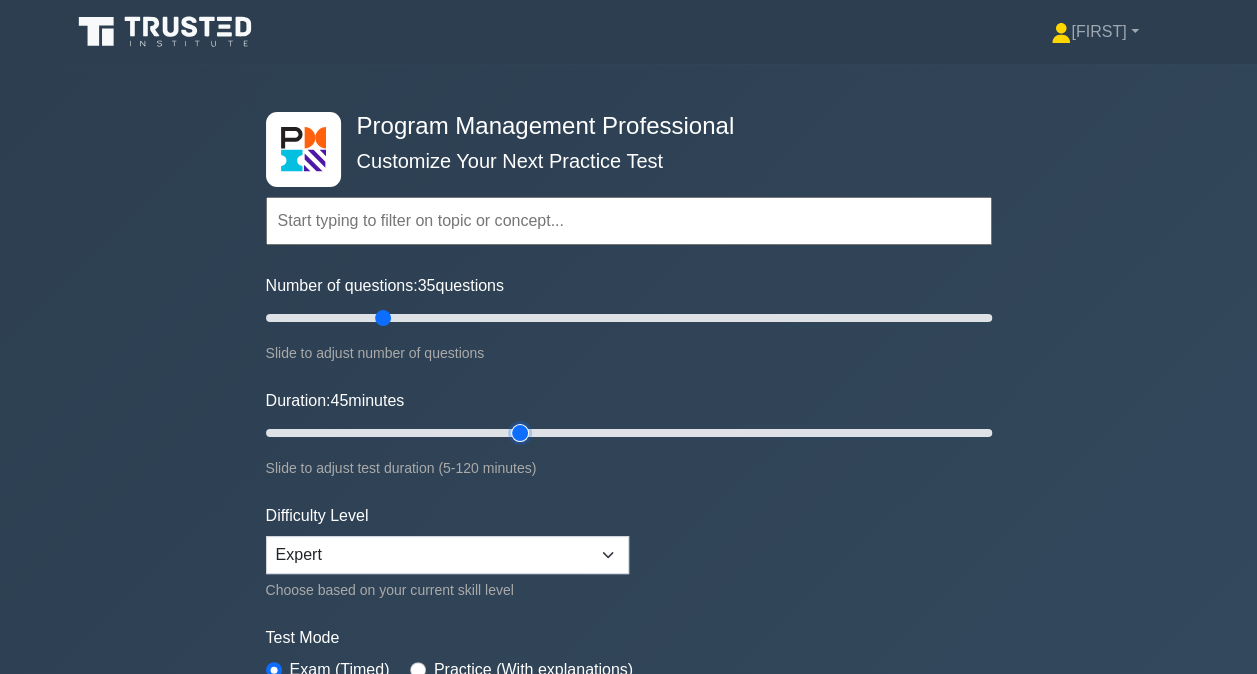 click on "Duration:  45  minutes" at bounding box center [629, 433] 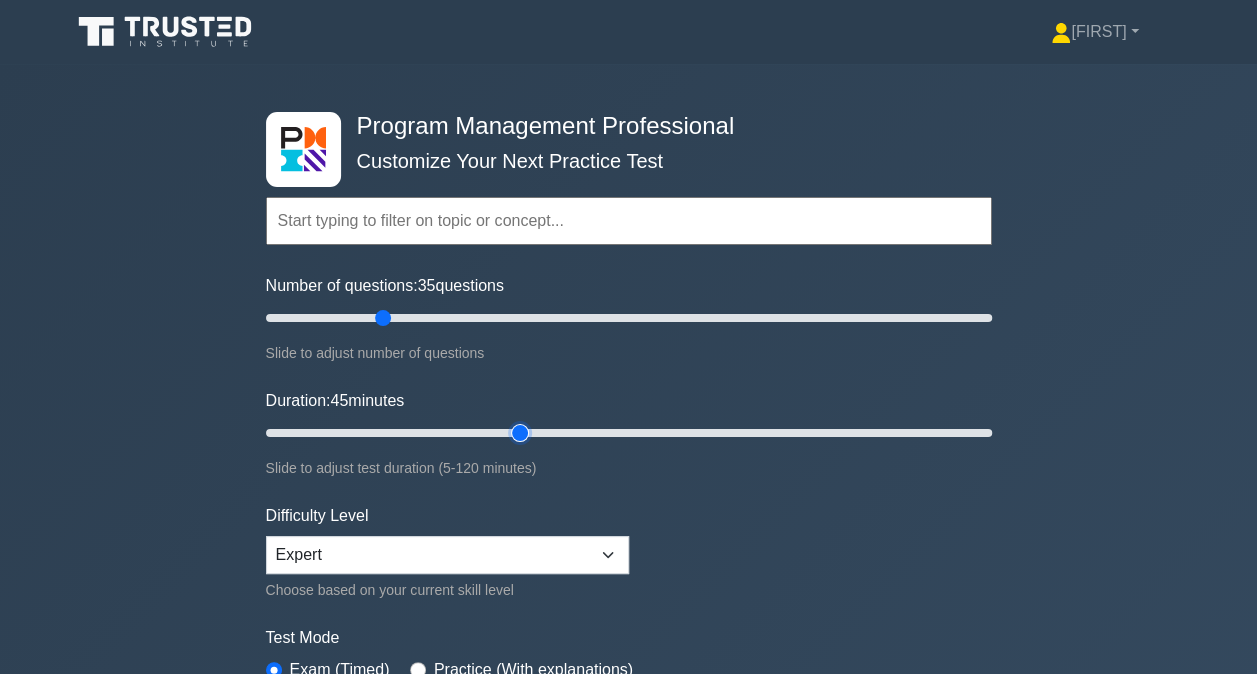 click on "Duration:  45  minutes" at bounding box center (629, 433) 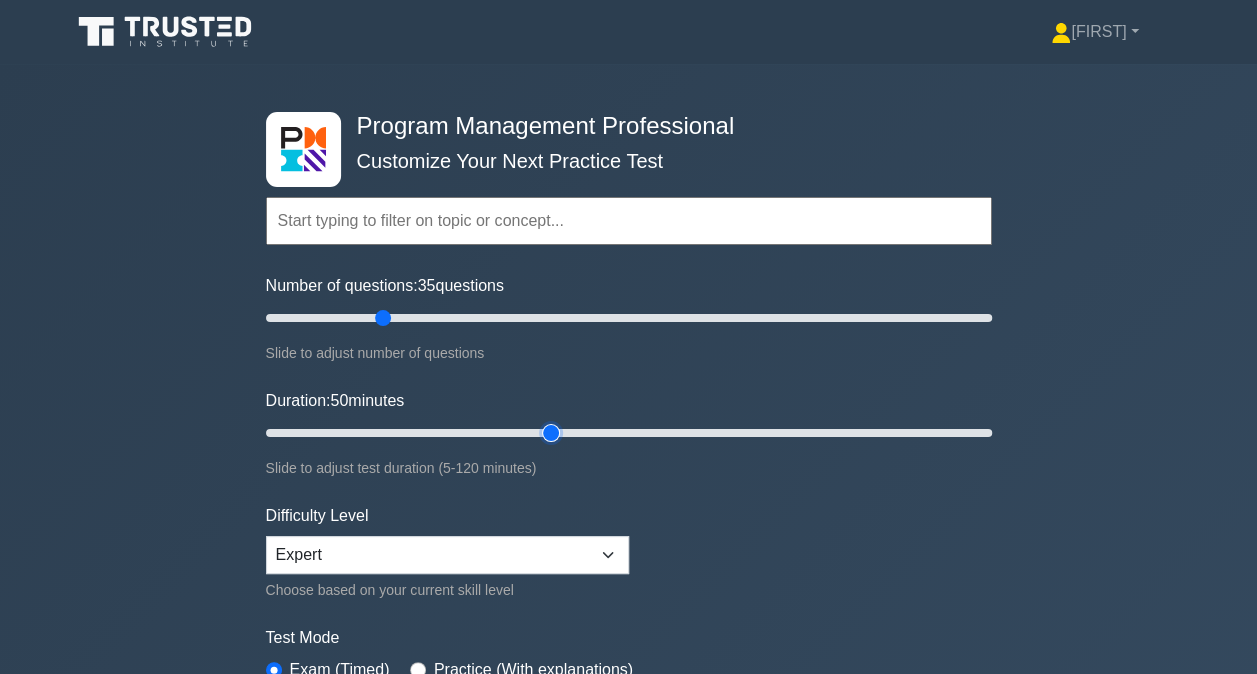 type on "50" 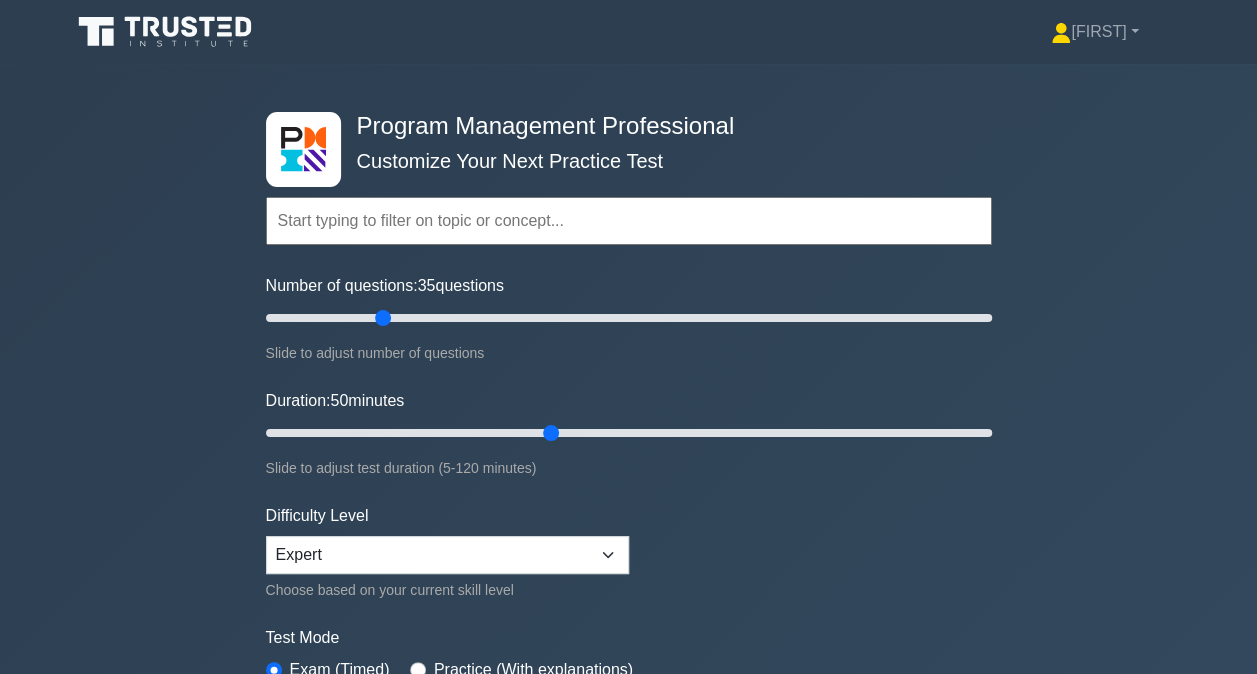click on "Topics
Introduction to Program Management
Program Management Performance Domains
Program Strategy Alignment
Program Benefits Management
Program Stakeholder Engagement
Program Governance
Program Life Cycle Management
Program Definition Phase" at bounding box center (629, 445) 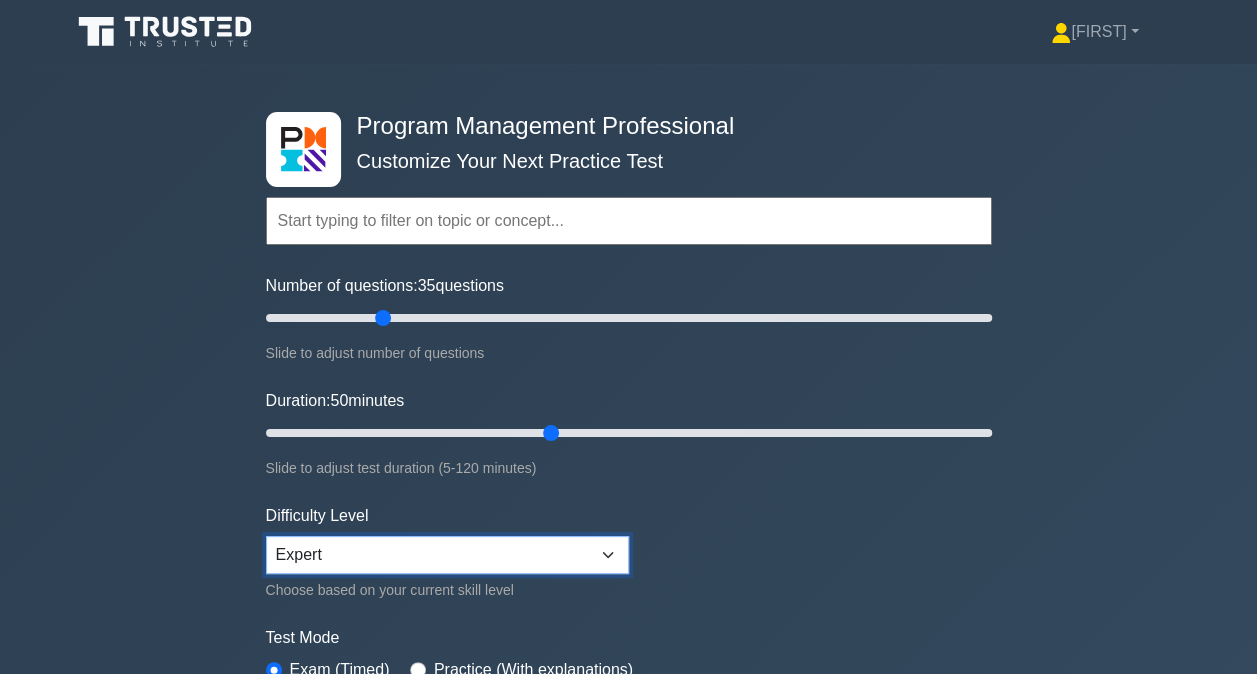 click on "Beginner
Intermediate
Expert" at bounding box center (447, 555) 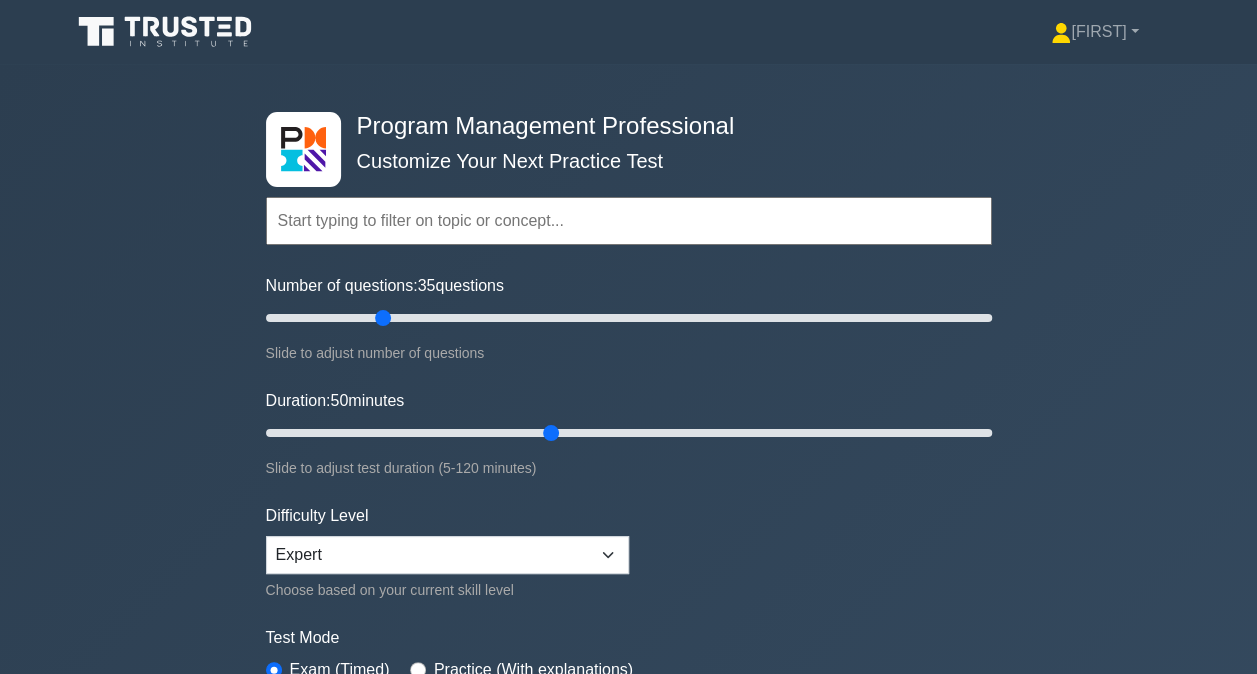 click on "Topics
Introduction to Program Management
Program Management Performance Domains
Program Strategy Alignment
Program Benefits Management
Program Stakeholder Engagement
Program Governance
Program Life Cycle Management
Program Definition Phase" at bounding box center (629, 445) 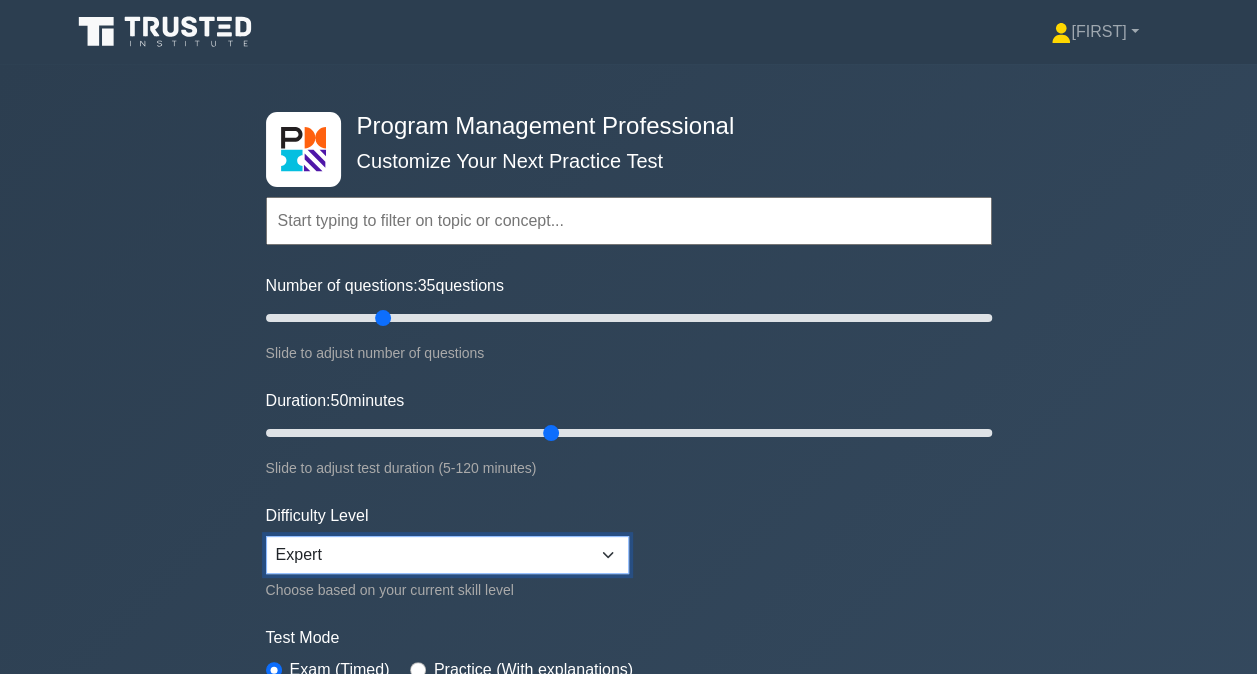 click on "Beginner
Intermediate
Expert" at bounding box center [447, 555] 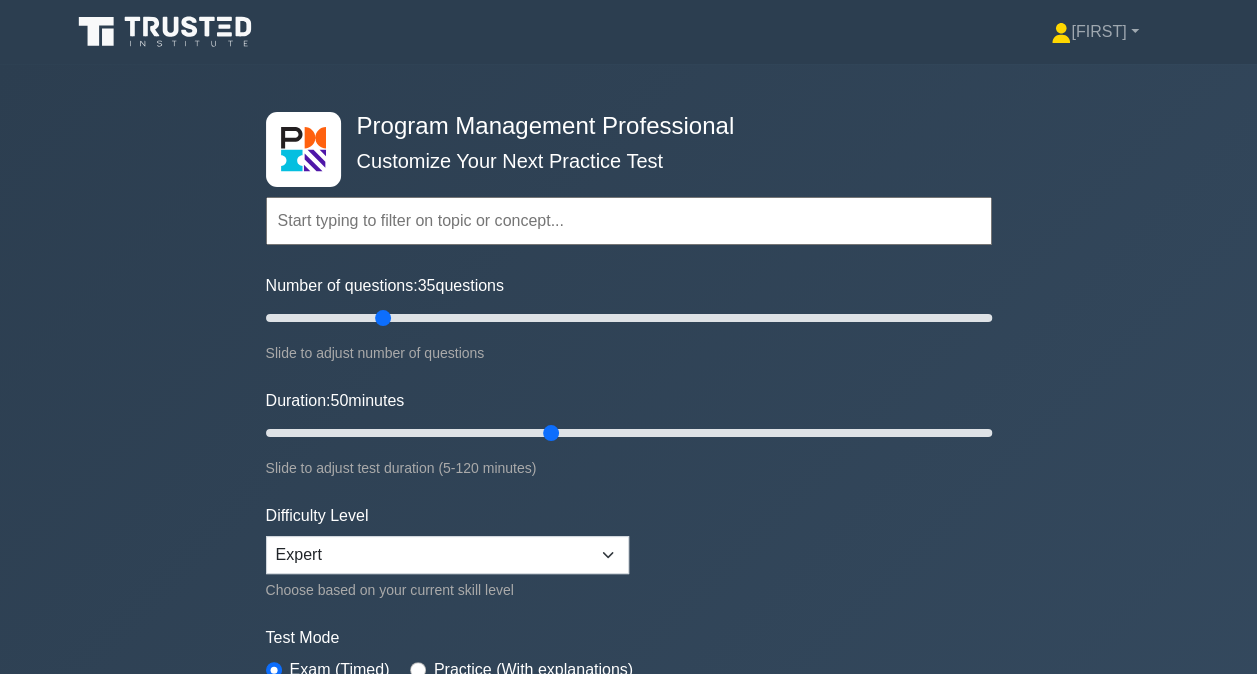 click on "Topics
Introduction to Program Management
Program Management Performance Domains
Program Strategy Alignment
Program Benefits Management
Program Stakeholder Engagement
Program Governance
Program Life Cycle Management
Program Definition Phase" at bounding box center (629, 445) 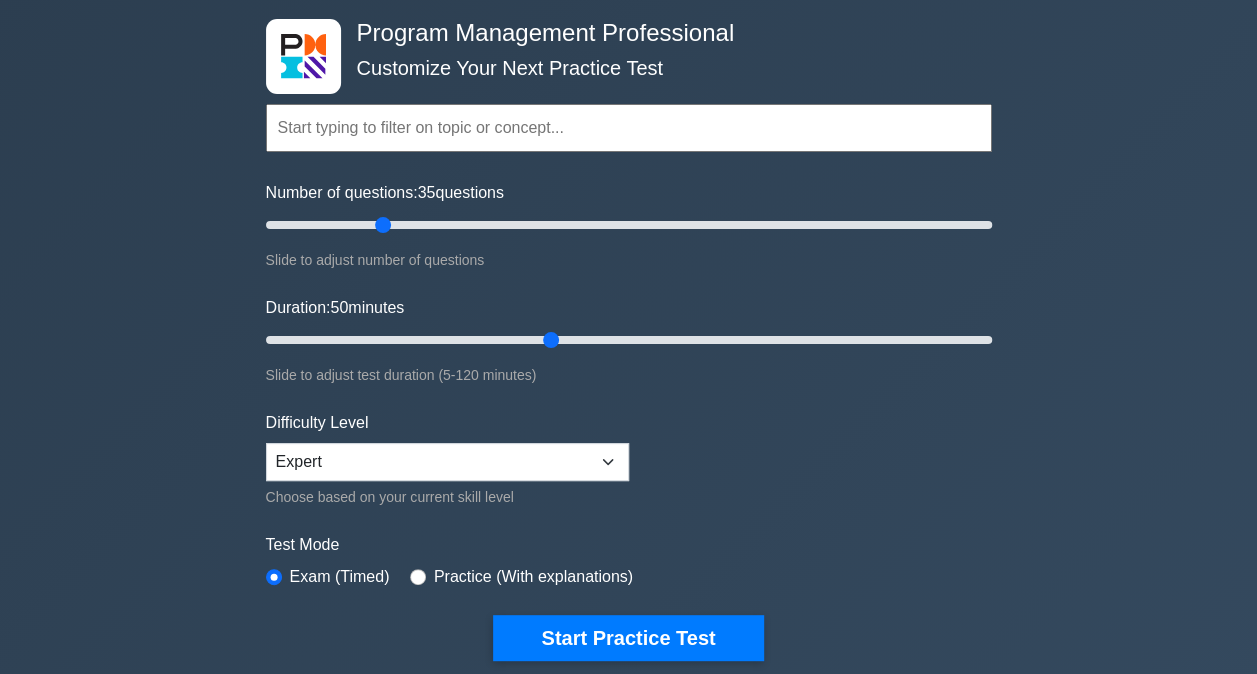 scroll, scrollTop: 94, scrollLeft: 0, axis: vertical 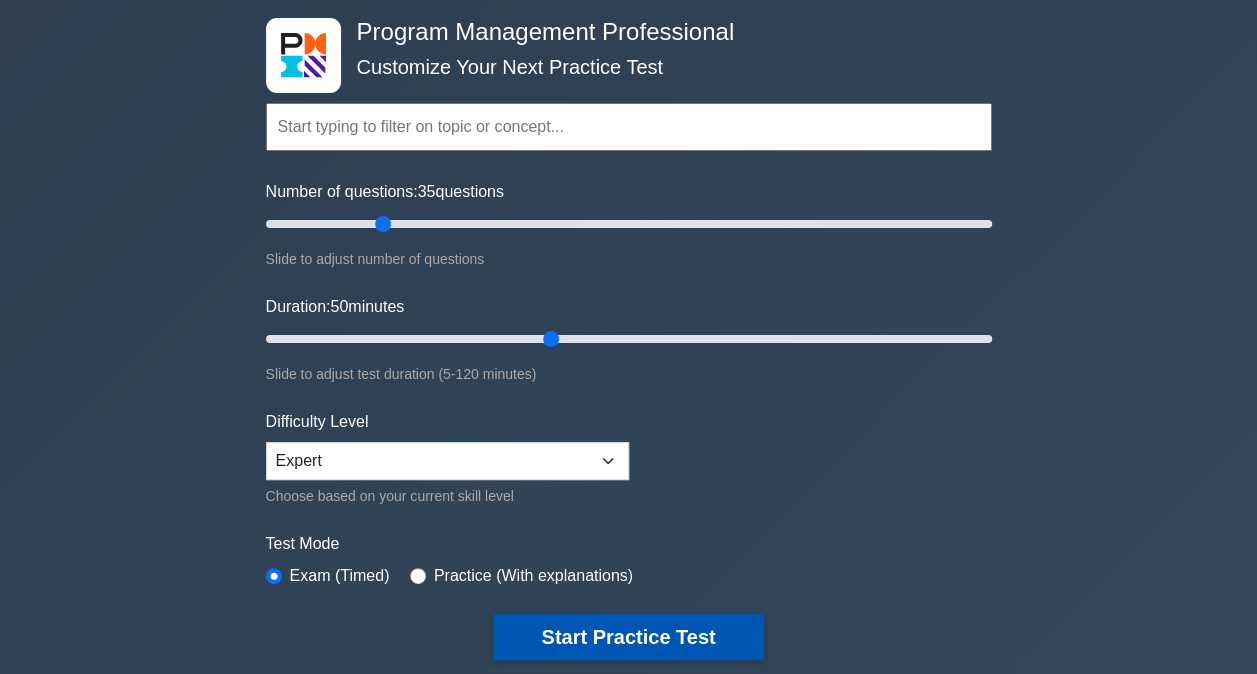 click on "Start Practice Test" at bounding box center (628, 637) 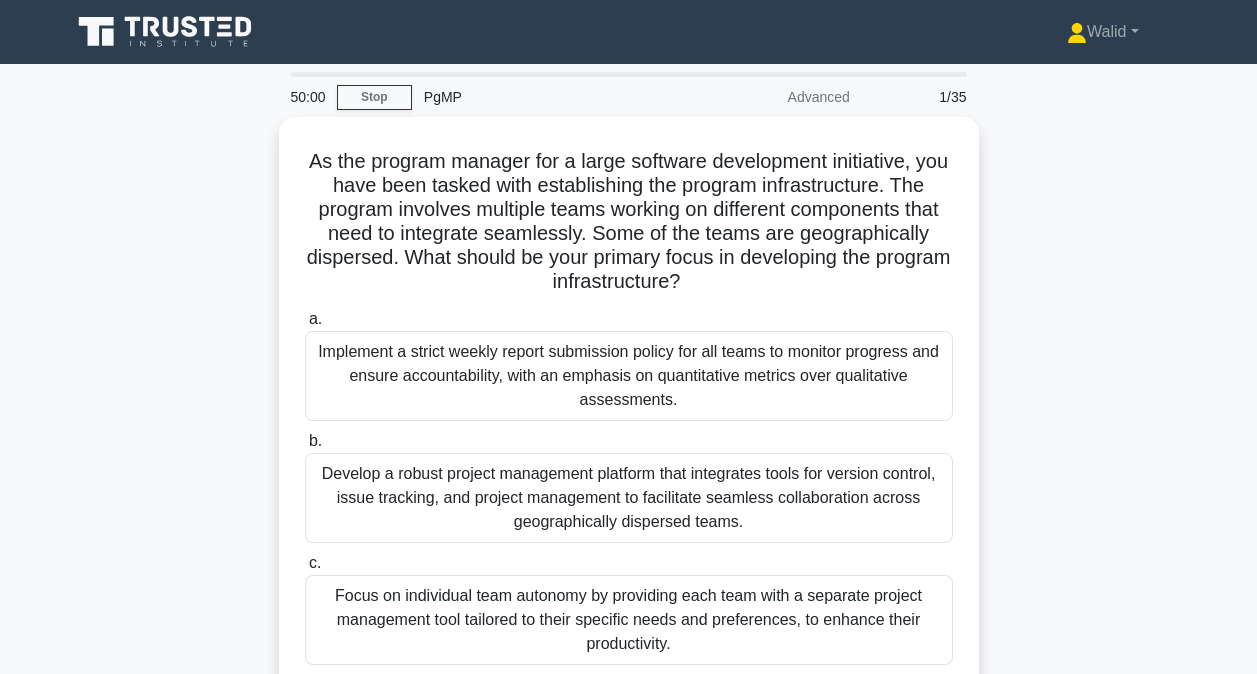 scroll, scrollTop: 0, scrollLeft: 0, axis: both 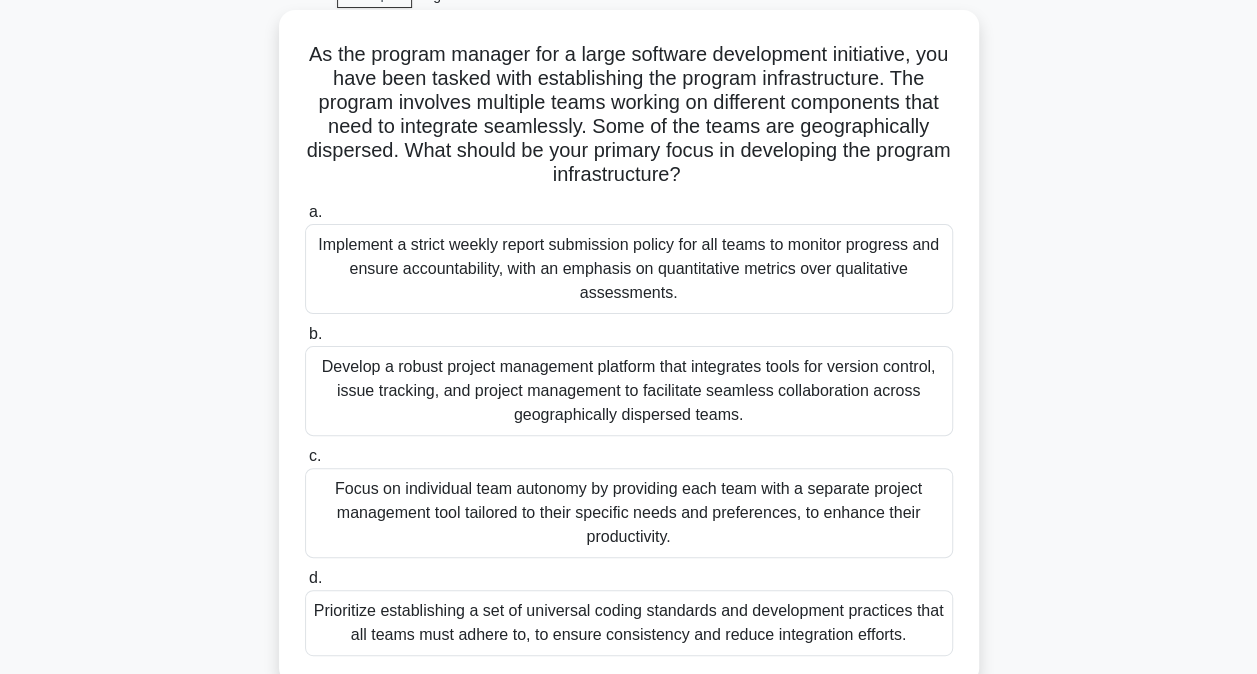 click on "Develop a robust project management platform that integrates tools for version control, issue tracking, and project management to facilitate seamless collaboration across geographically dispersed teams." at bounding box center [629, 391] 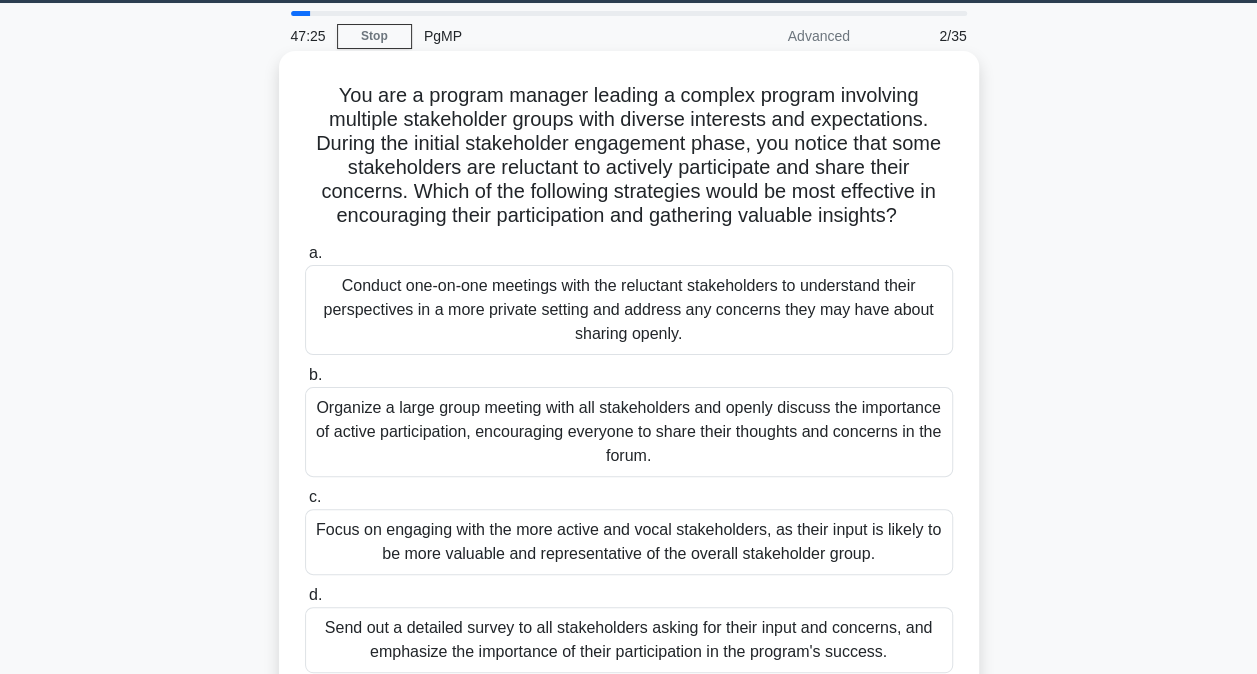 scroll, scrollTop: 60, scrollLeft: 0, axis: vertical 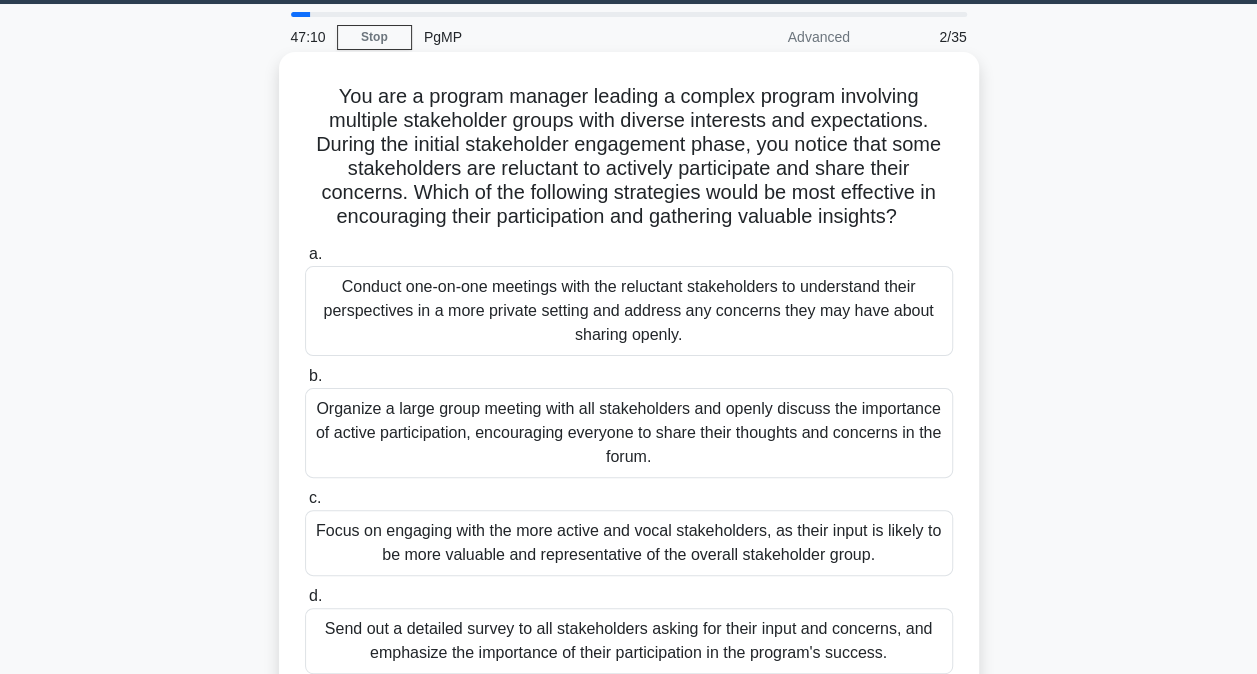 click on "Conduct one-on-one meetings with the reluctant stakeholders to understand their perspectives in a more private setting and address any concerns they may have about sharing openly." at bounding box center [629, 311] 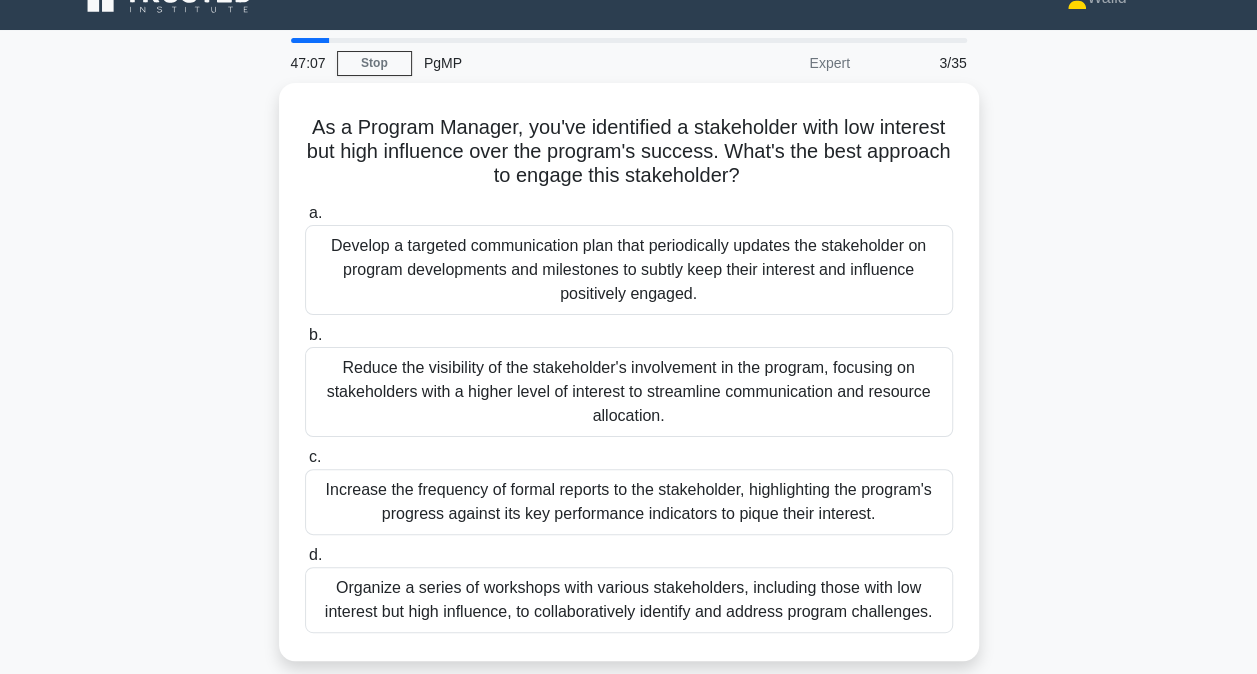 scroll, scrollTop: 33, scrollLeft: 0, axis: vertical 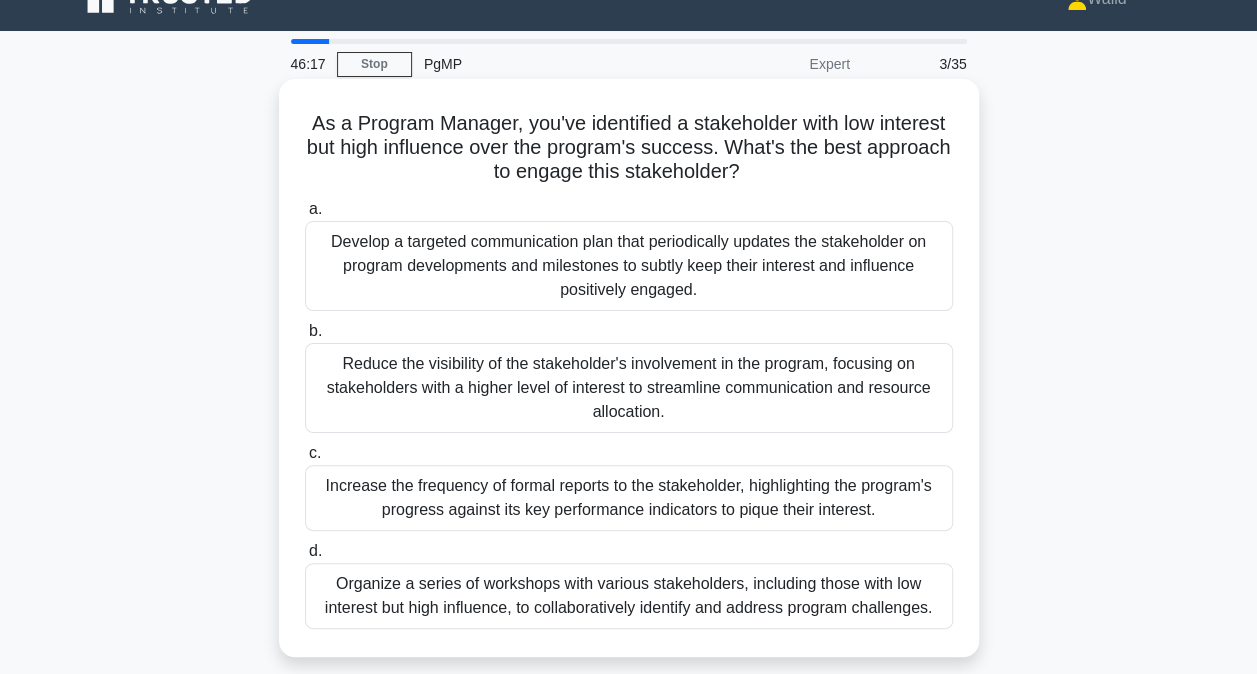 click on "Develop a targeted communication plan that periodically updates the stakeholder on program developments and milestones to subtly keep their interest and influence positively engaged." at bounding box center [629, 266] 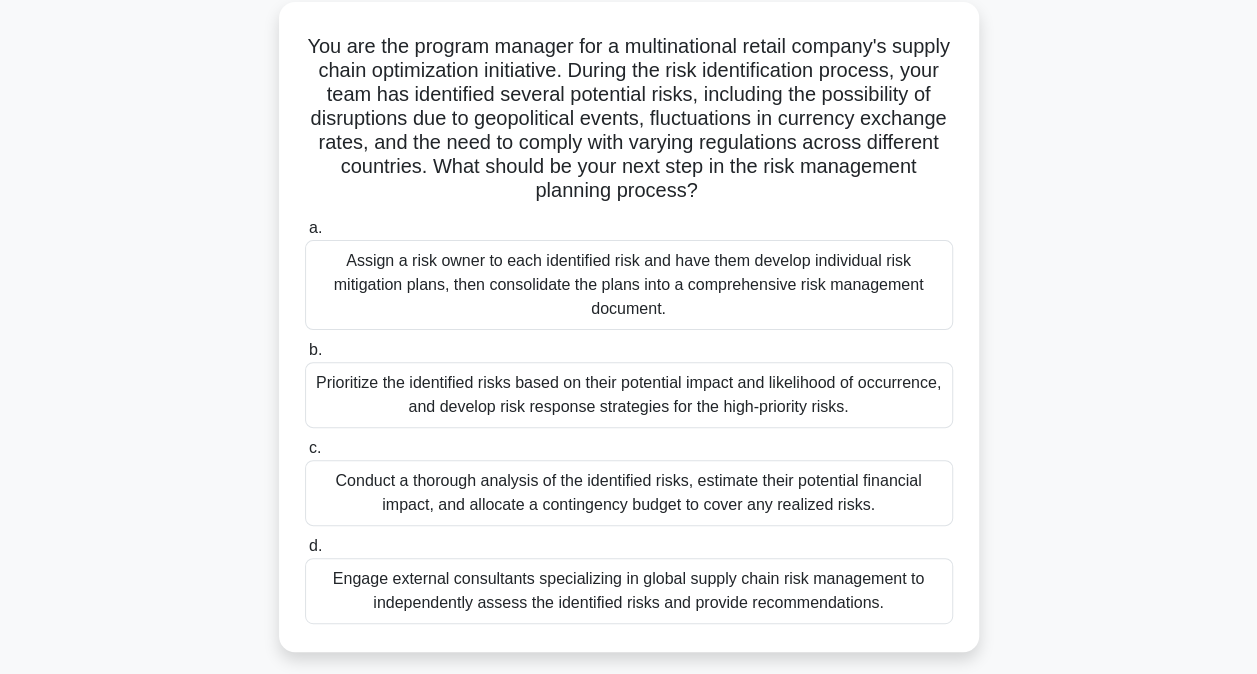 scroll, scrollTop: 117, scrollLeft: 0, axis: vertical 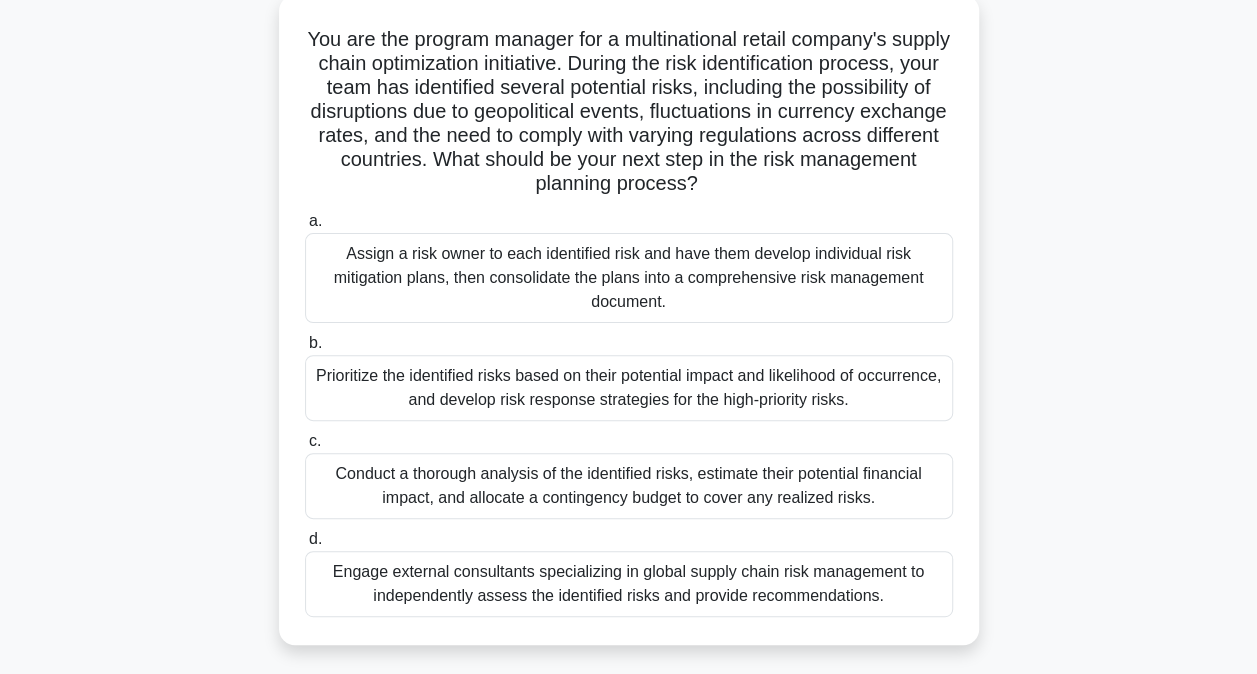 click on "Prioritize the identified risks based on their potential impact and likelihood of occurrence, and develop risk response strategies for the high-priority risks." at bounding box center (629, 388) 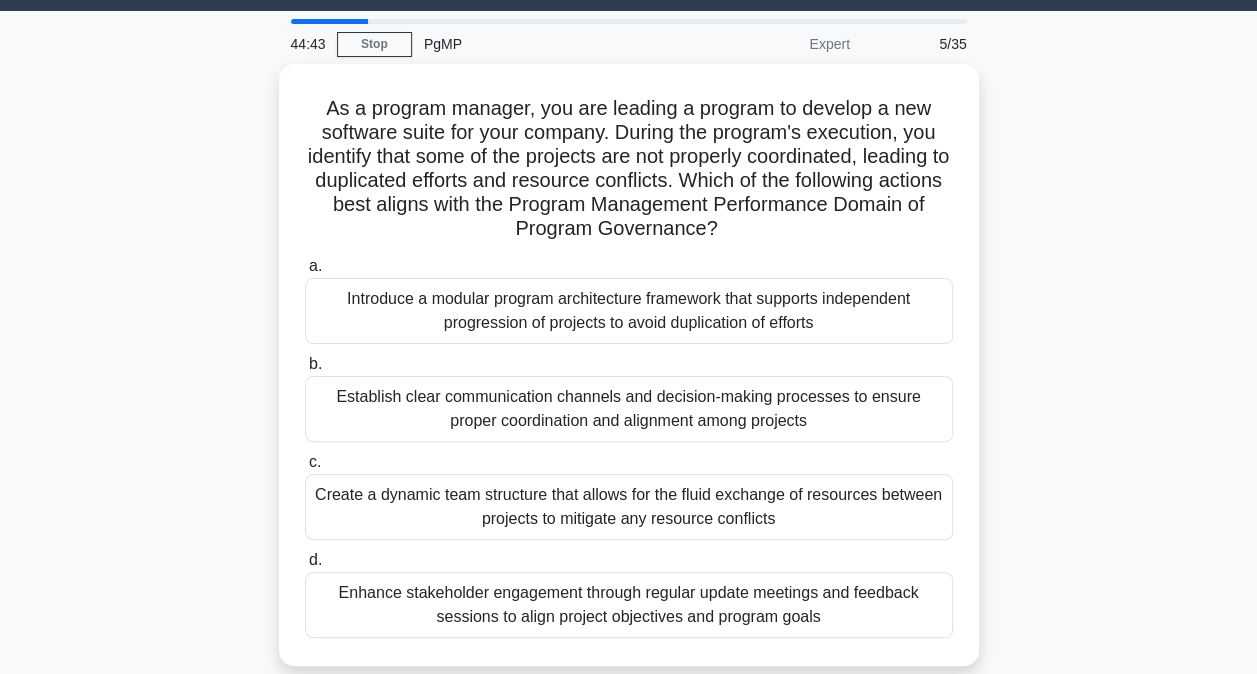scroll, scrollTop: 71, scrollLeft: 0, axis: vertical 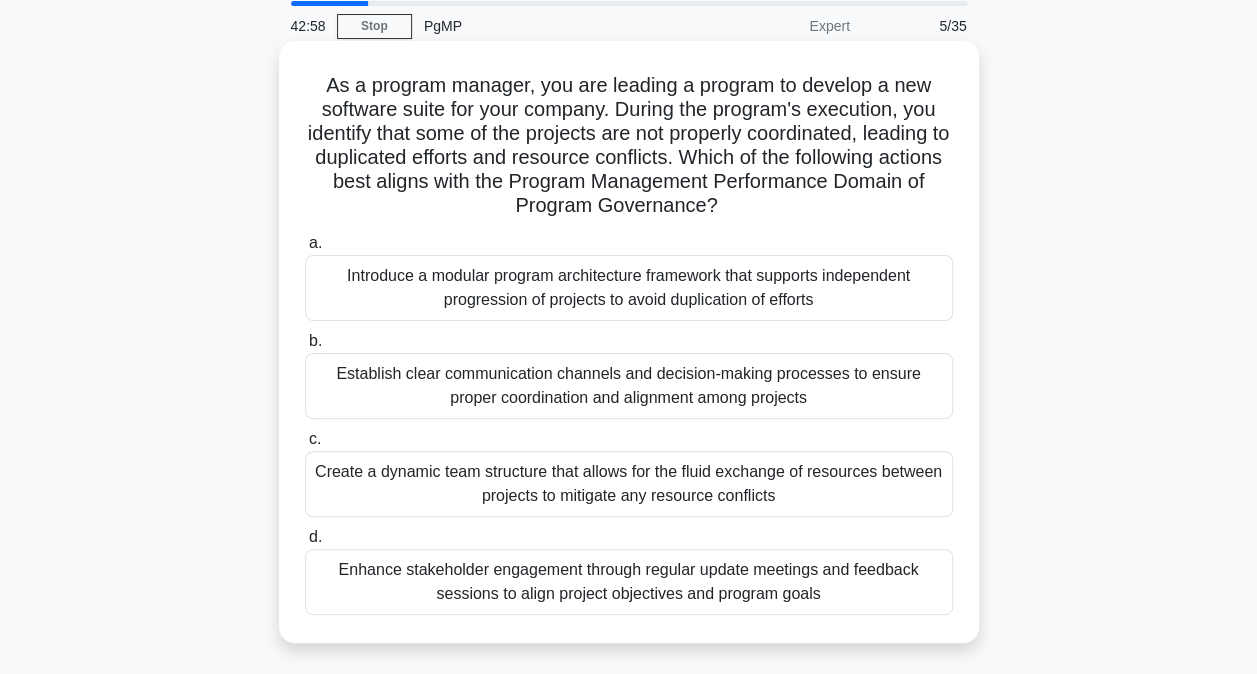 click on "Establish clear communication channels and decision-making processes to ensure proper coordination and alignment among projects" at bounding box center [629, 386] 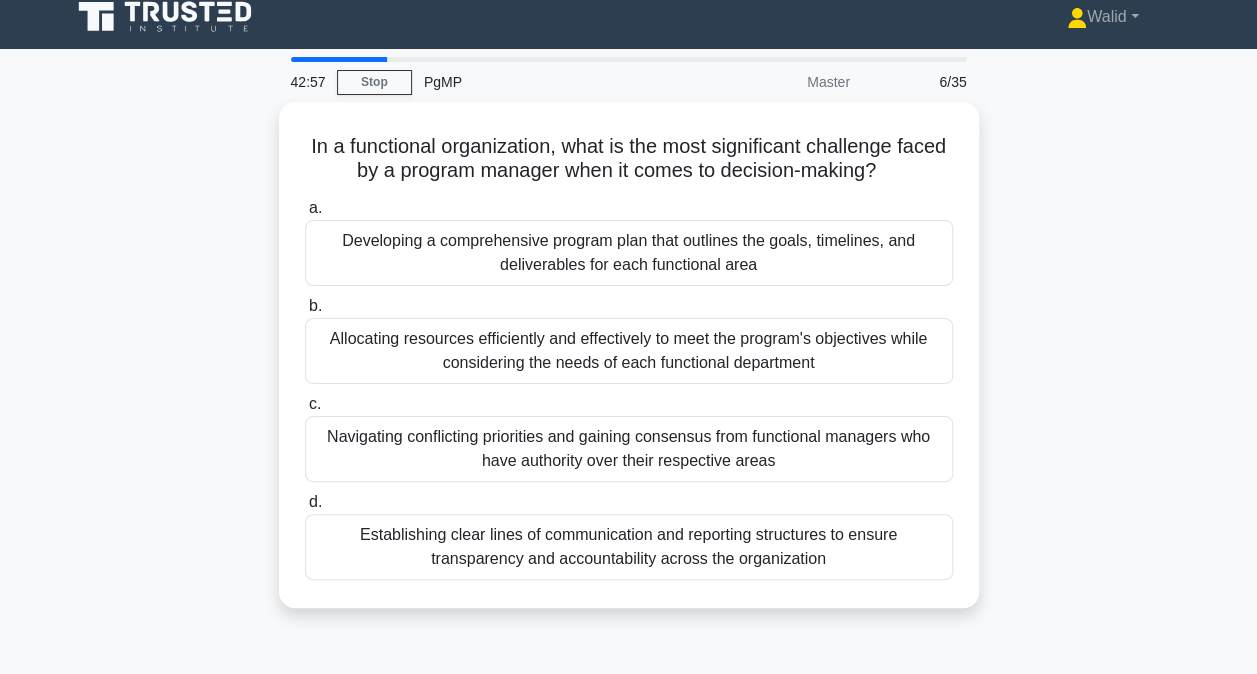 scroll, scrollTop: 0, scrollLeft: 0, axis: both 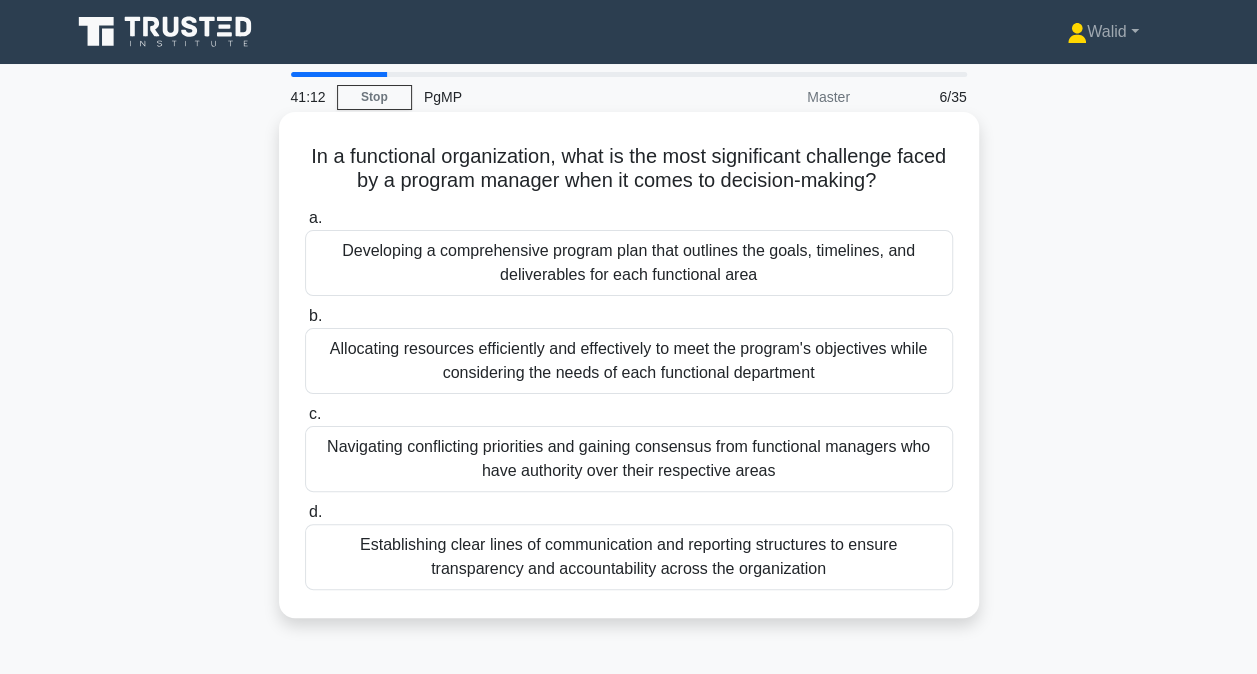 click on "Establishing clear lines of communication and reporting structures to ensure transparency and accountability across the organization" at bounding box center [629, 557] 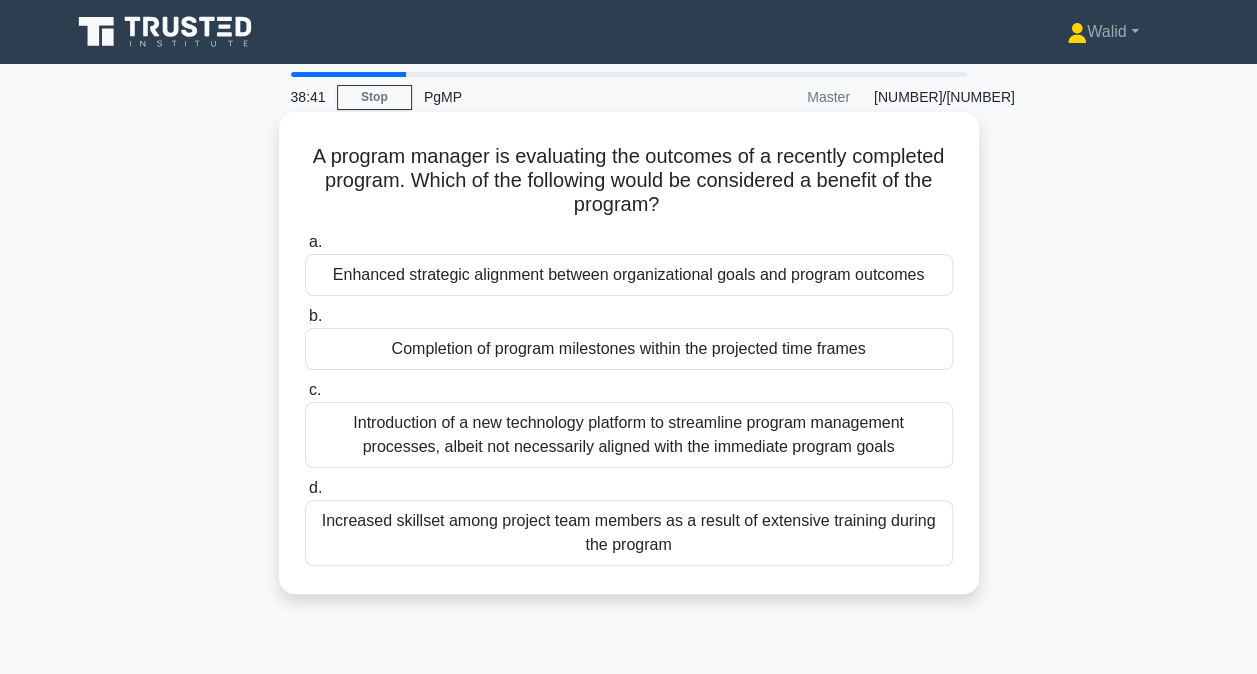 click on "Increased skillset among project team members as a result of extensive training during the program" at bounding box center (629, 533) 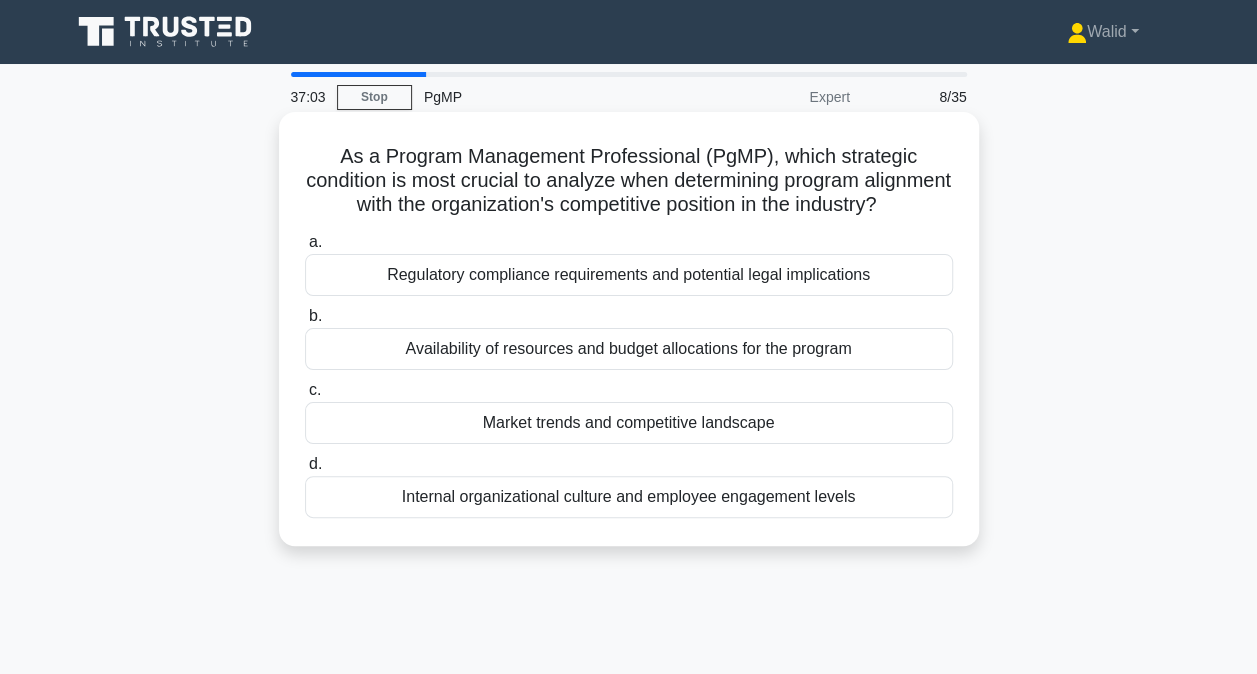click on "Regulatory compliance requirements and potential legal implications" at bounding box center (629, 275) 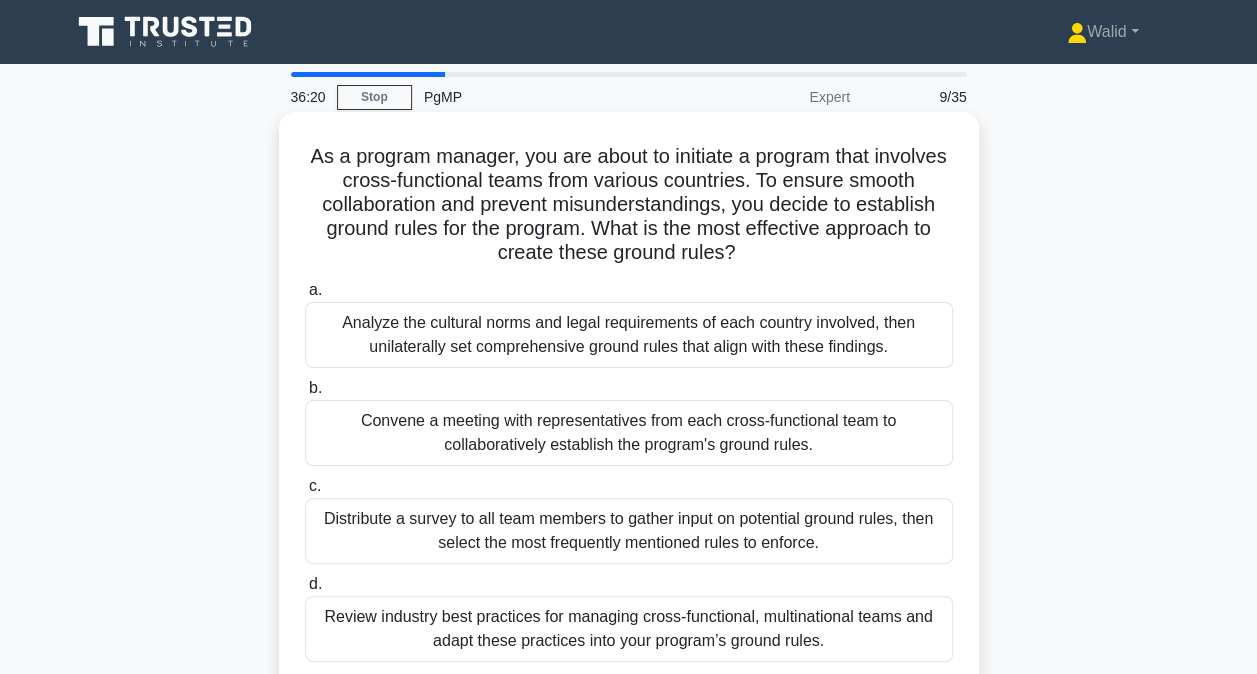 click on "Analyze the cultural norms and legal requirements of each country involved, then unilaterally set comprehensive ground rules that align with these findings." at bounding box center [629, 335] 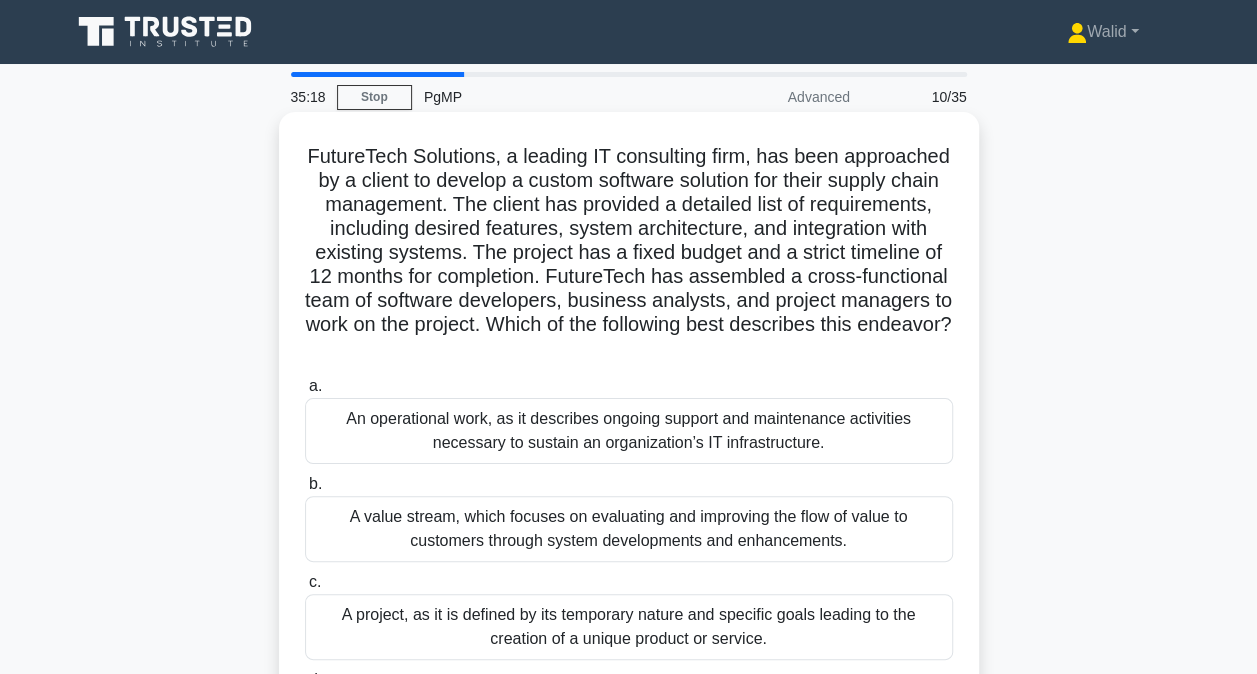 click on "A project, as it is defined by its temporary nature and specific goals leading to the creation of a unique product or service." at bounding box center [629, 627] 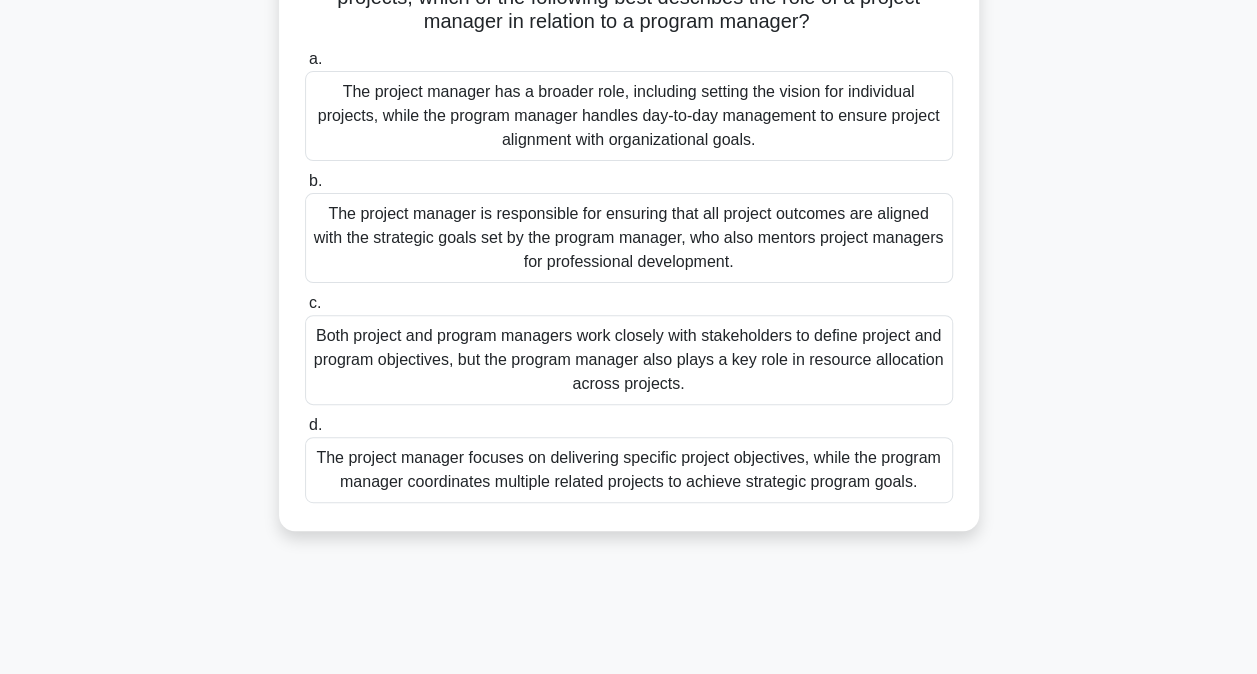 scroll, scrollTop: 185, scrollLeft: 0, axis: vertical 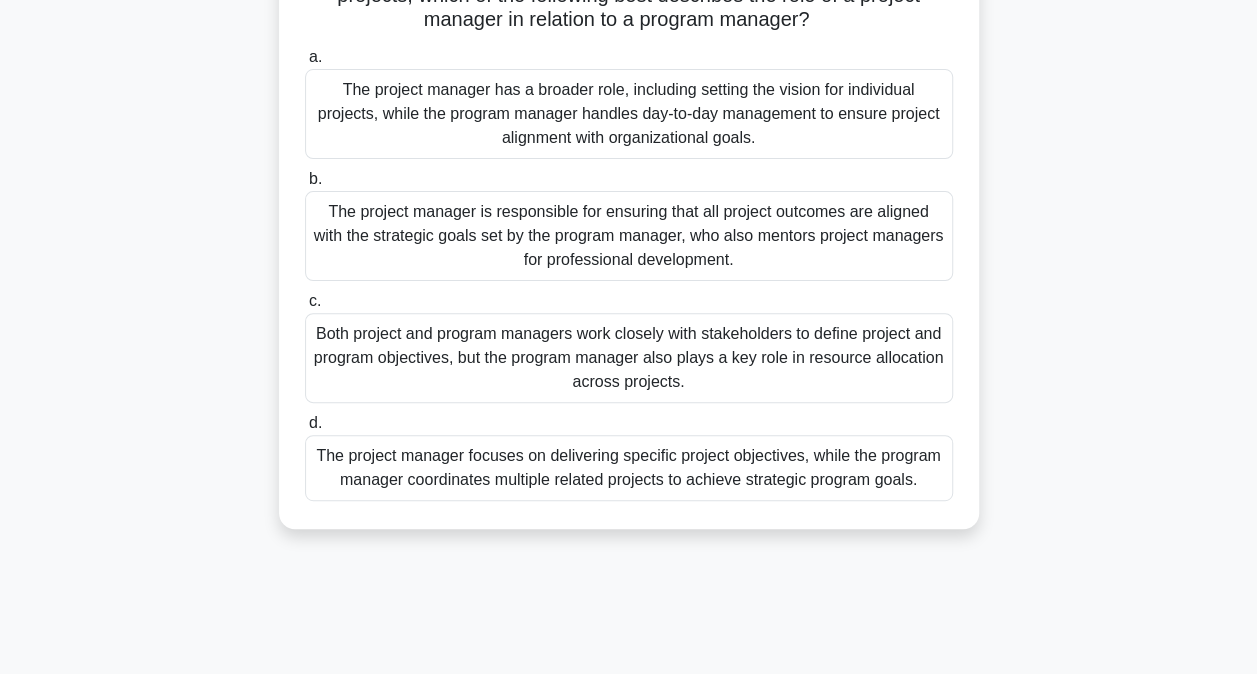 click on "The project manager focuses on delivering specific project objectives, while the program manager coordinates multiple related projects to achieve strategic program goals." at bounding box center [629, 468] 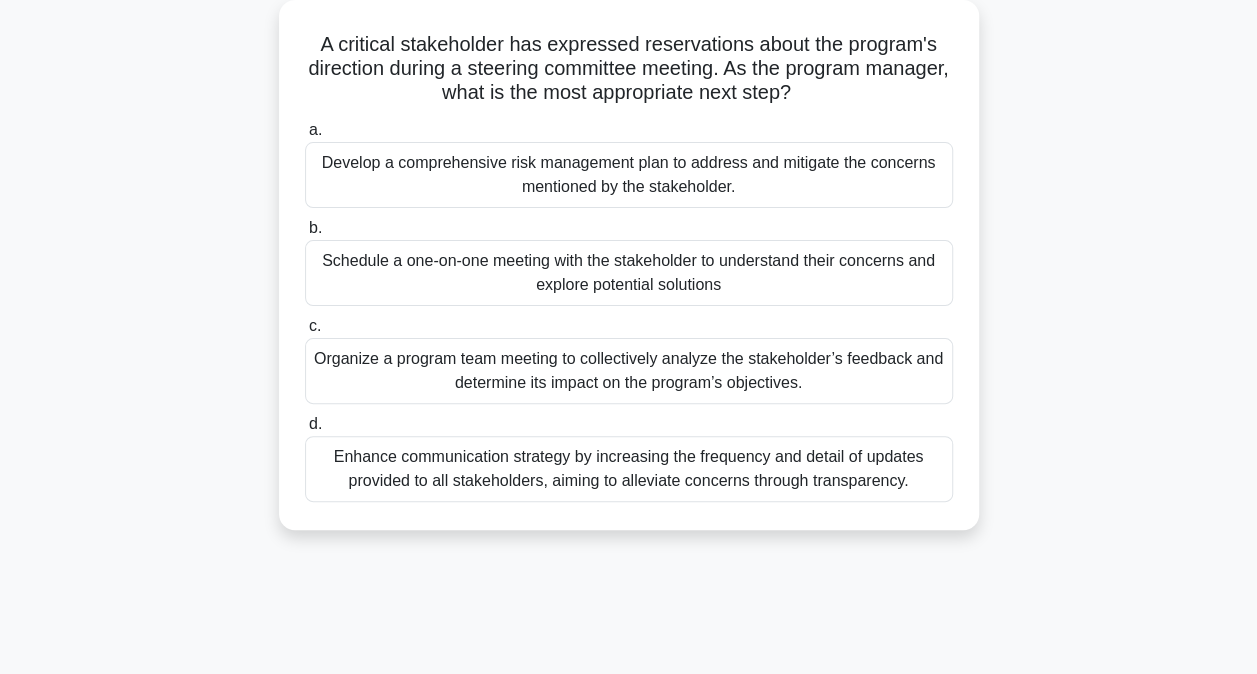 scroll, scrollTop: 0, scrollLeft: 0, axis: both 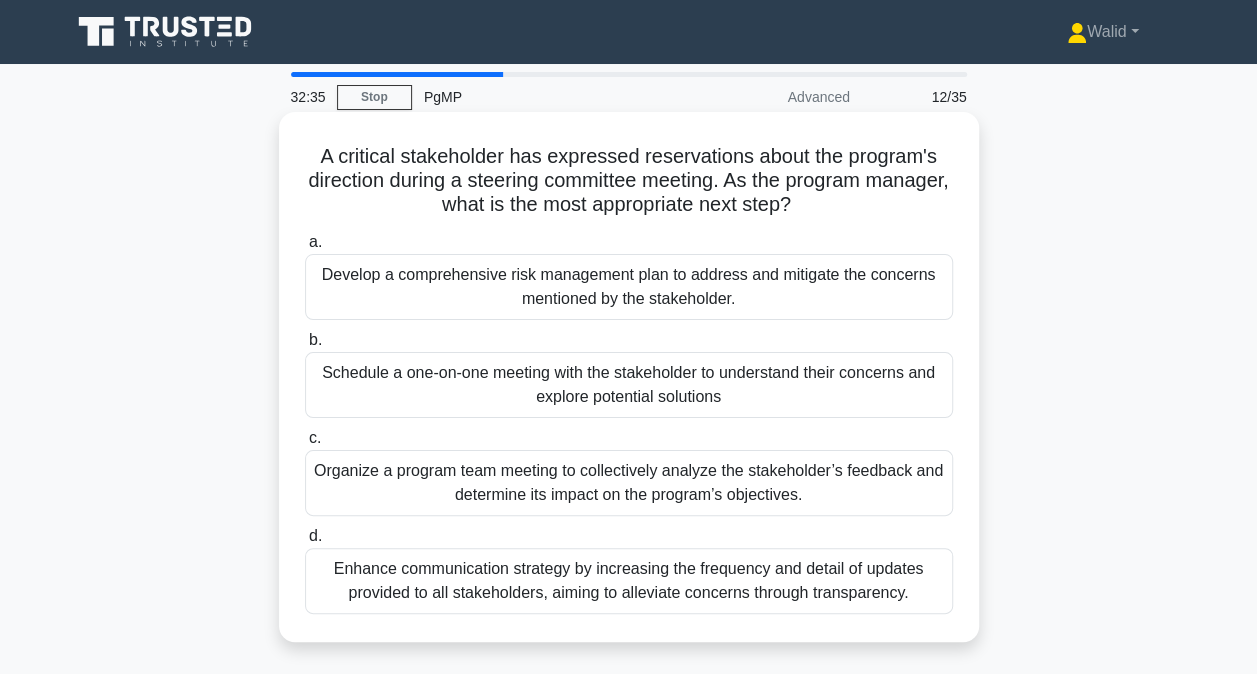 click on "Schedule a one-on-one meeting with the stakeholder to understand their concerns and explore potential solutions" at bounding box center (629, 385) 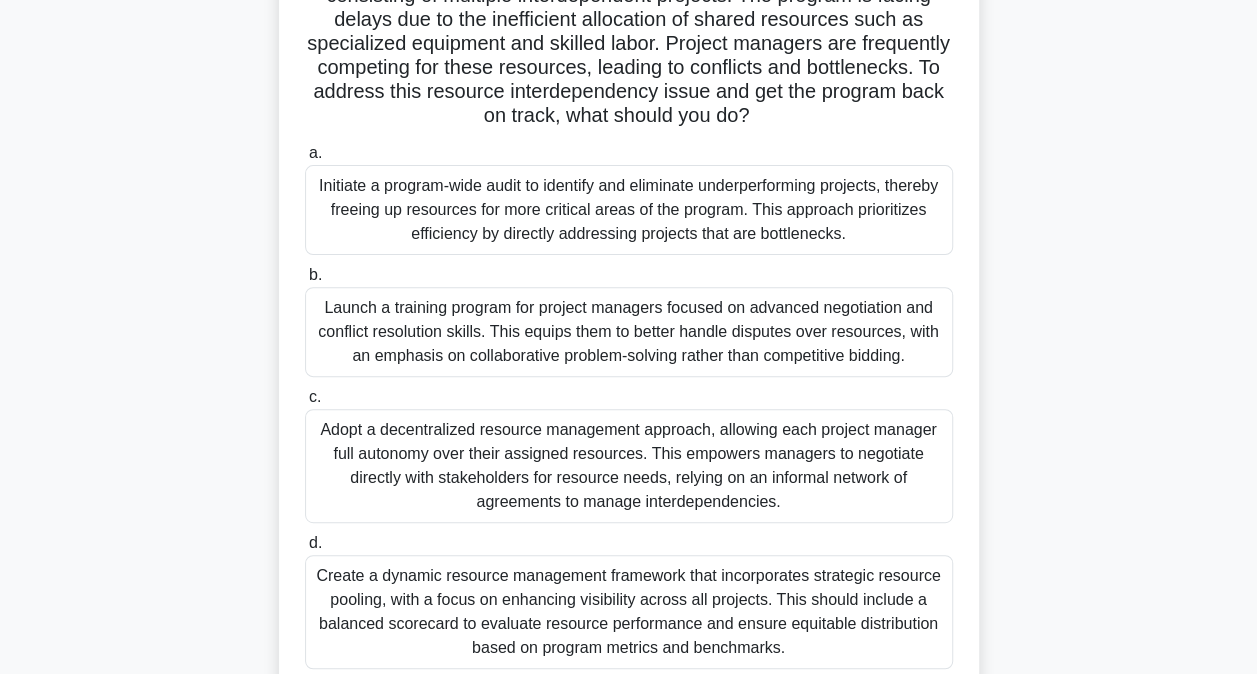 scroll, scrollTop: 186, scrollLeft: 0, axis: vertical 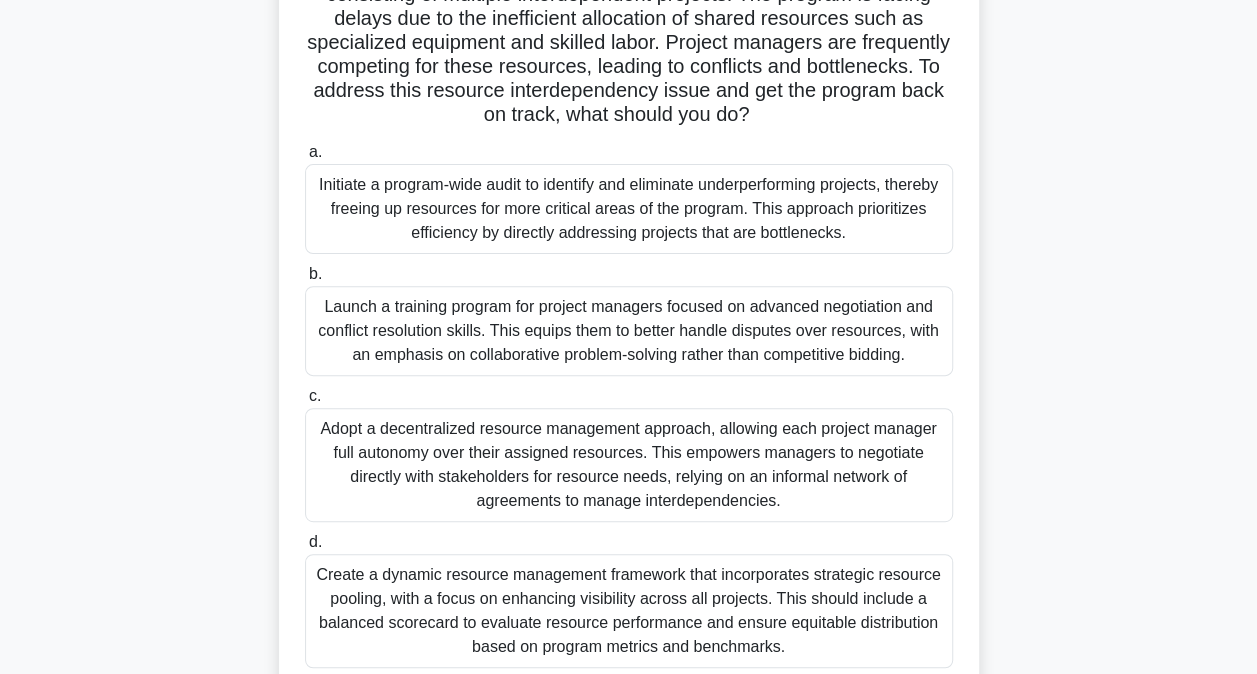 click on "Create a dynamic resource management framework that incorporates strategic resource pooling, with a focus on enhancing visibility across all projects. This should include a balanced scorecard to evaluate resource performance and ensure equitable distribution based on program metrics and benchmarks." at bounding box center [629, 611] 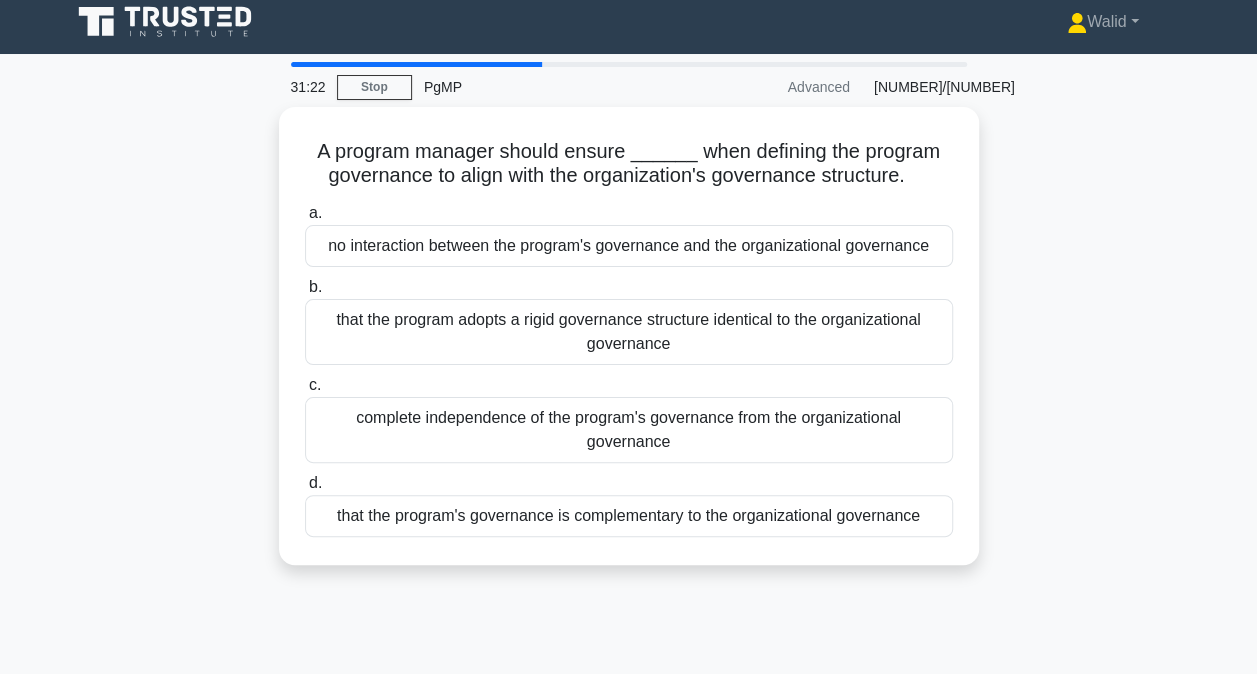 scroll, scrollTop: 0, scrollLeft: 0, axis: both 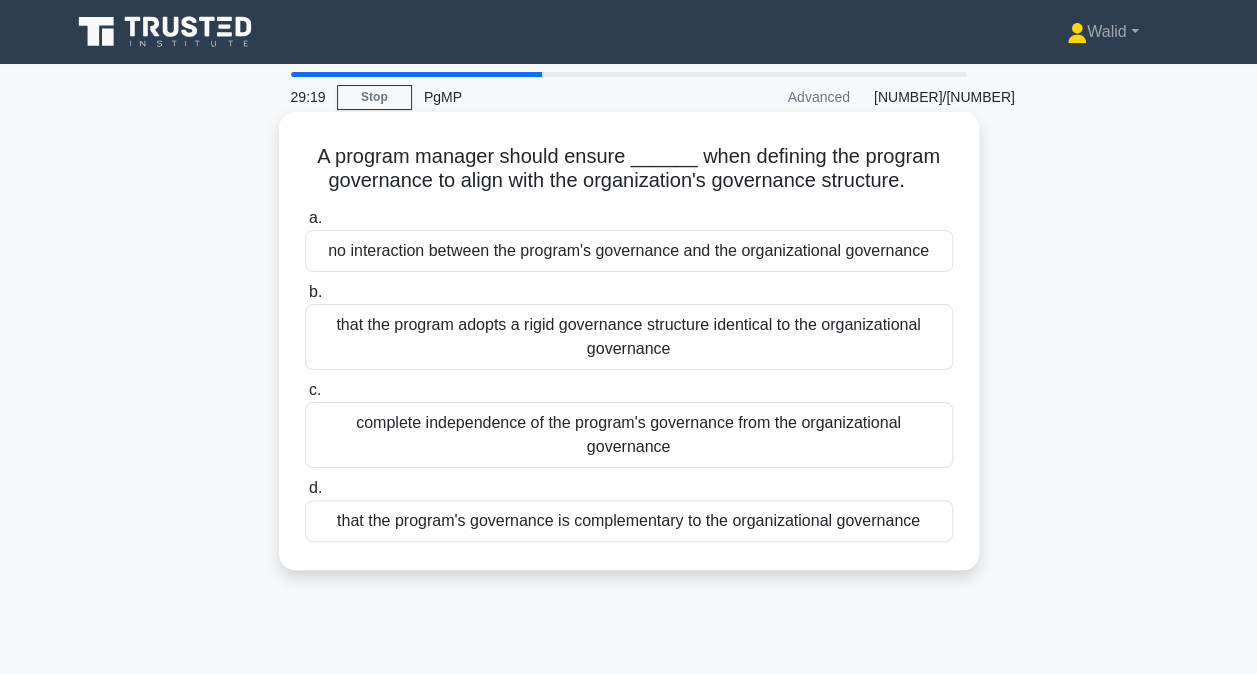 click on "complete independence of the program's governance from the organizational governance" at bounding box center (629, 435) 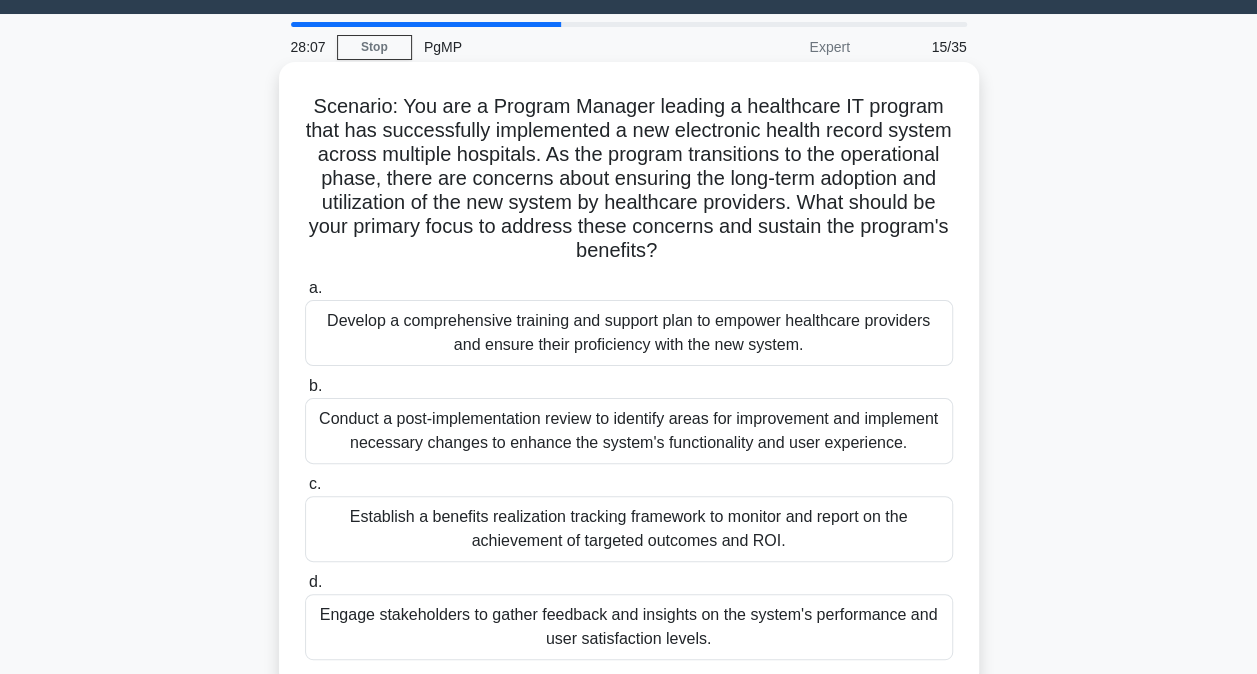 scroll, scrollTop: 51, scrollLeft: 0, axis: vertical 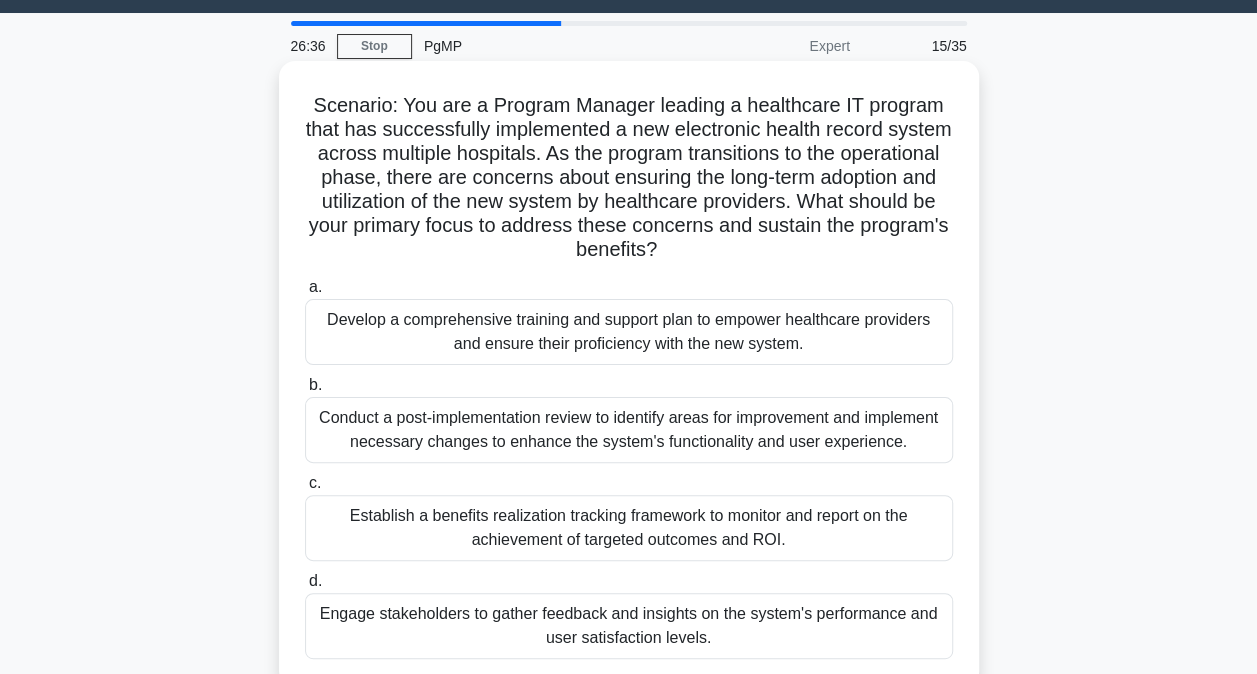 click on "Establish a benefits realization tracking framework to monitor and report on the achievement of targeted outcomes and ROI." at bounding box center (629, 528) 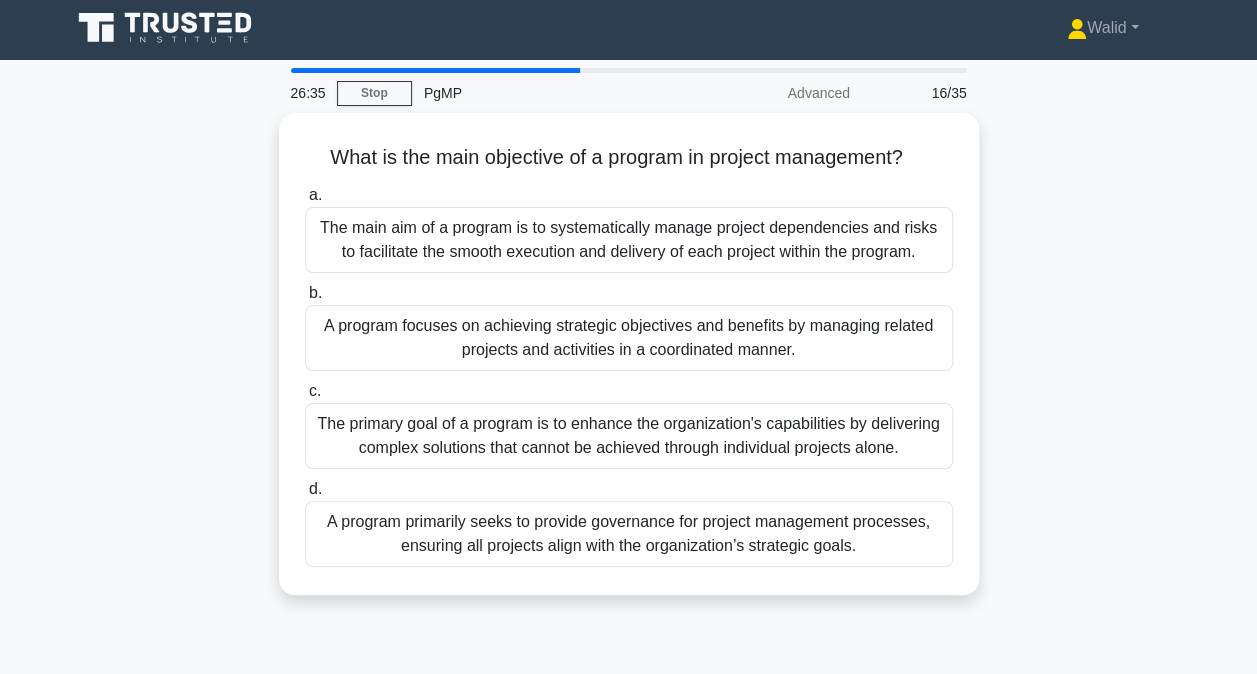 scroll, scrollTop: 0, scrollLeft: 0, axis: both 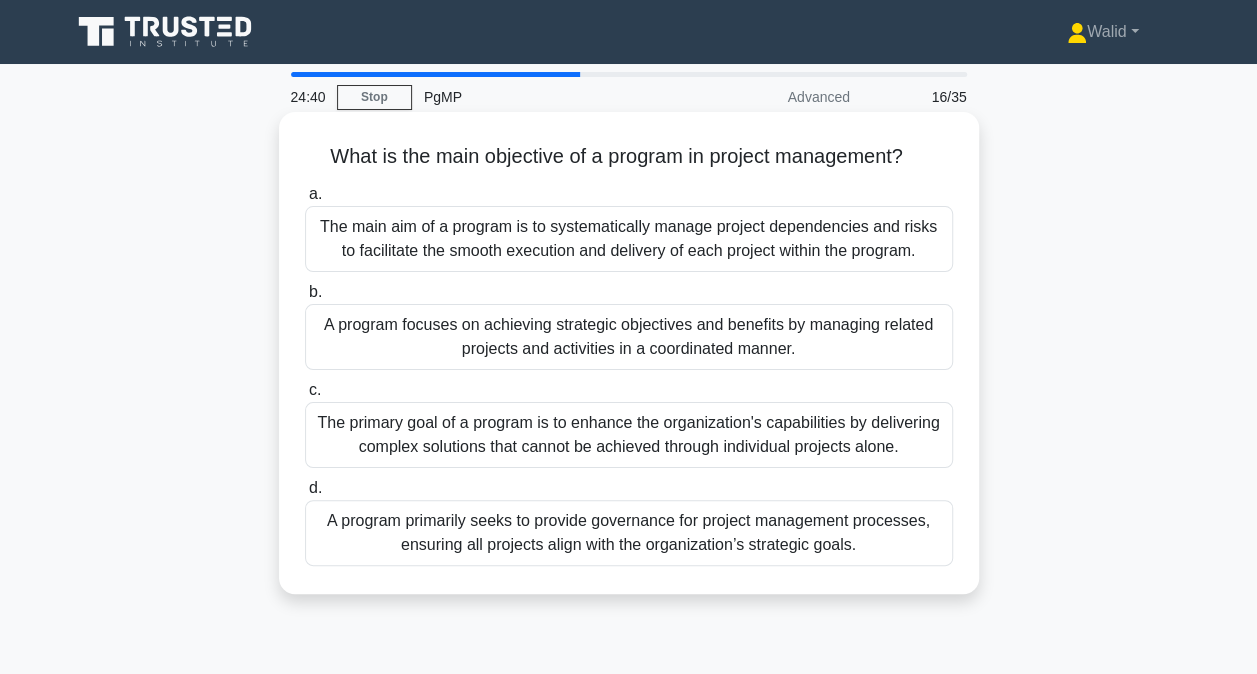 click on "A program focuses on achieving strategic objectives and benefits by managing related projects and activities in a coordinated manner." at bounding box center (629, 337) 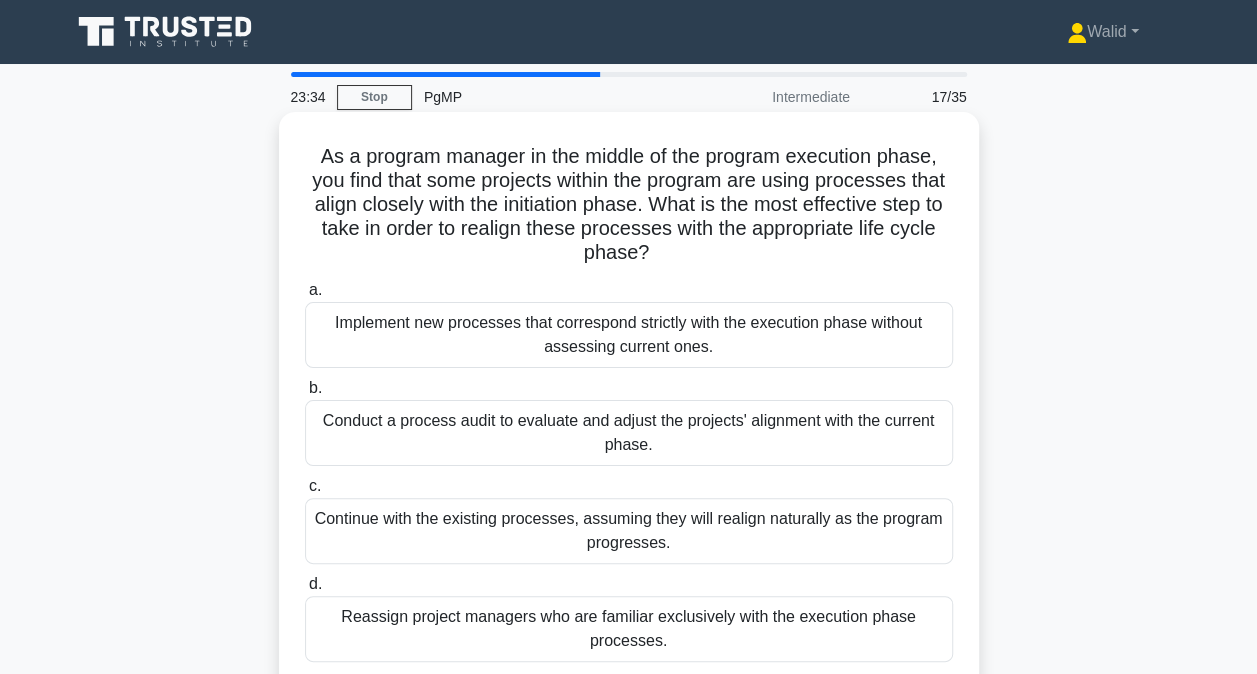 click on "Conduct a process audit to evaluate and adjust the projects' alignment with the current phase." at bounding box center [629, 433] 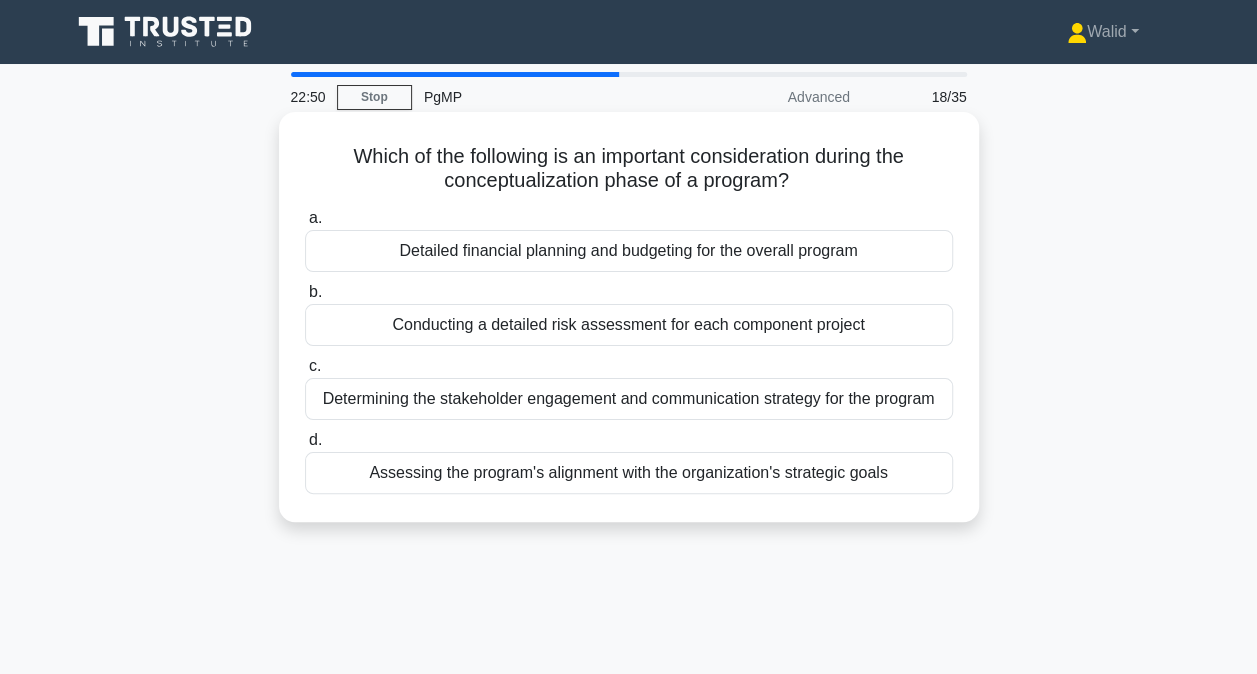 click on "Assessing the program's alignment with the organization's strategic goals" at bounding box center [629, 473] 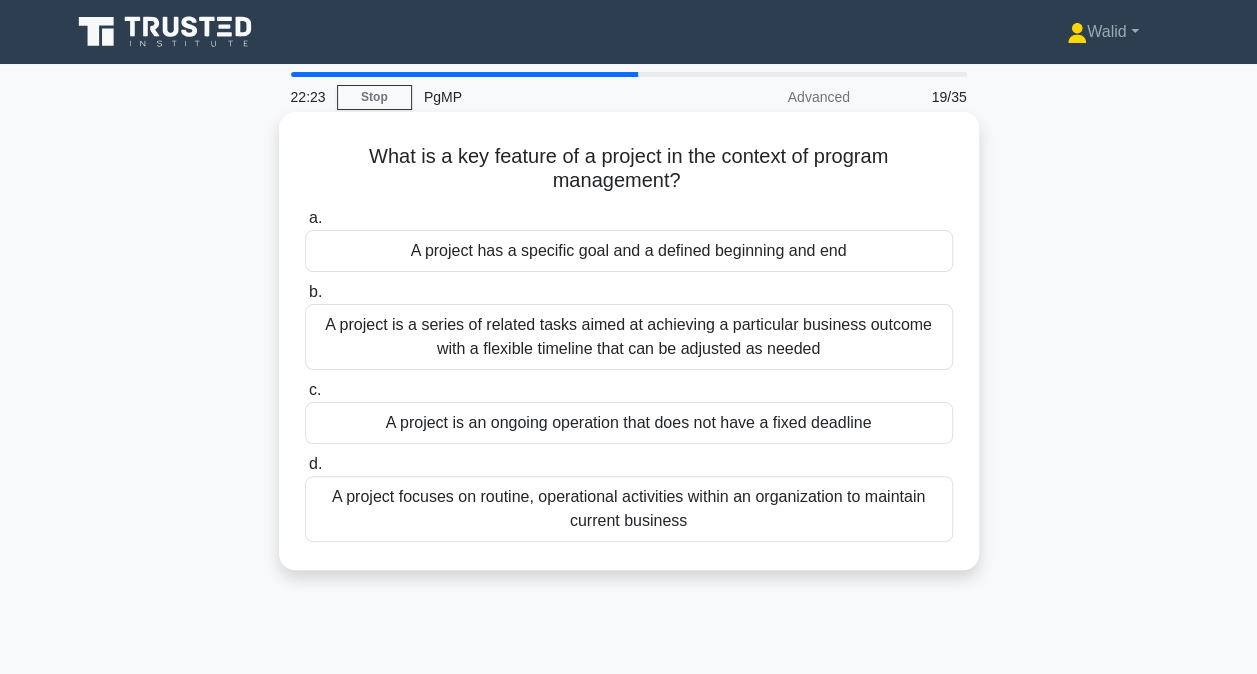 click on "A project has a specific goal and a defined beginning and end" at bounding box center [629, 251] 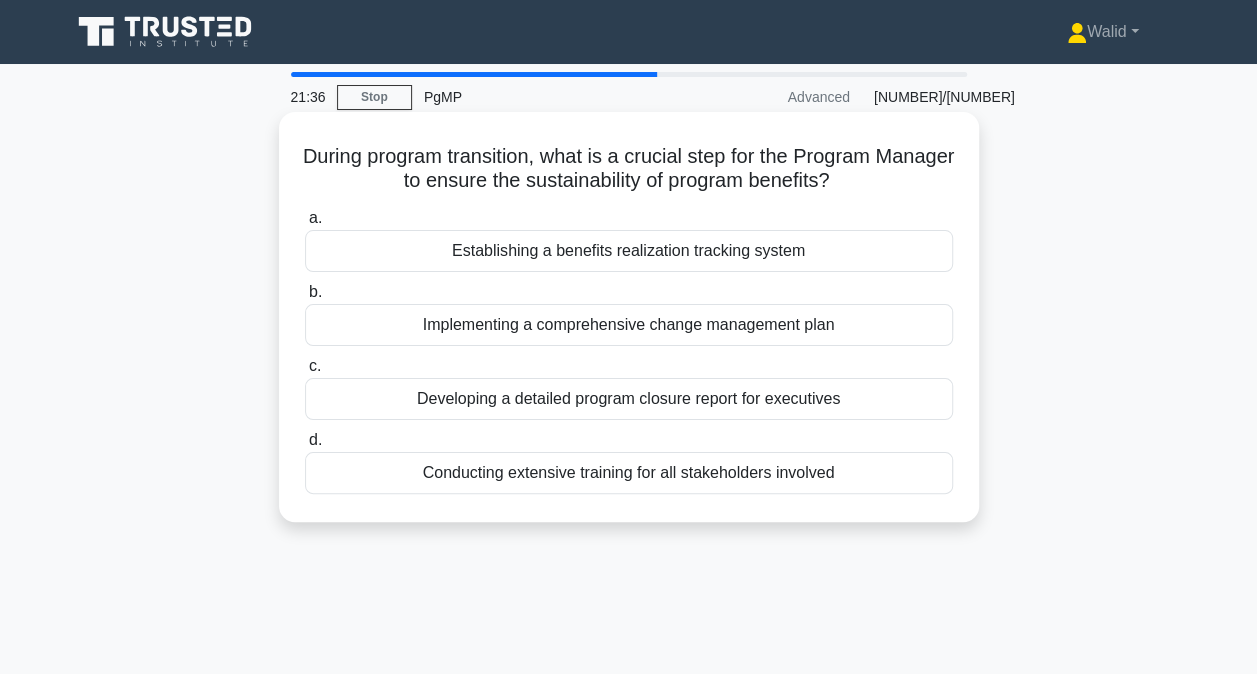 click on "Establishing a benefits realization tracking system" at bounding box center (629, 251) 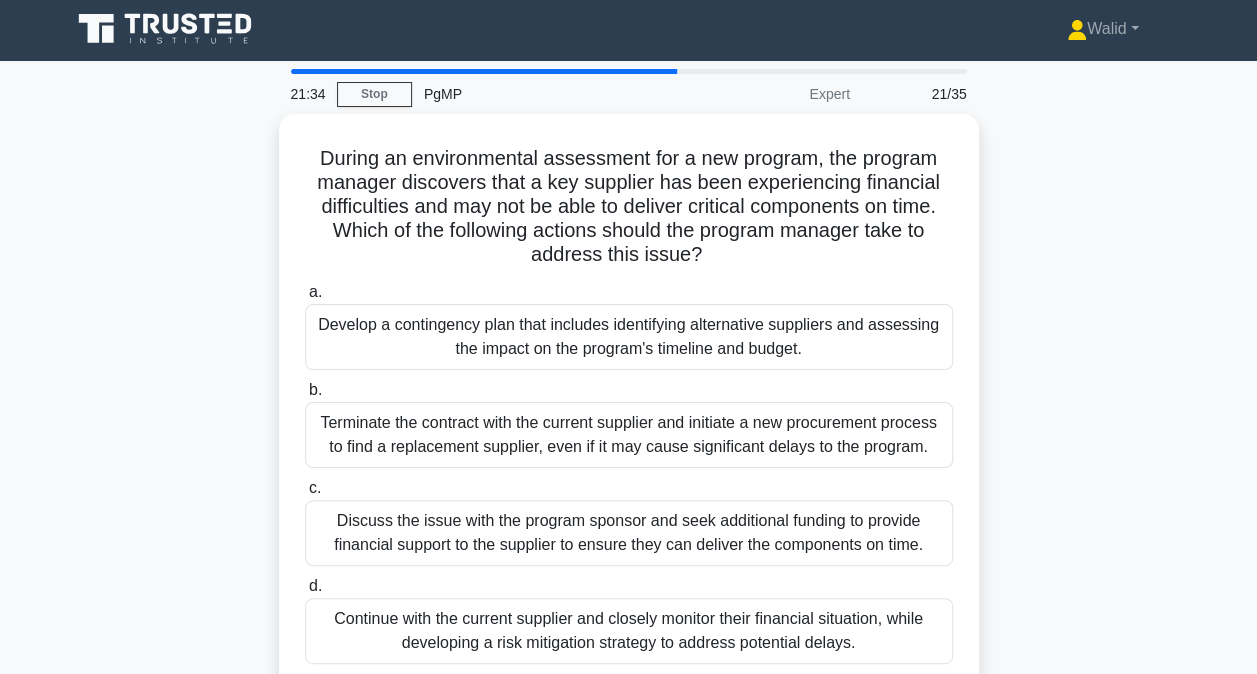 scroll, scrollTop: 0, scrollLeft: 0, axis: both 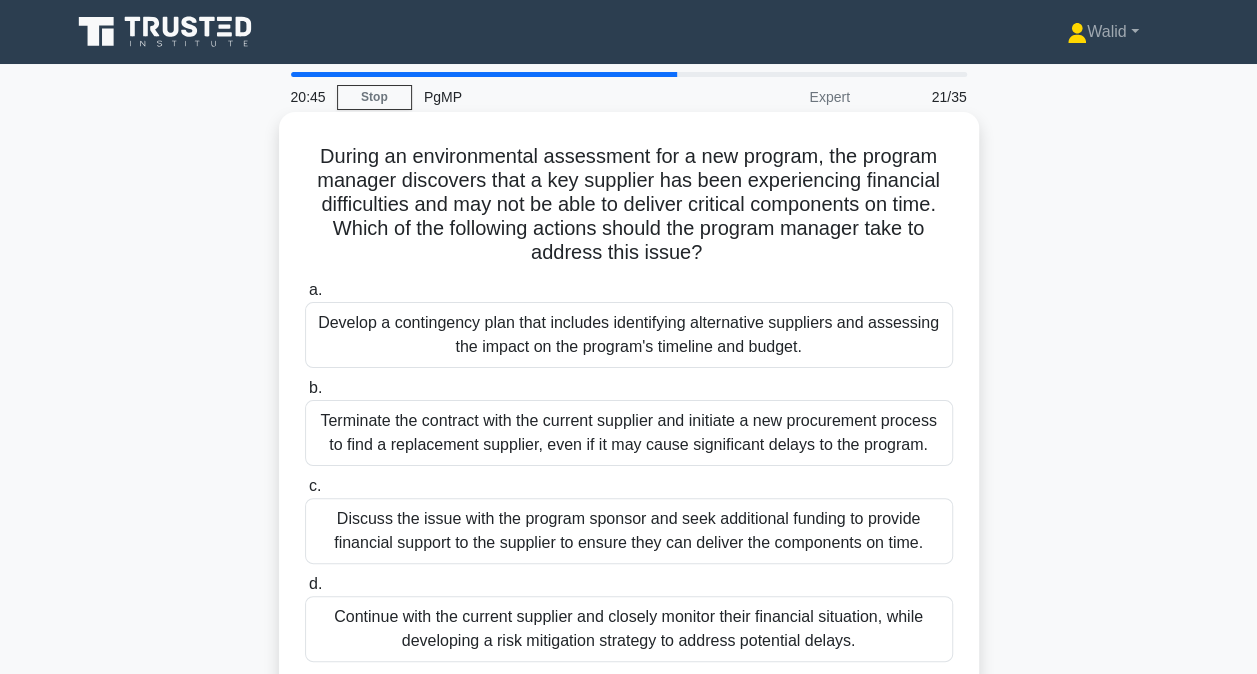 click on "Develop a contingency plan that includes identifying alternative suppliers and assessing the impact on the program's timeline and budget." at bounding box center [629, 335] 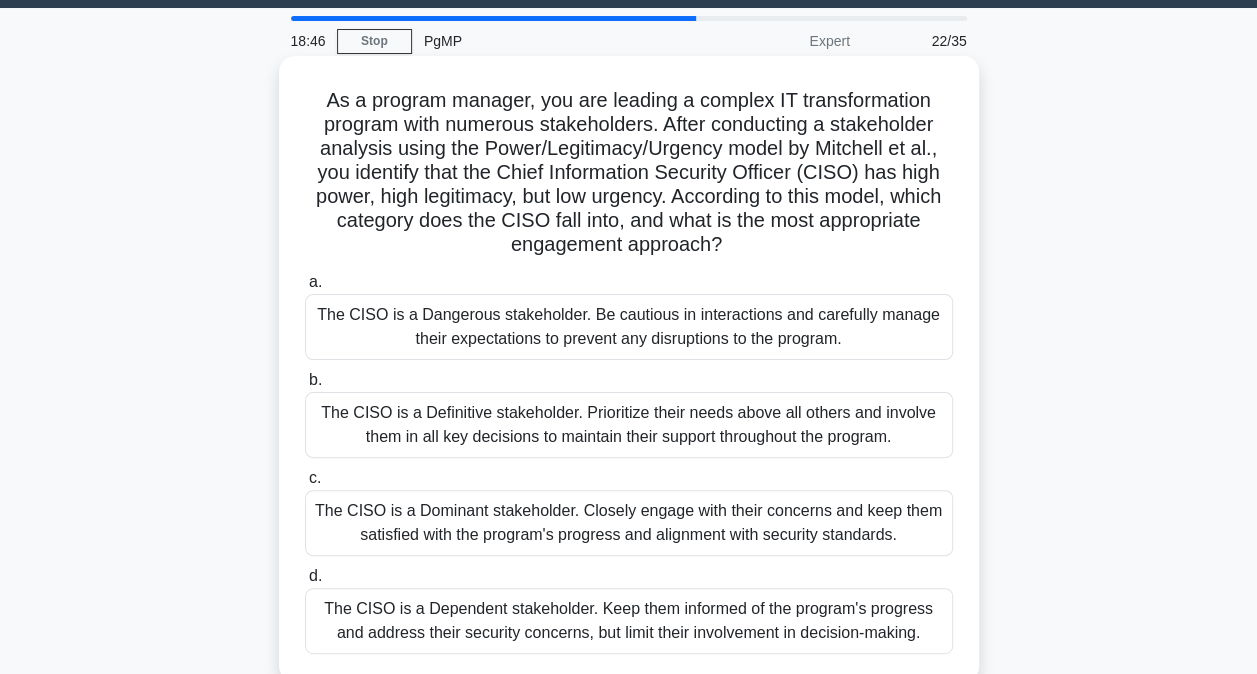 scroll, scrollTop: 60, scrollLeft: 0, axis: vertical 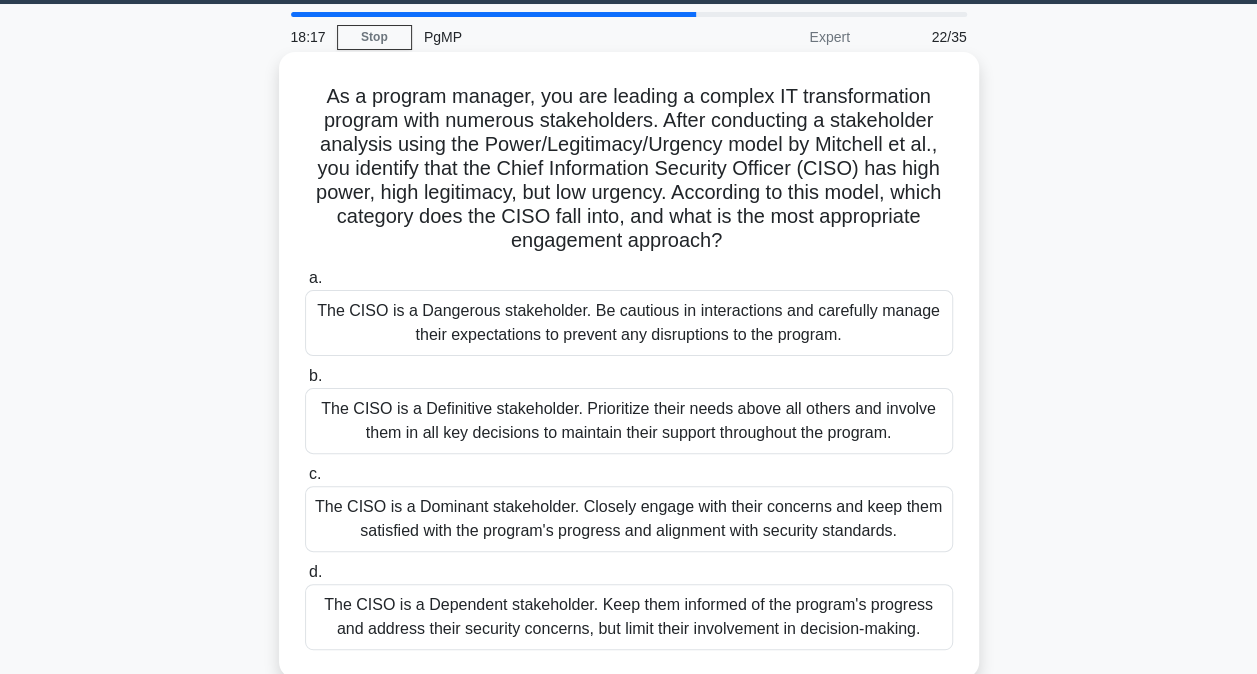 click on "The CISO is a Definitive stakeholder. Prioritize their needs above all others and involve them in all key decisions to maintain their support throughout the program." at bounding box center (629, 421) 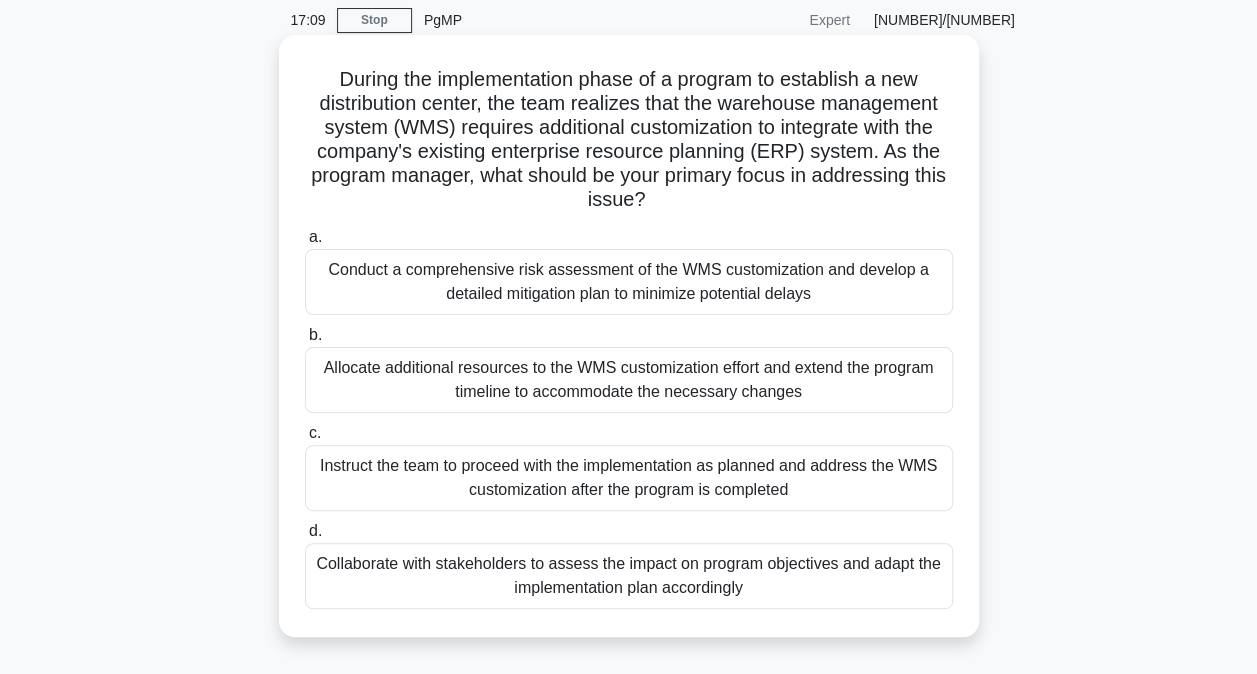 scroll, scrollTop: 78, scrollLeft: 0, axis: vertical 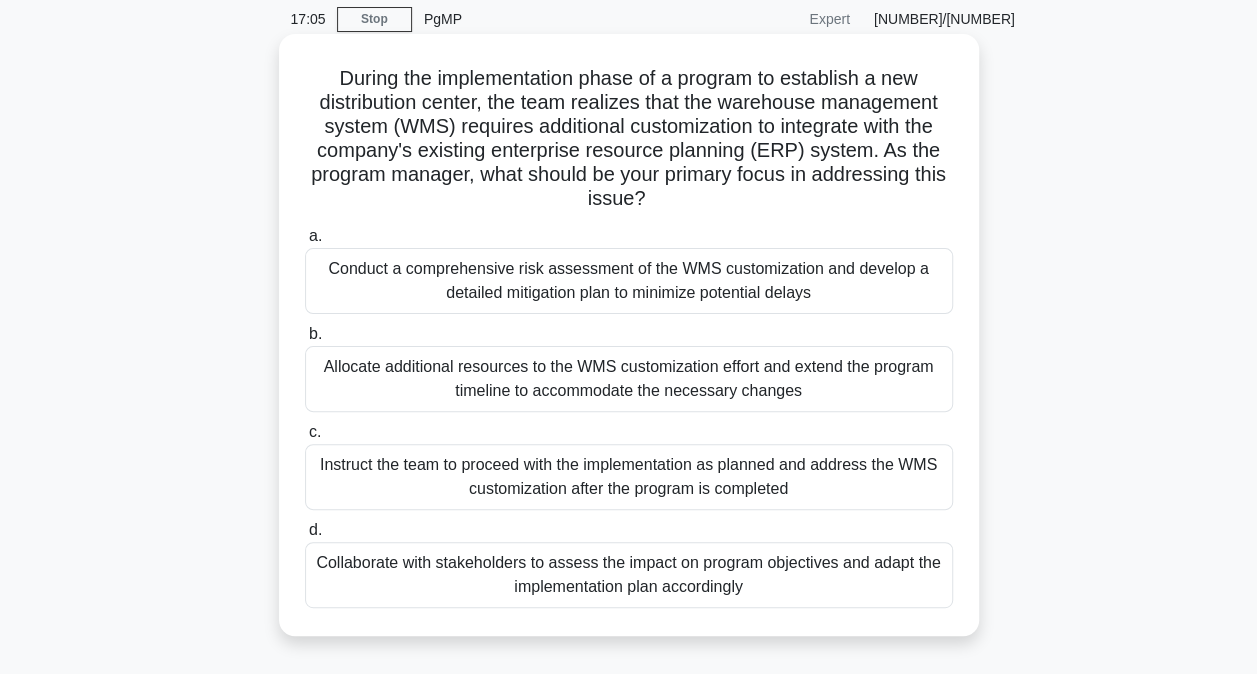 click on "Collaborate with stakeholders to assess the impact on program objectives and adapt the implementation plan accordingly" at bounding box center (629, 575) 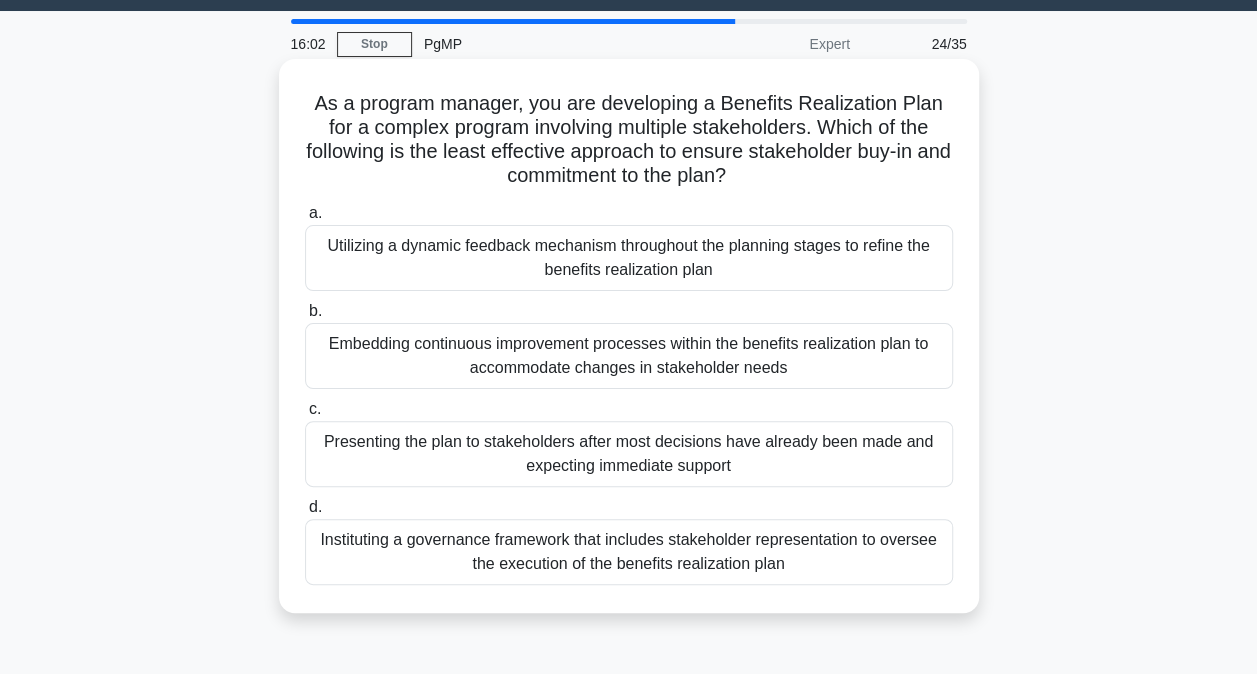 scroll, scrollTop: 54, scrollLeft: 0, axis: vertical 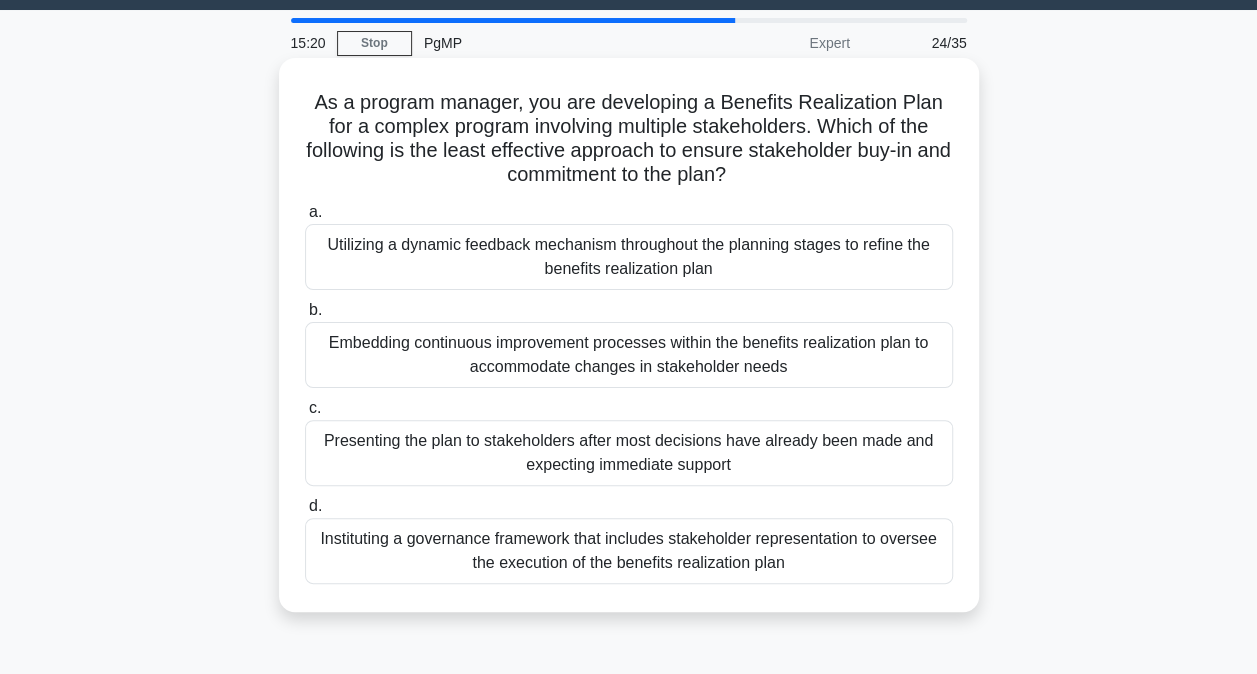 click on "Instituting a governance framework that includes stakeholder representation to oversee the execution of the benefits realization plan" at bounding box center [629, 551] 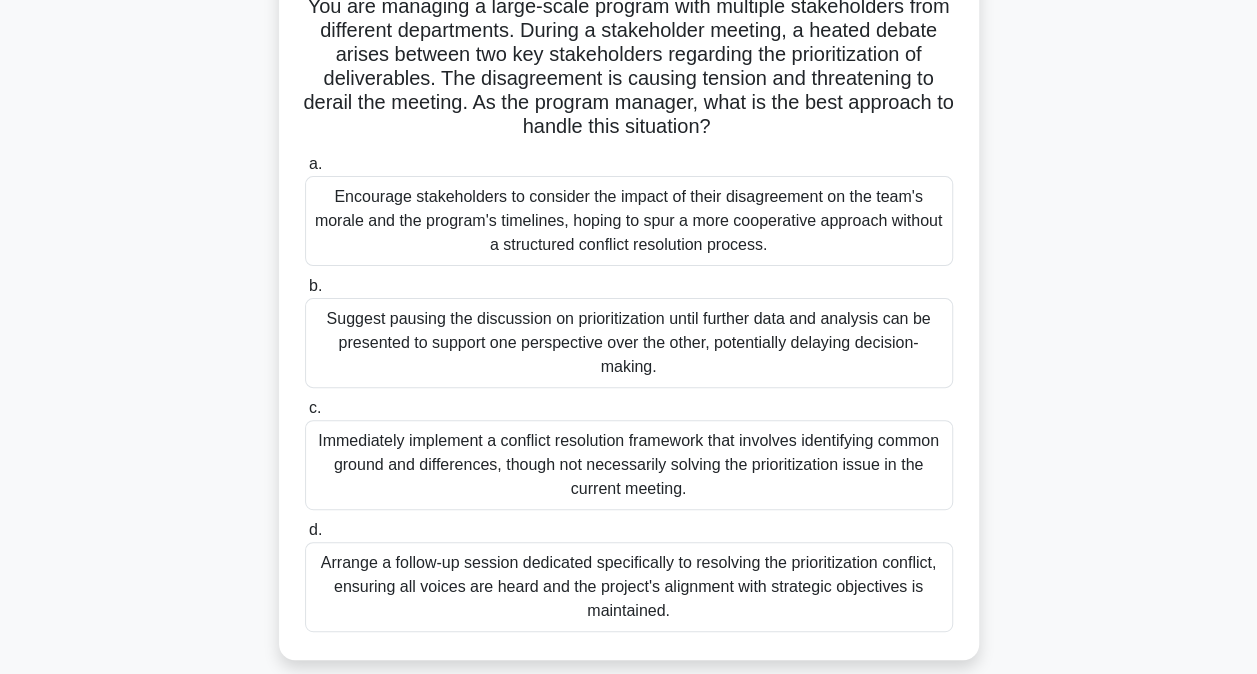 scroll, scrollTop: 156, scrollLeft: 0, axis: vertical 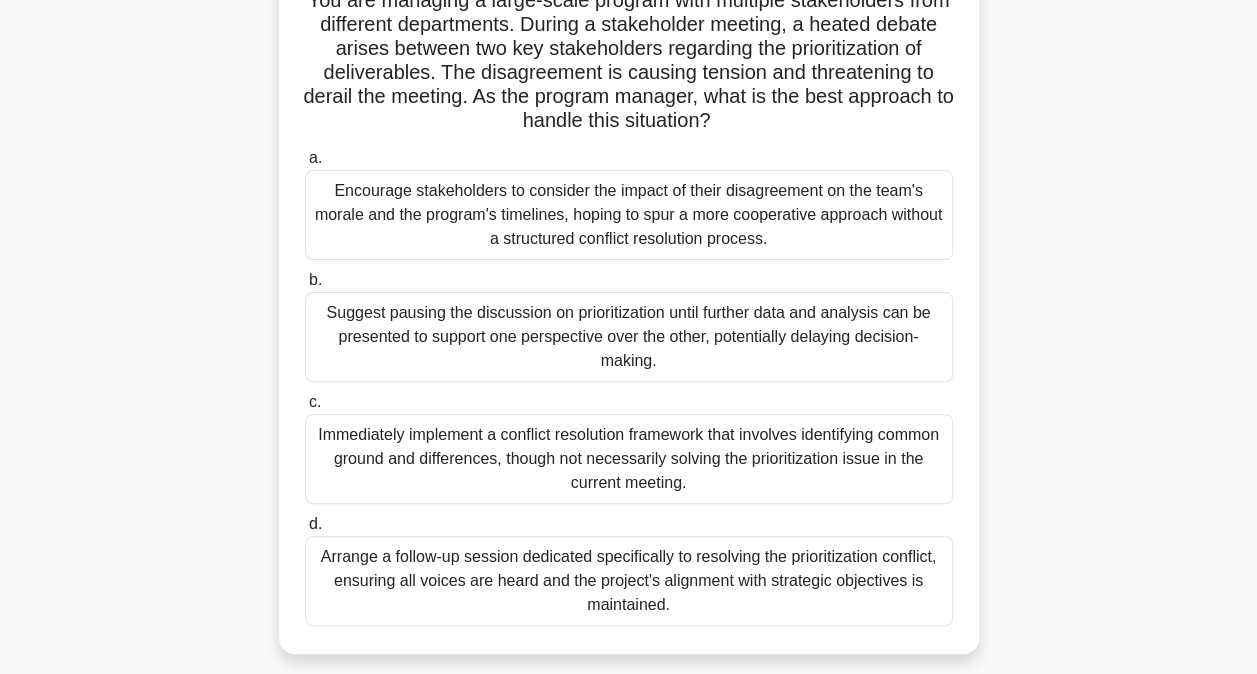 click on "Arrange a follow-up session dedicated specifically to resolving the prioritization conflict, ensuring all voices are heard and the project's alignment with strategic objectives is maintained." at bounding box center (629, 581) 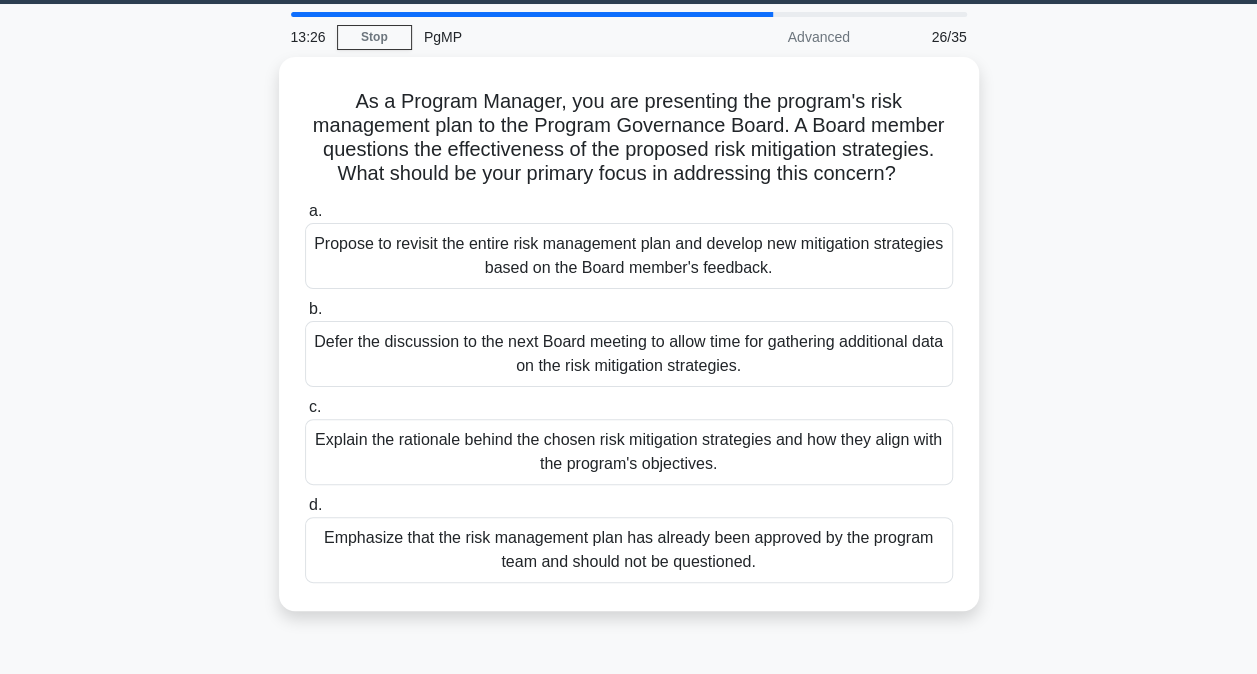 scroll, scrollTop: 76, scrollLeft: 0, axis: vertical 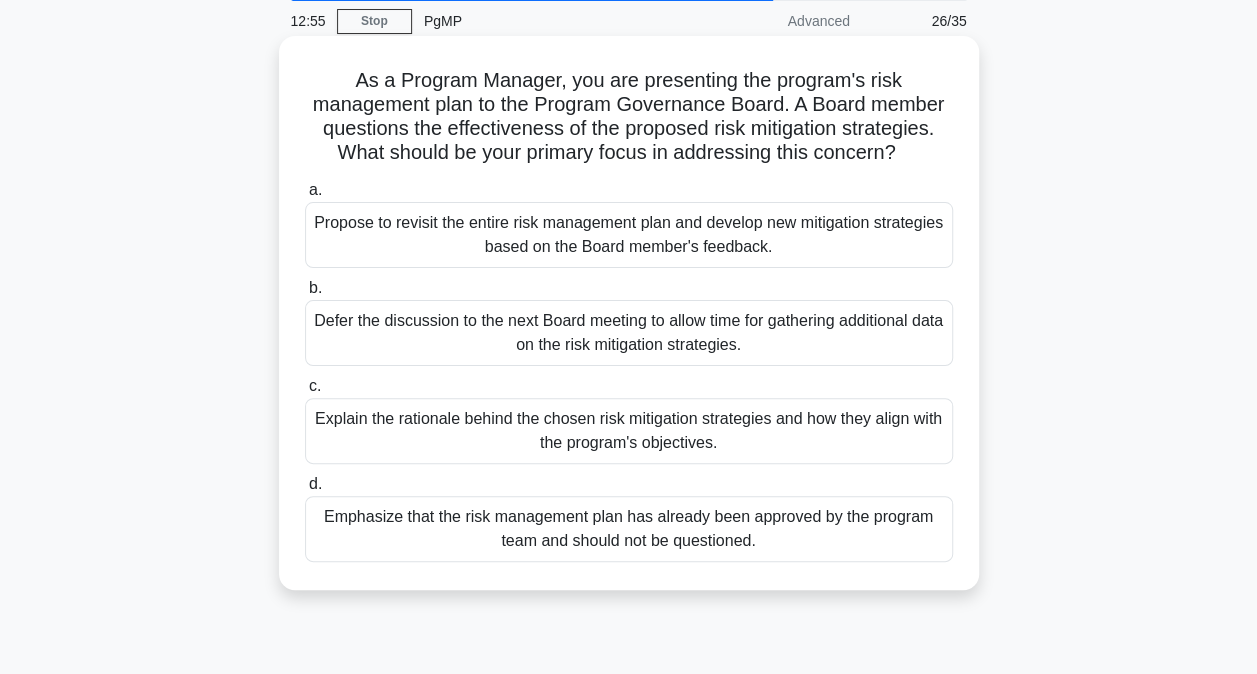 click on "Explain the rationale behind the chosen risk mitigation strategies and how they align with the program's objectives." at bounding box center (629, 431) 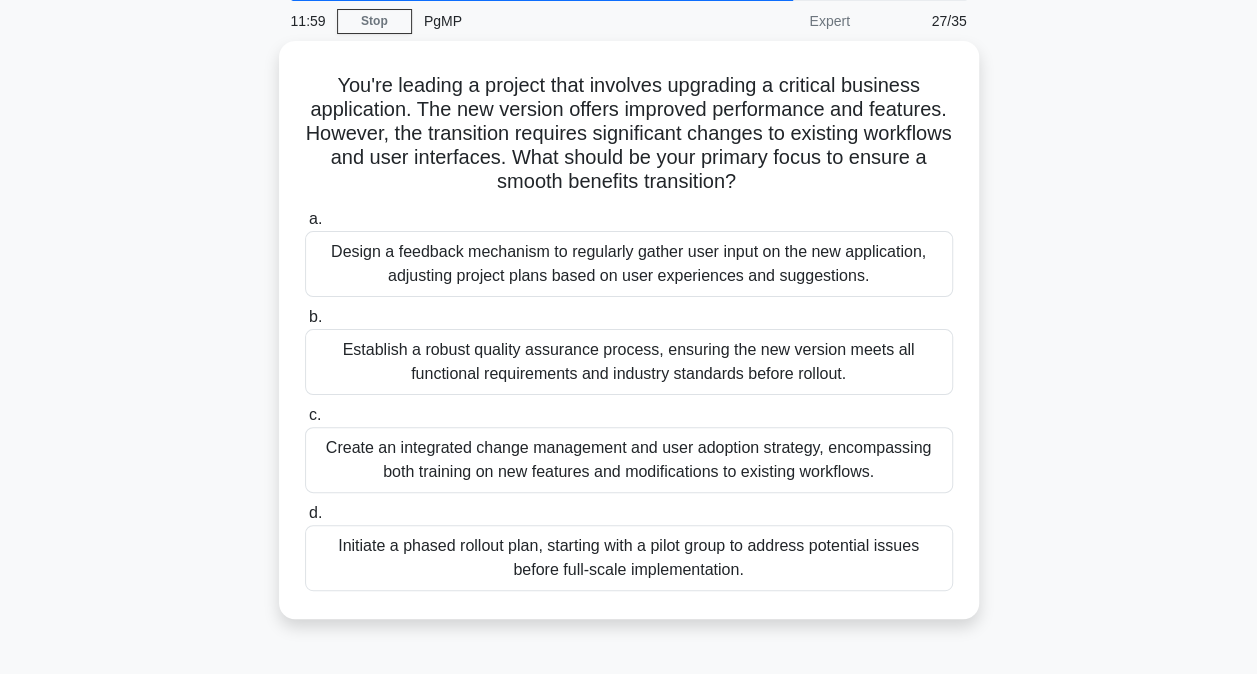 scroll, scrollTop: 74, scrollLeft: 0, axis: vertical 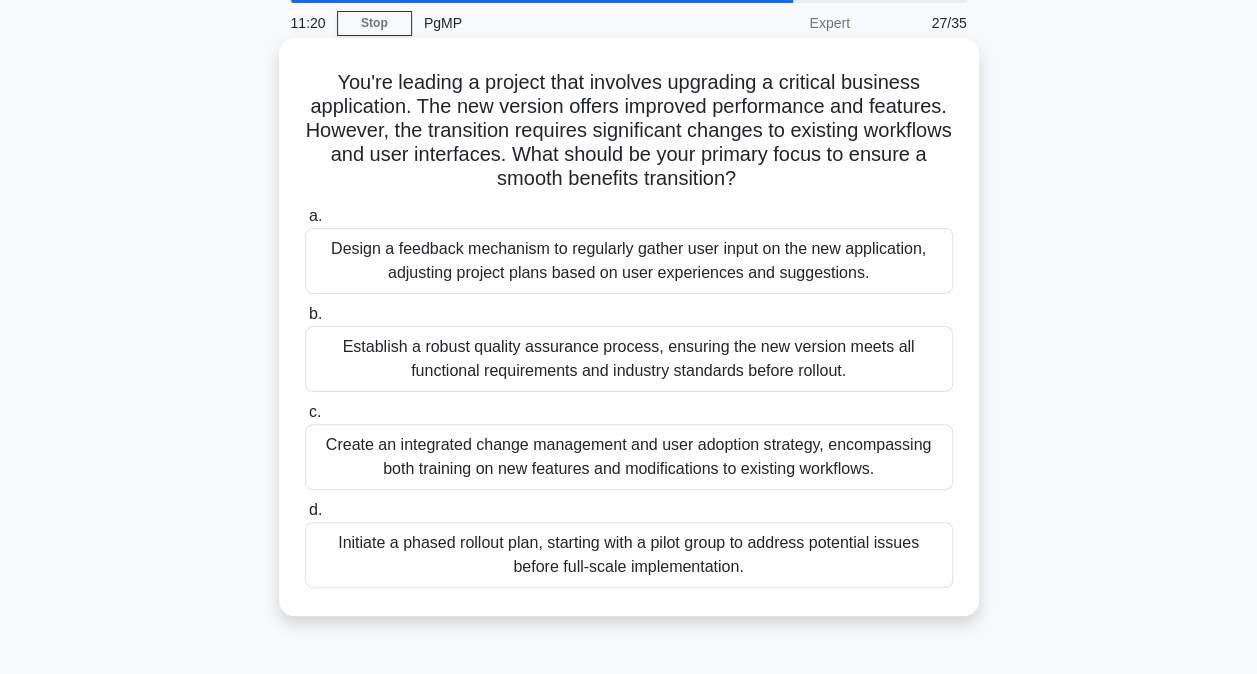 click on "Establish a robust quality assurance process, ensuring the new version meets all functional requirements and industry standards before rollout." at bounding box center [629, 359] 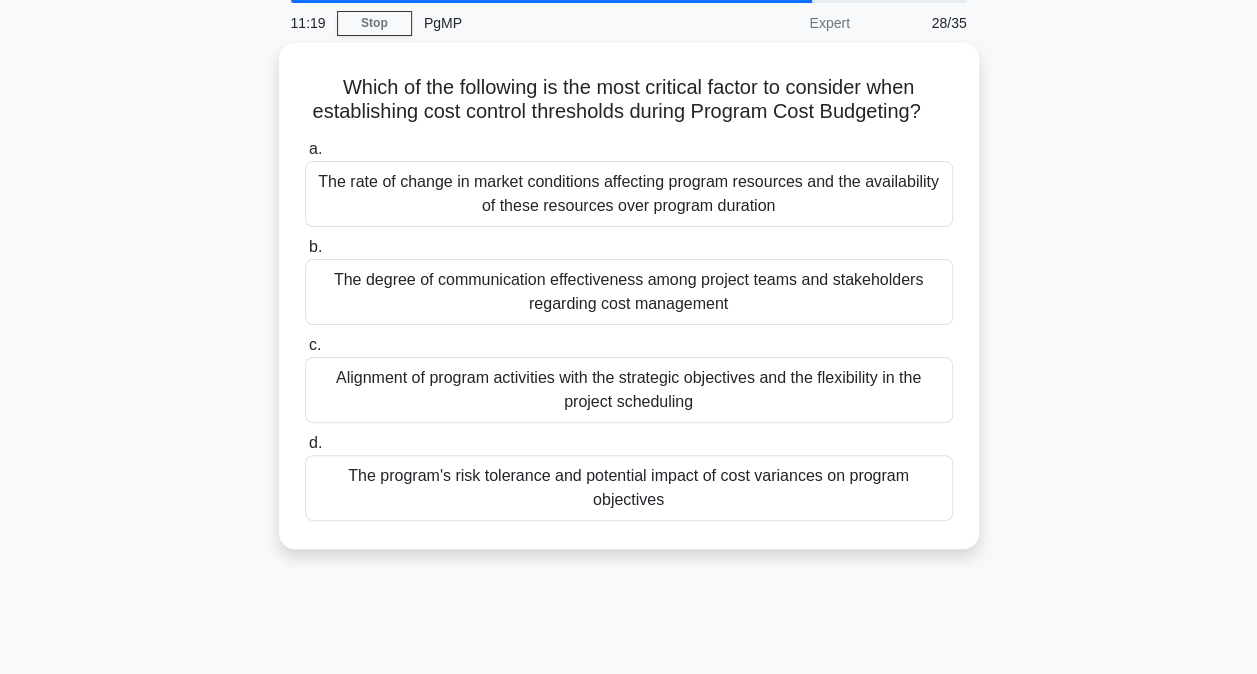 scroll, scrollTop: 0, scrollLeft: 0, axis: both 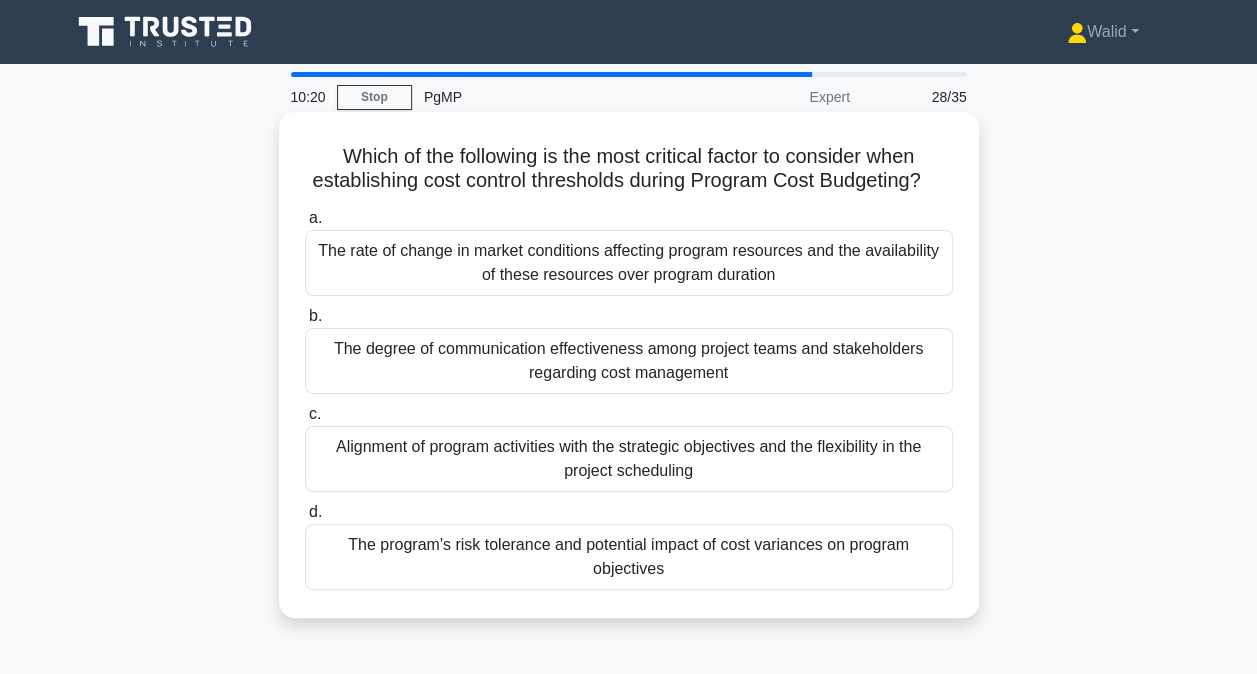 click on "The program's risk tolerance and potential impact of cost variances on program objectives" at bounding box center (629, 557) 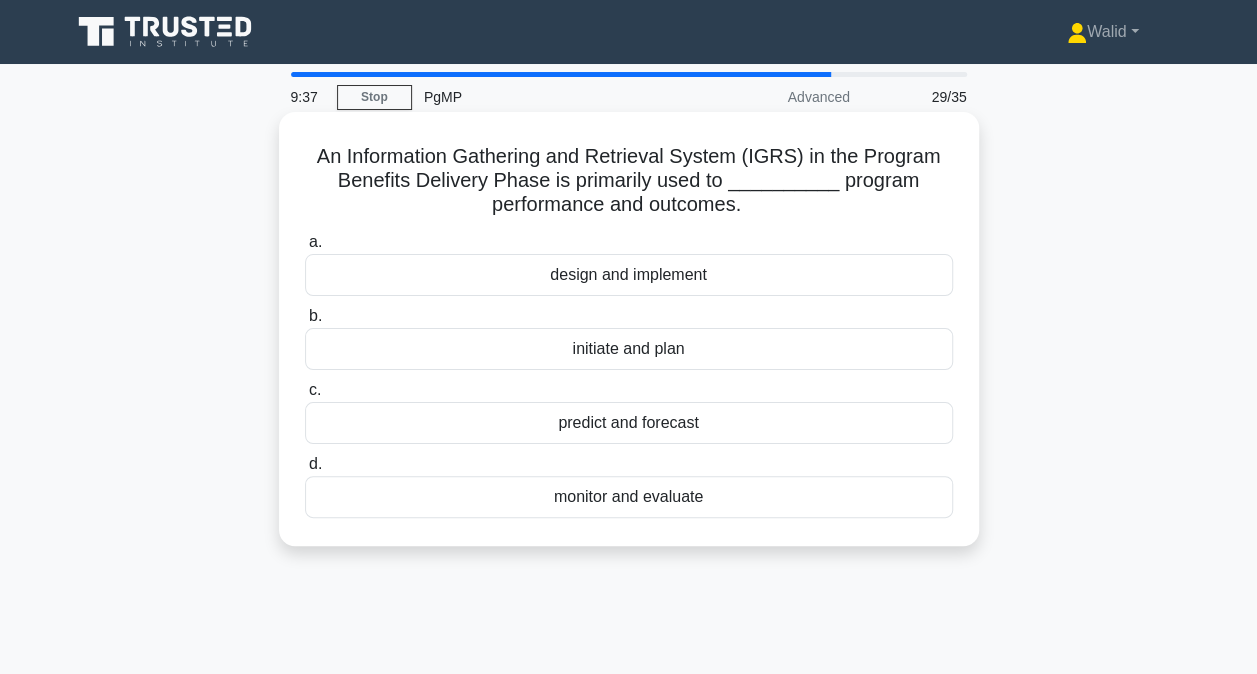 click on "monitor and evaluate" at bounding box center [629, 497] 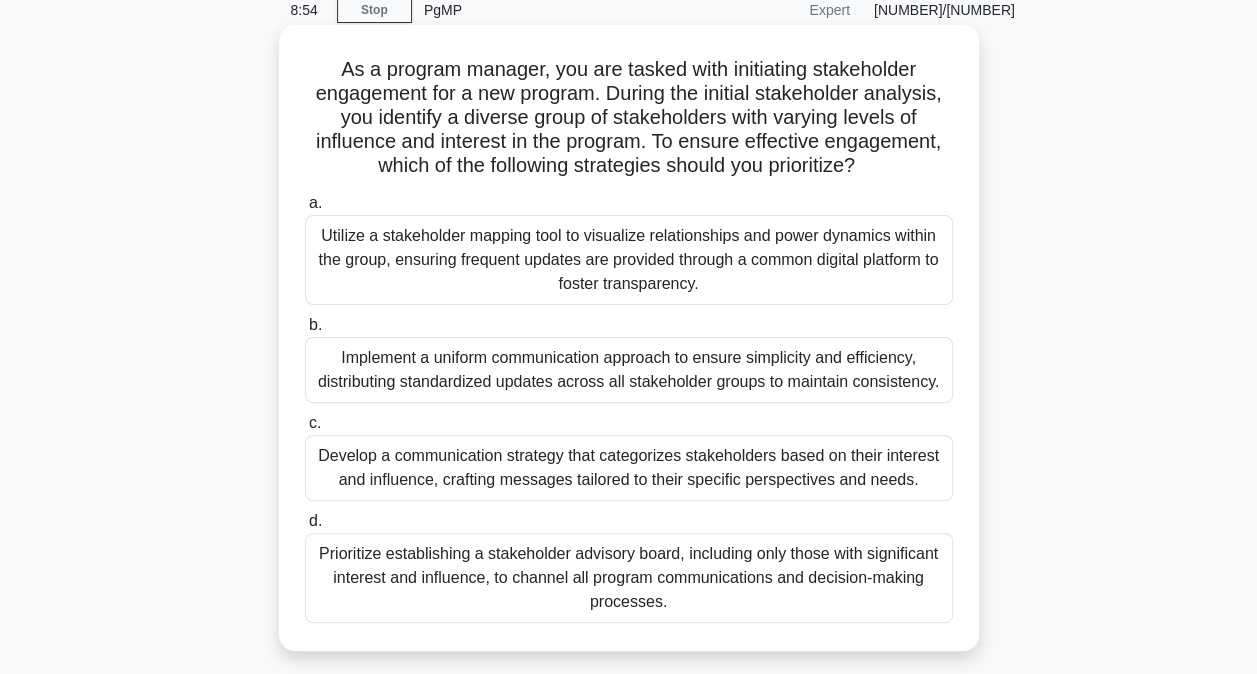 scroll, scrollTop: 94, scrollLeft: 0, axis: vertical 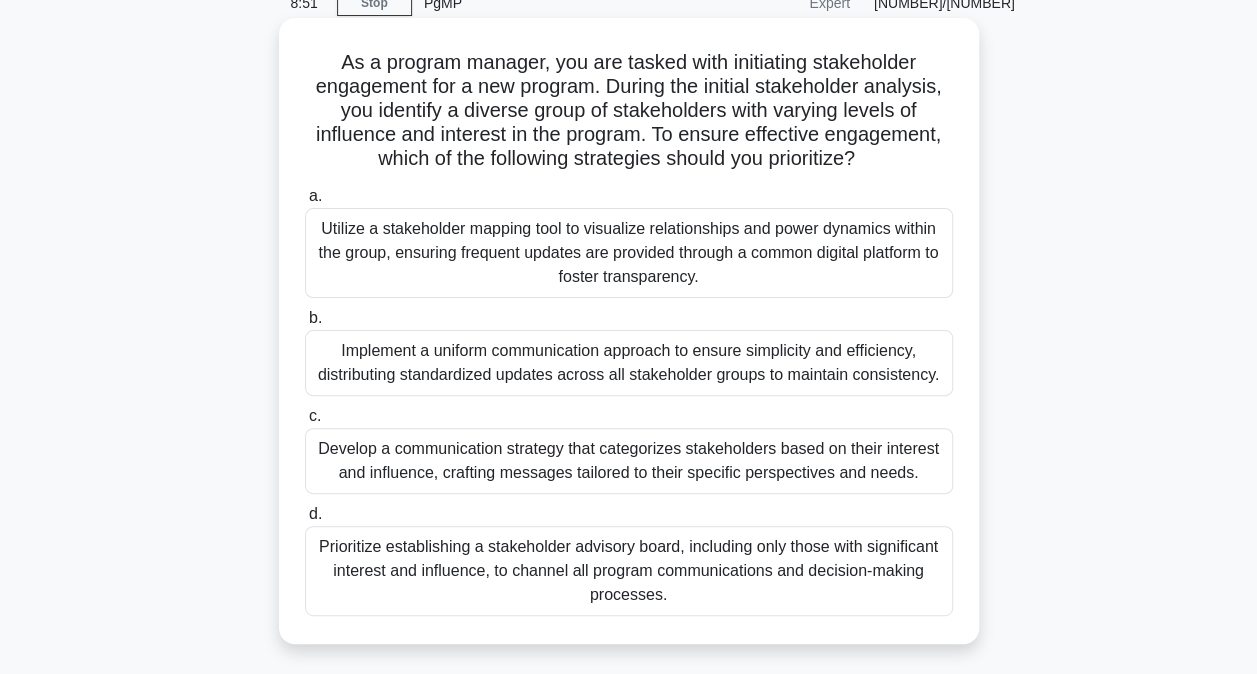 click on "Develop a communication strategy that categorizes stakeholders based on their interest and influence, crafting messages tailored to their specific perspectives and needs." at bounding box center [629, 461] 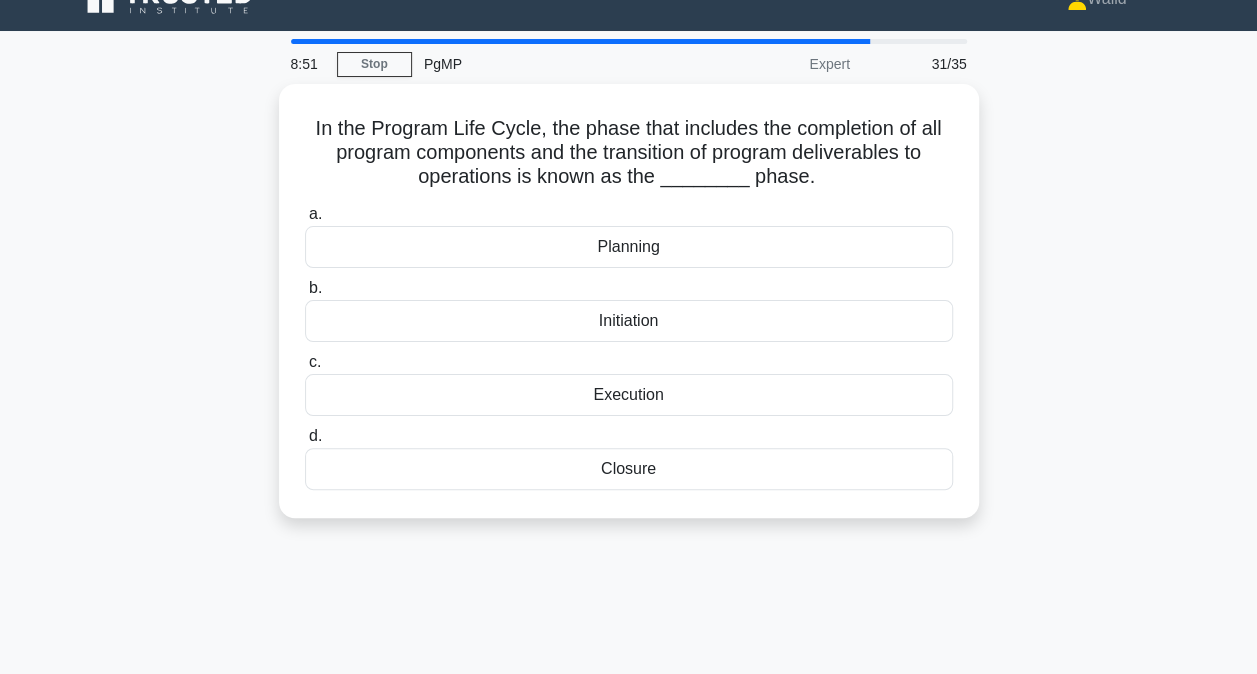 scroll, scrollTop: 0, scrollLeft: 0, axis: both 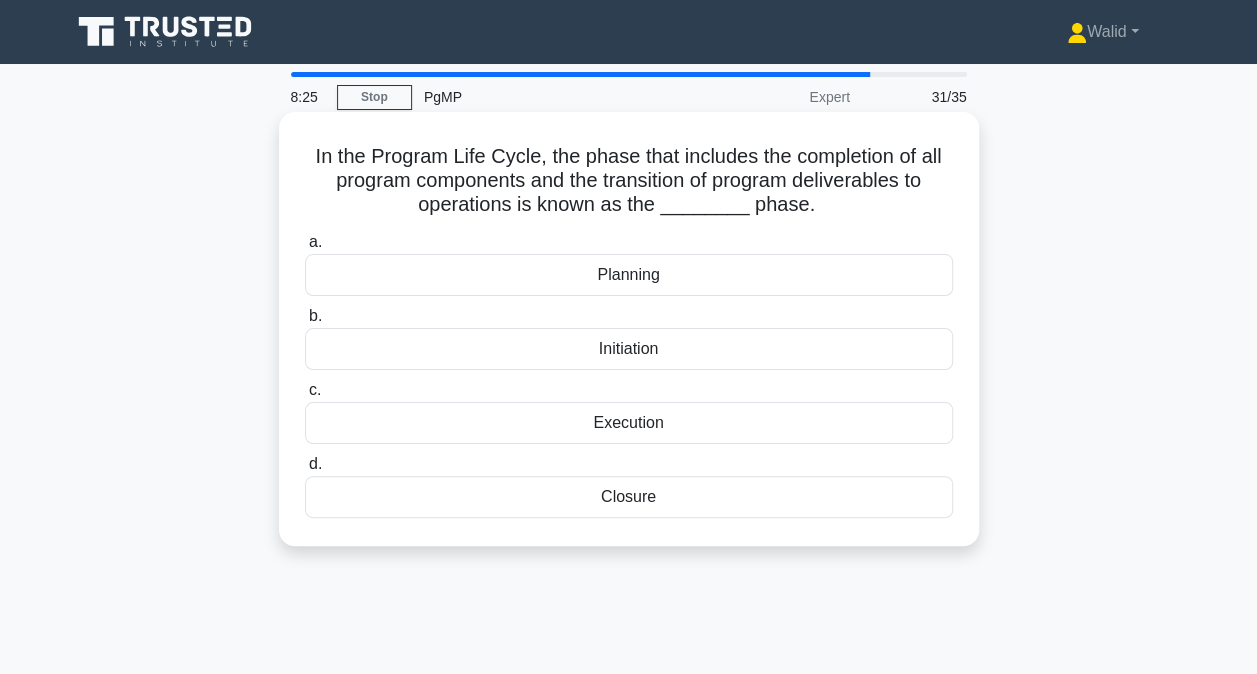 click on "Closure" at bounding box center [629, 497] 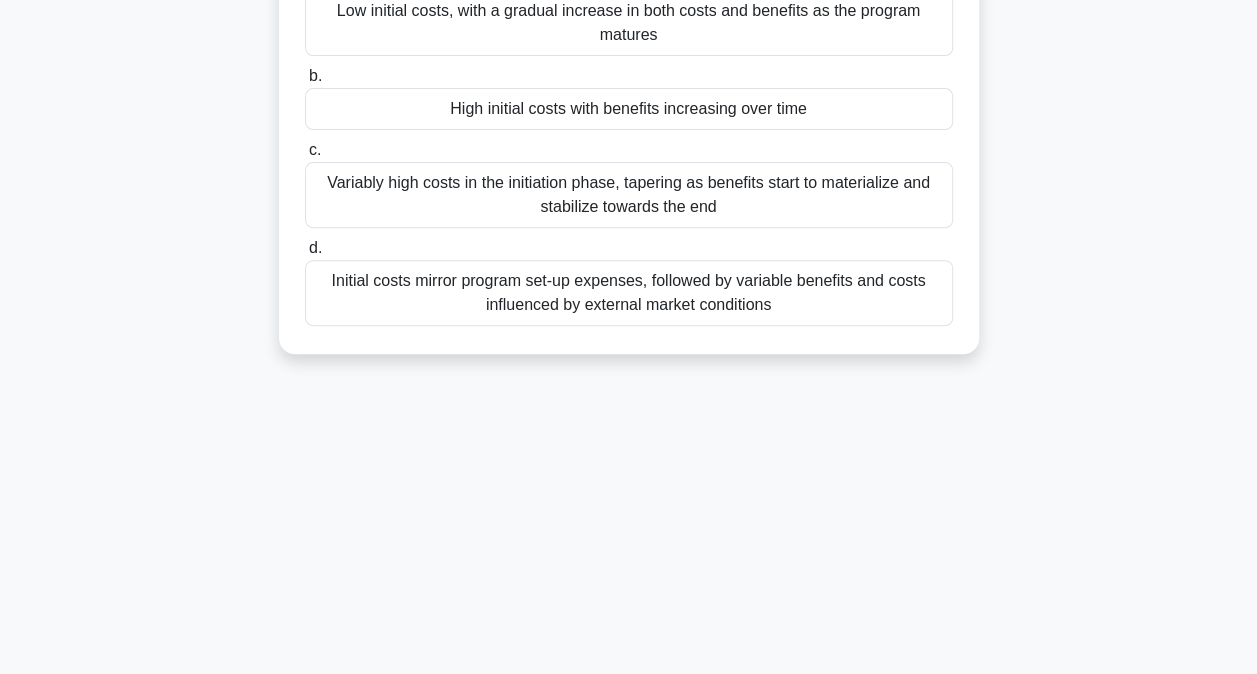 scroll, scrollTop: 0, scrollLeft: 0, axis: both 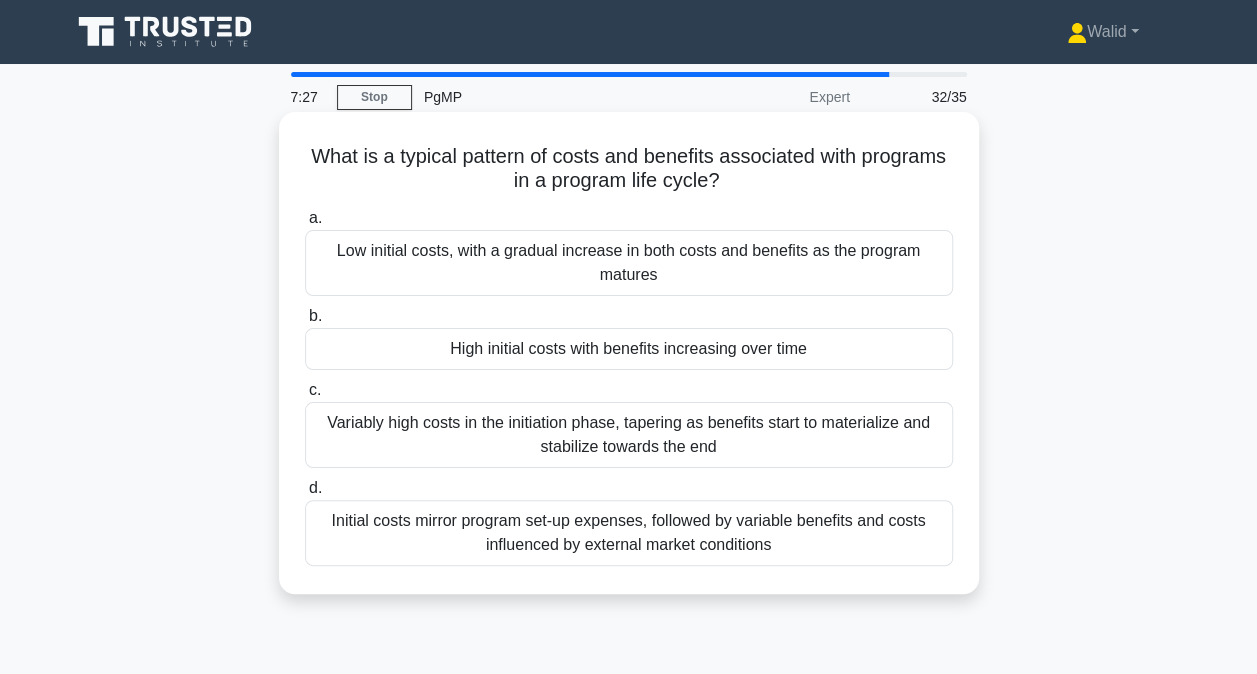 click on "Variably high costs in the initiation phase, tapering as benefits start to materialize and stabilize towards the end" at bounding box center [629, 435] 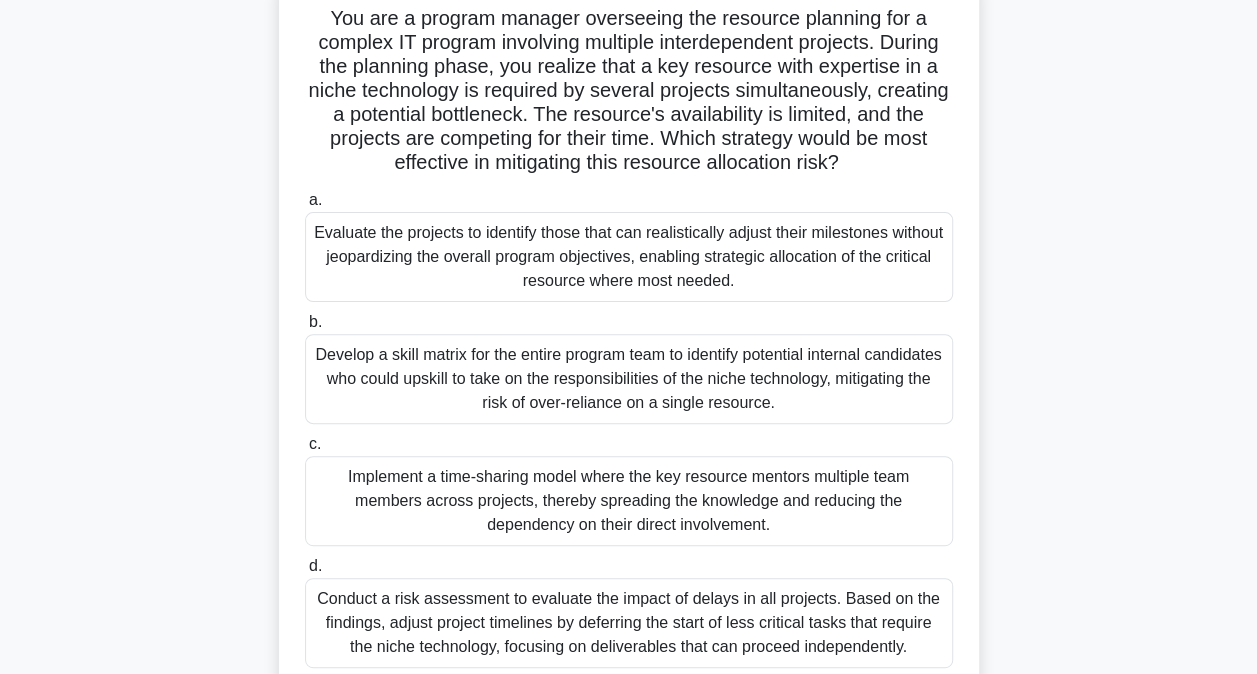 scroll, scrollTop: 141, scrollLeft: 0, axis: vertical 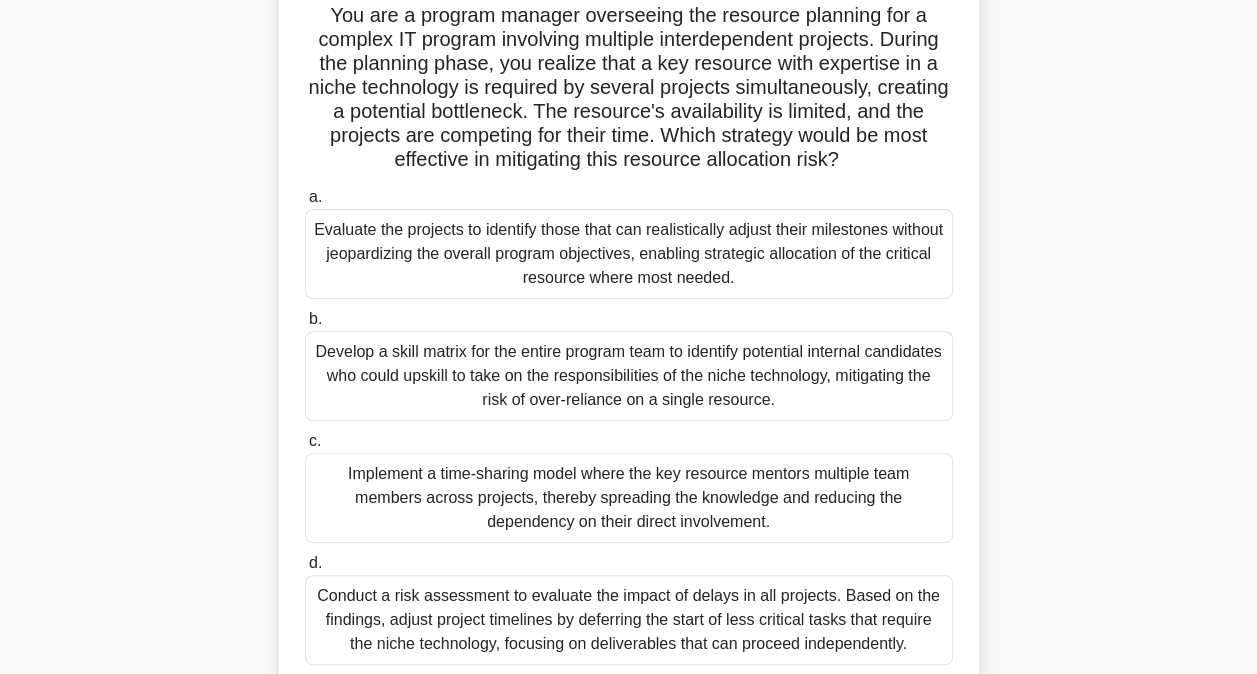 click on "Implement a time-sharing model where the key resource mentors multiple team members across projects, thereby spreading the knowledge and reducing the dependency on their direct involvement." at bounding box center [629, 498] 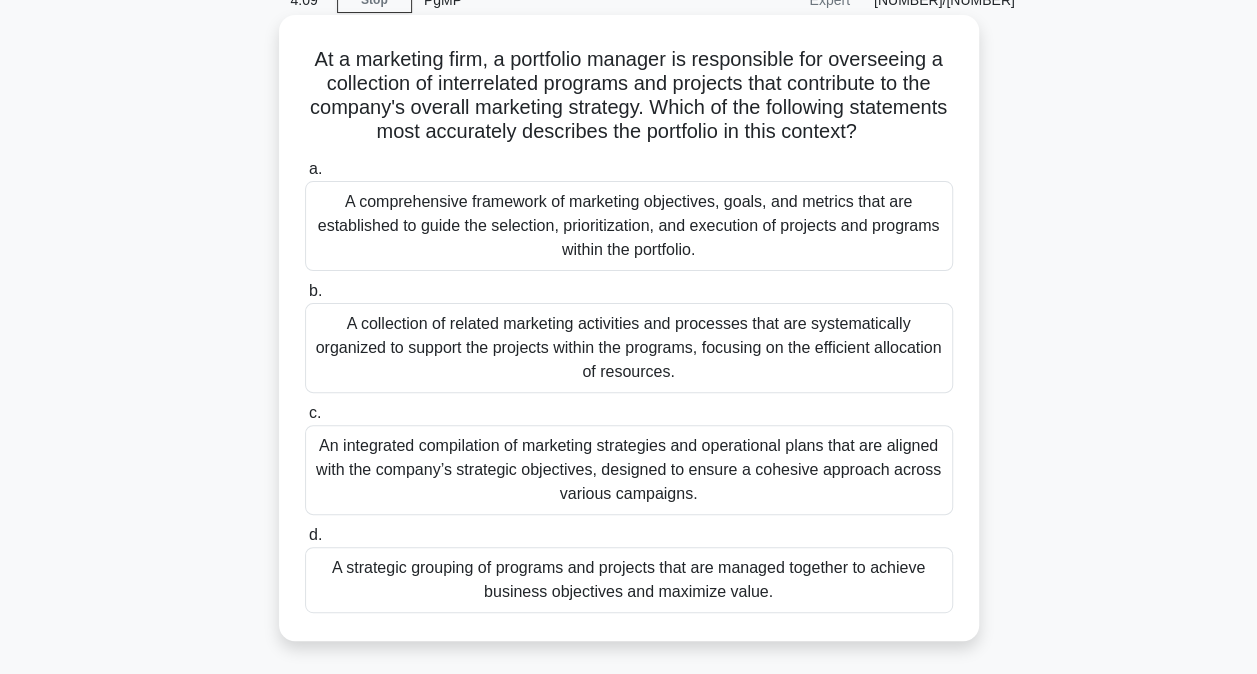 scroll, scrollTop: 98, scrollLeft: 0, axis: vertical 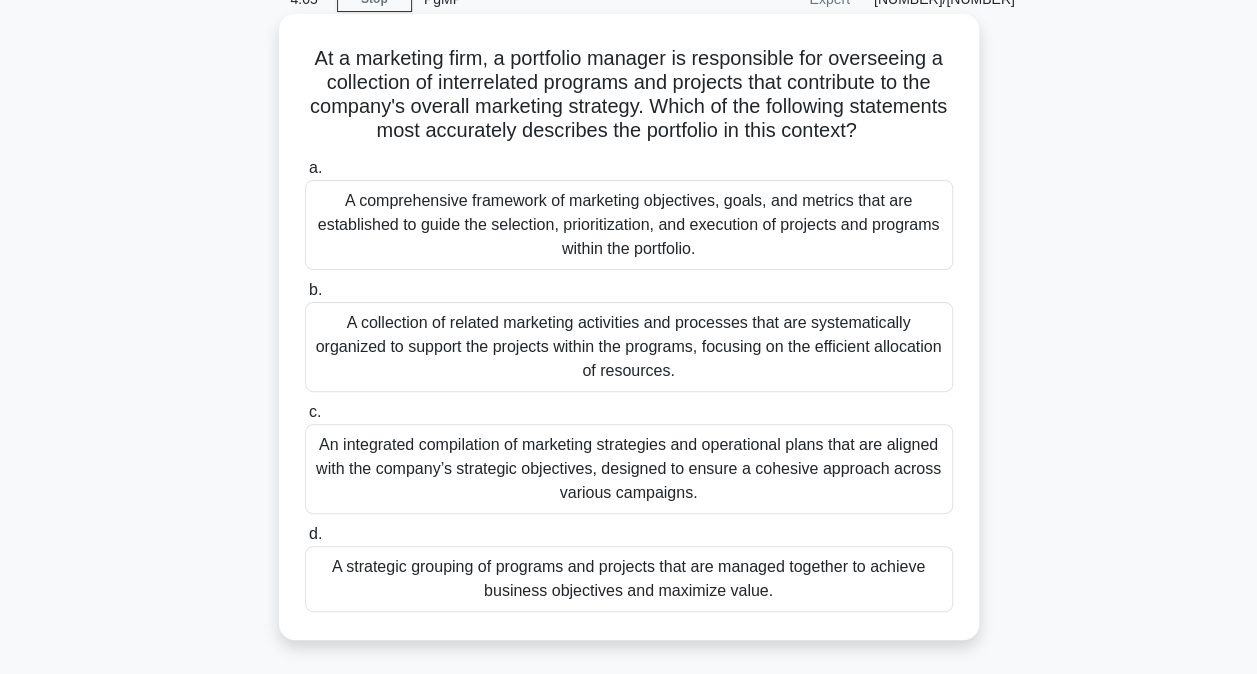 click on "A strategic grouping of programs and projects that are managed together to achieve business objectives and maximize value." at bounding box center [629, 579] 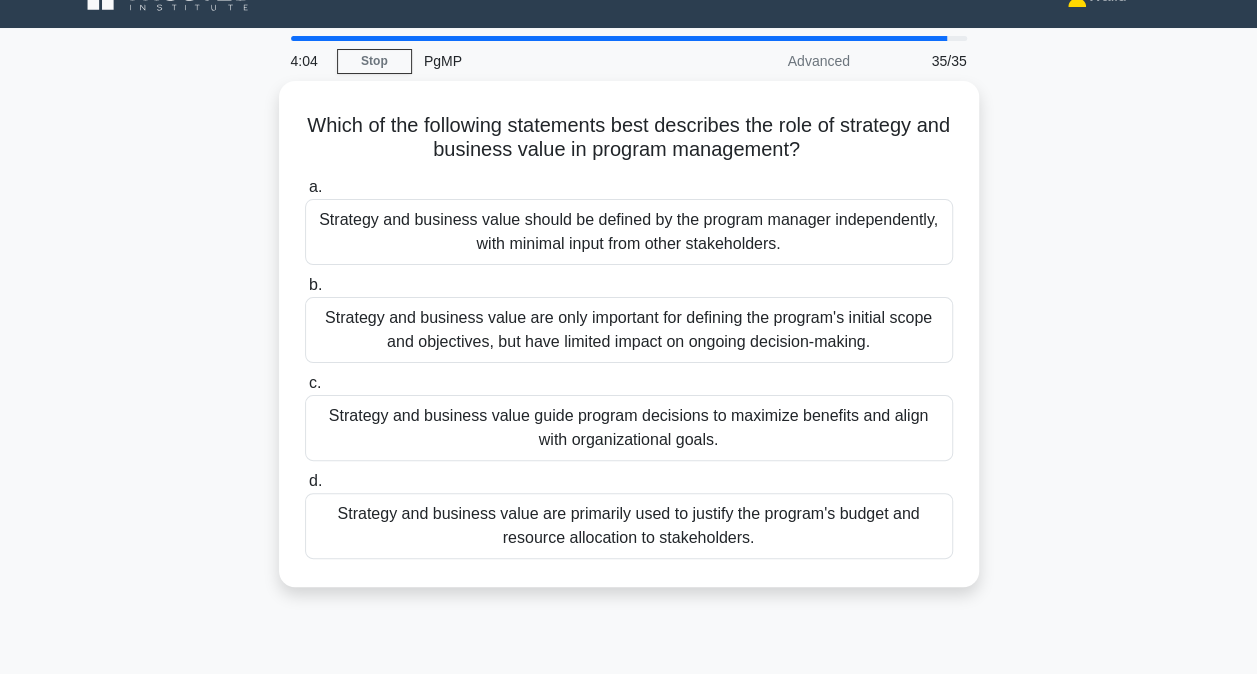 scroll, scrollTop: 0, scrollLeft: 0, axis: both 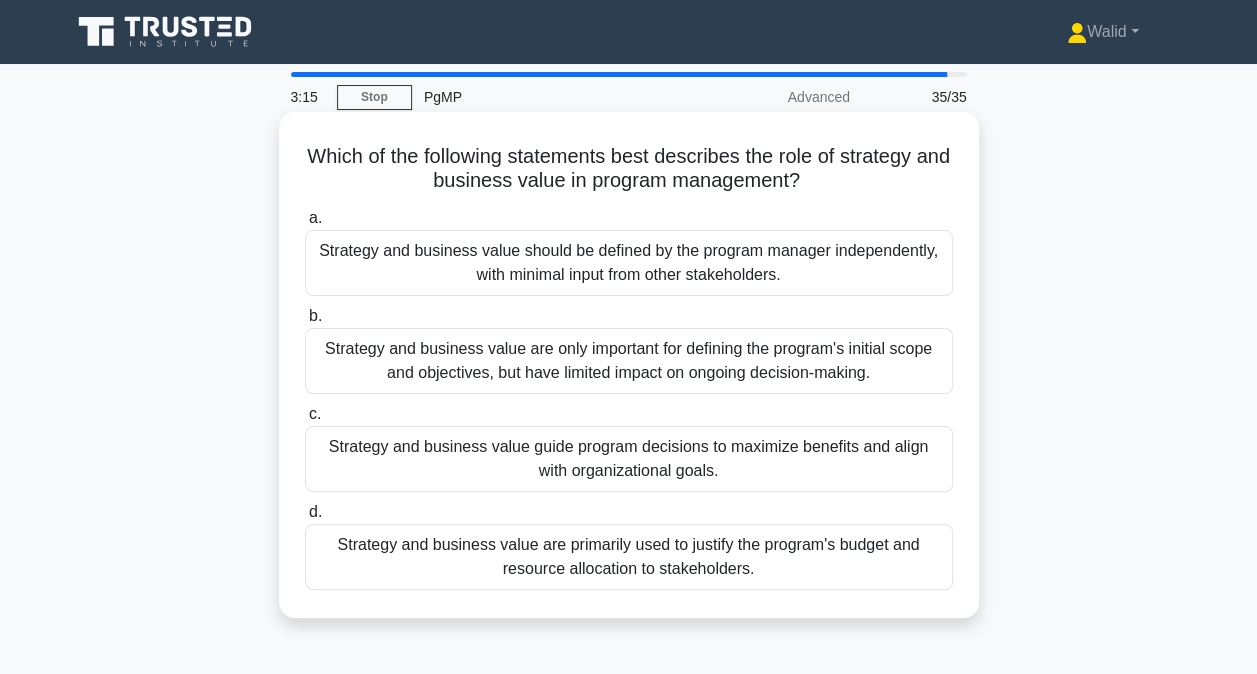 click on "Strategy and business value guide program decisions to maximize benefits and align with organizational goals." at bounding box center [629, 459] 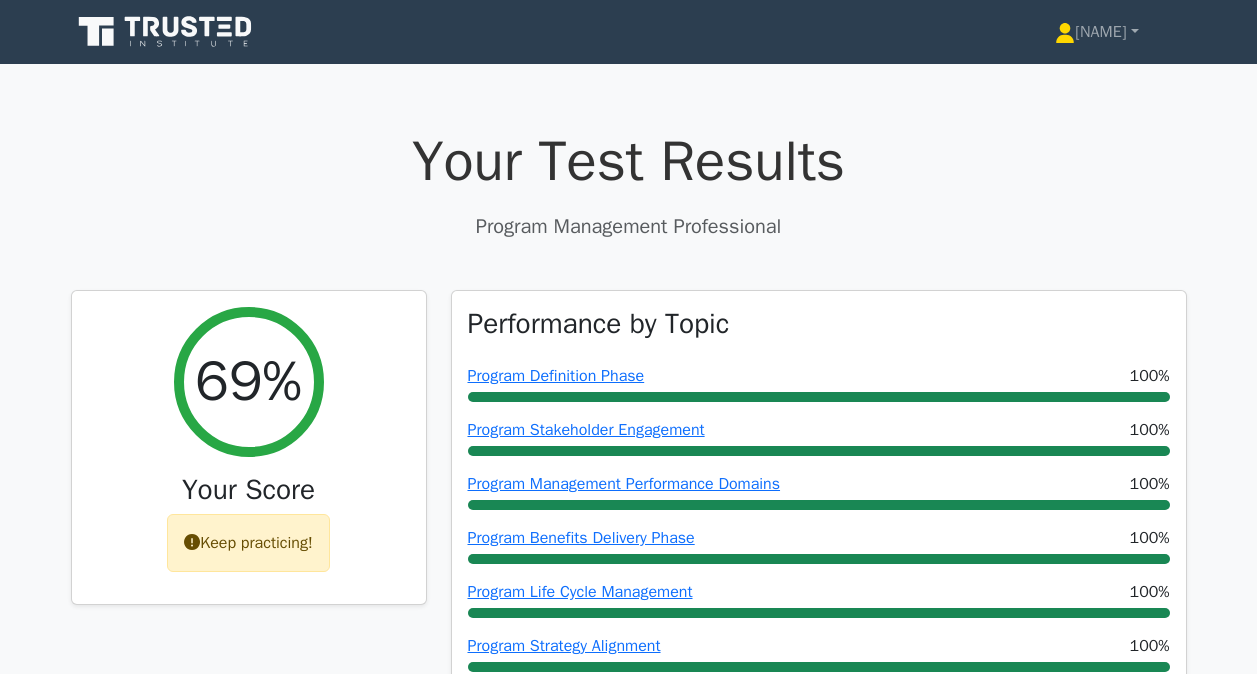 scroll, scrollTop: 0, scrollLeft: 0, axis: both 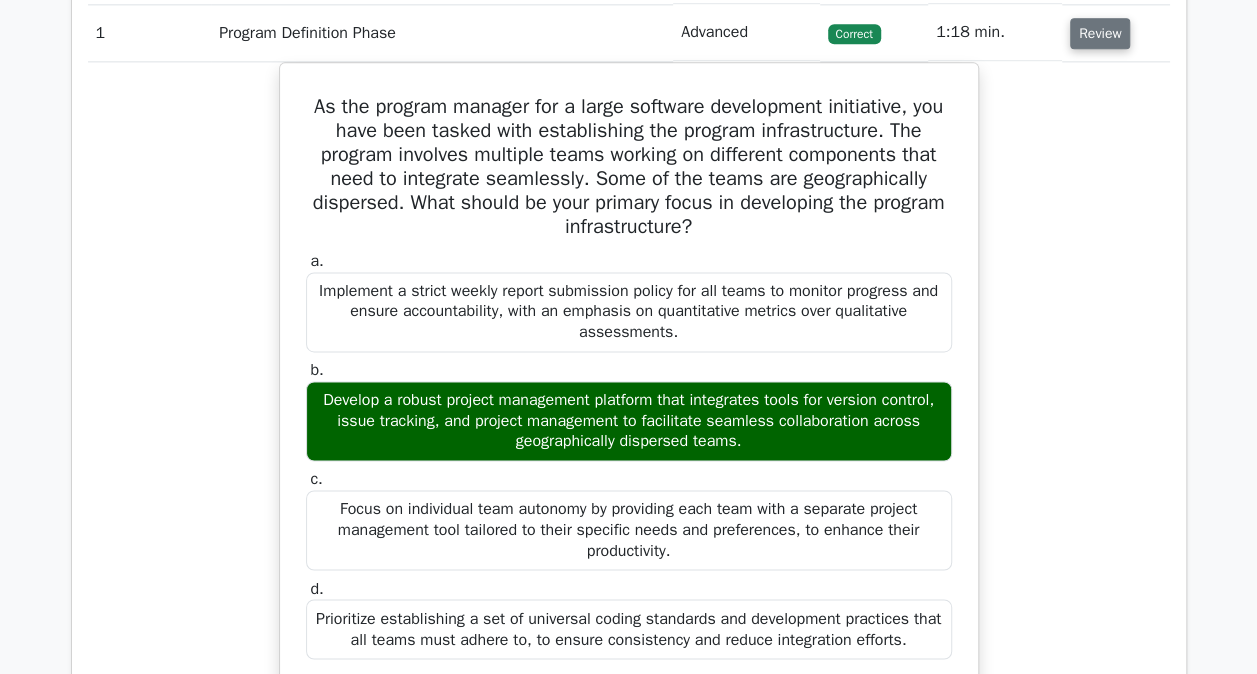 click on "Review" at bounding box center [1100, 33] 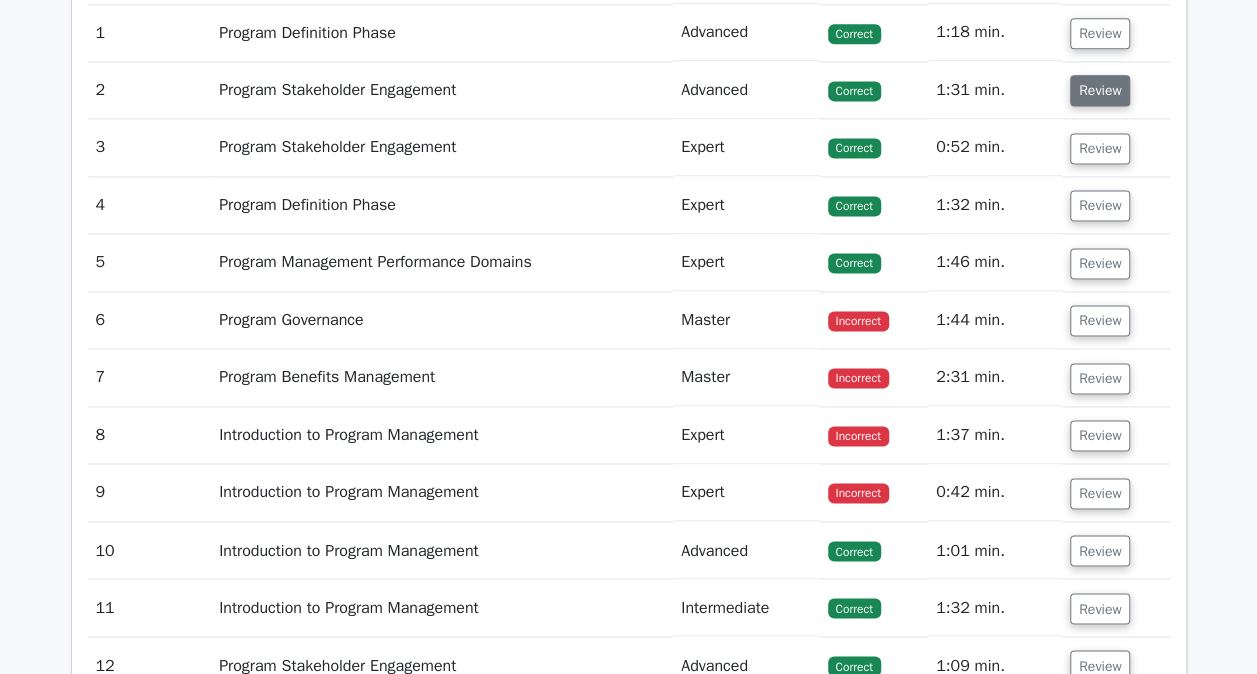 click on "Review" at bounding box center [1100, 90] 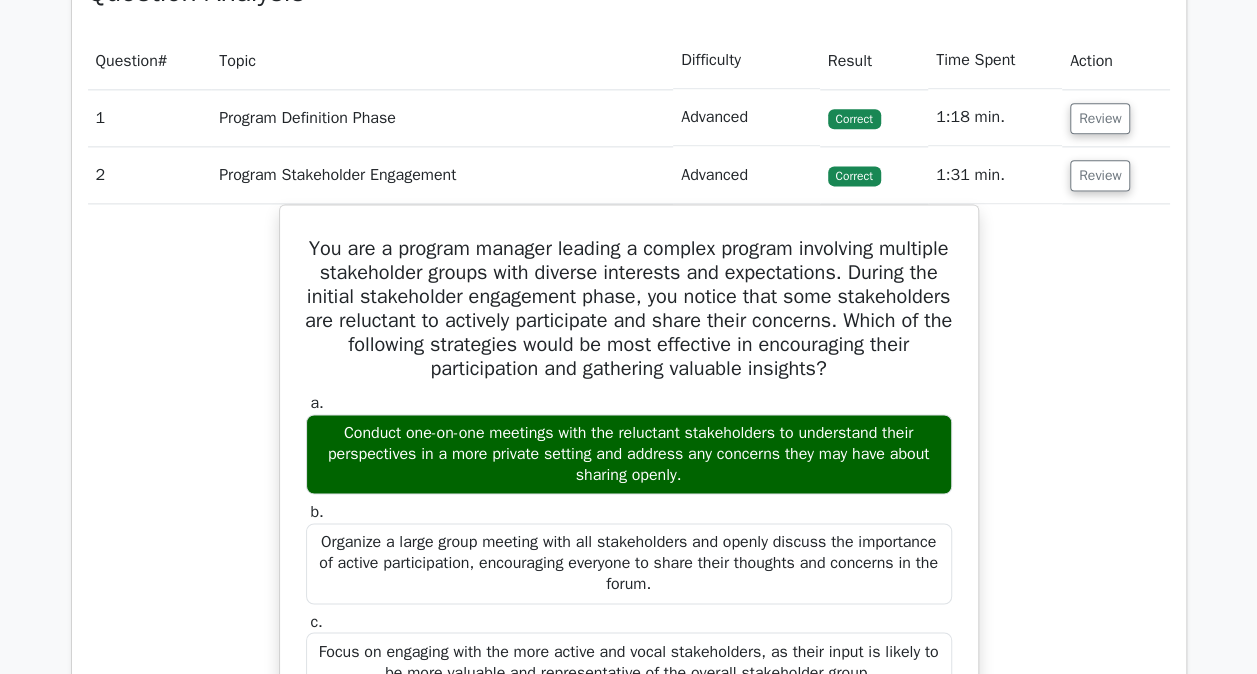 scroll, scrollTop: 1248, scrollLeft: 0, axis: vertical 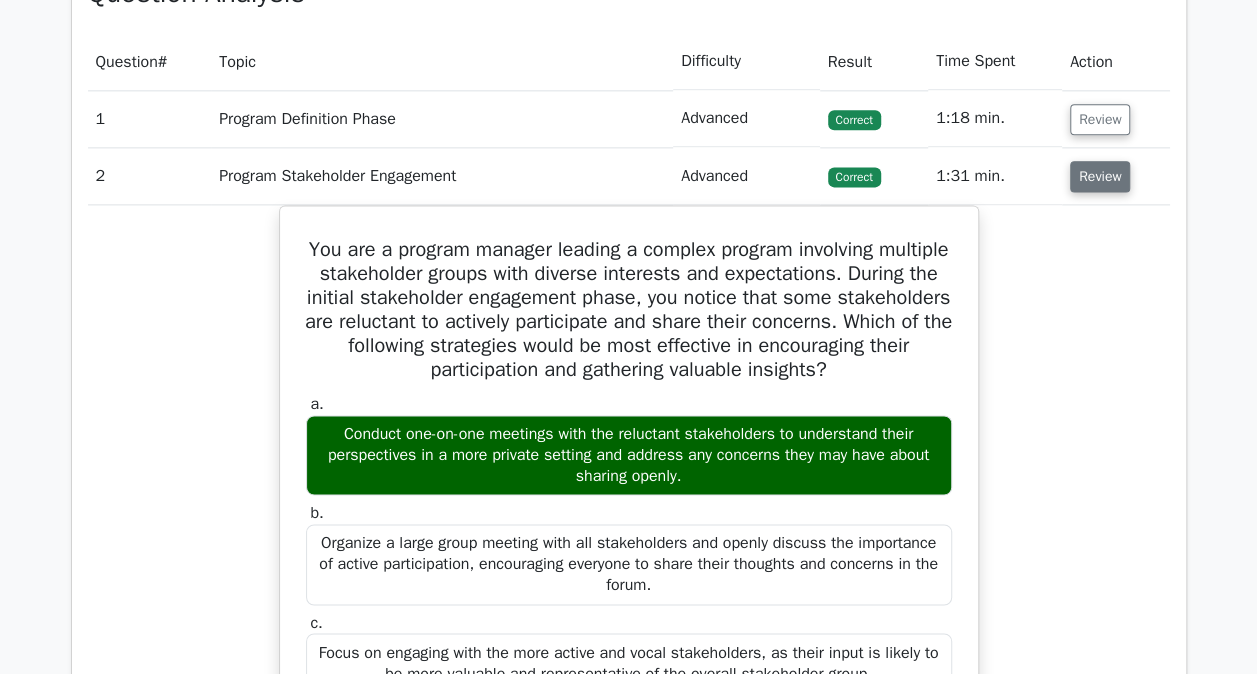 click on "Review" at bounding box center (1100, 176) 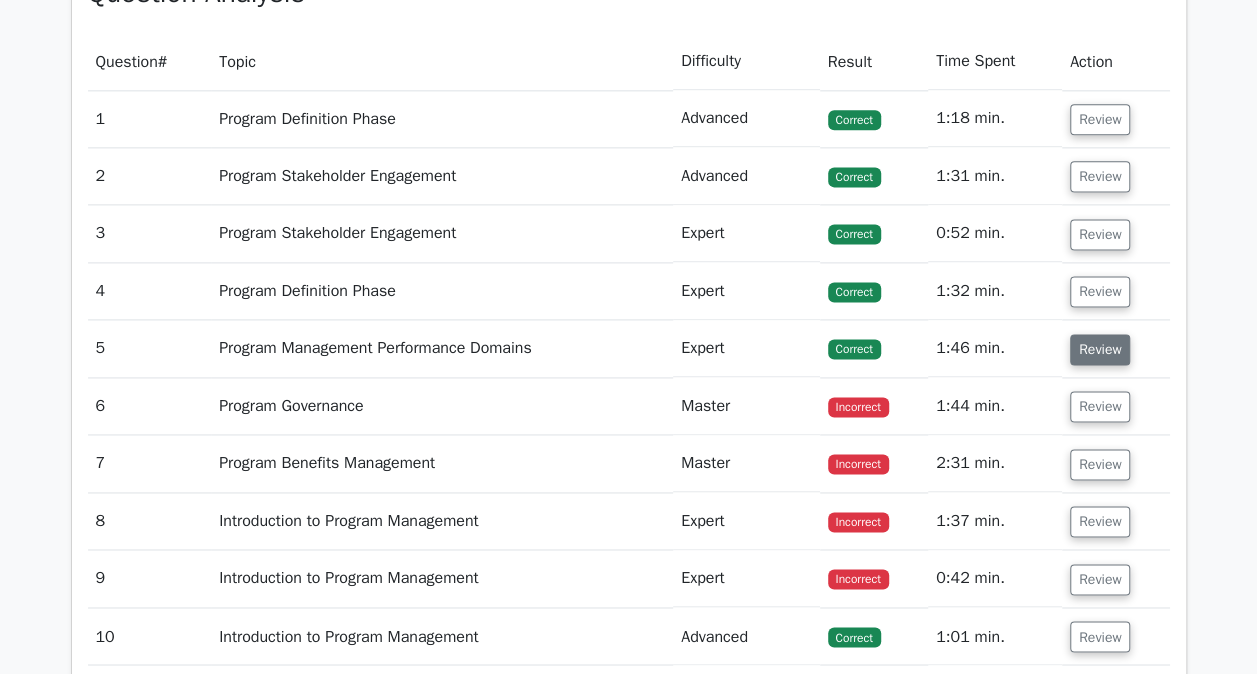 scroll, scrollTop: 1308, scrollLeft: 0, axis: vertical 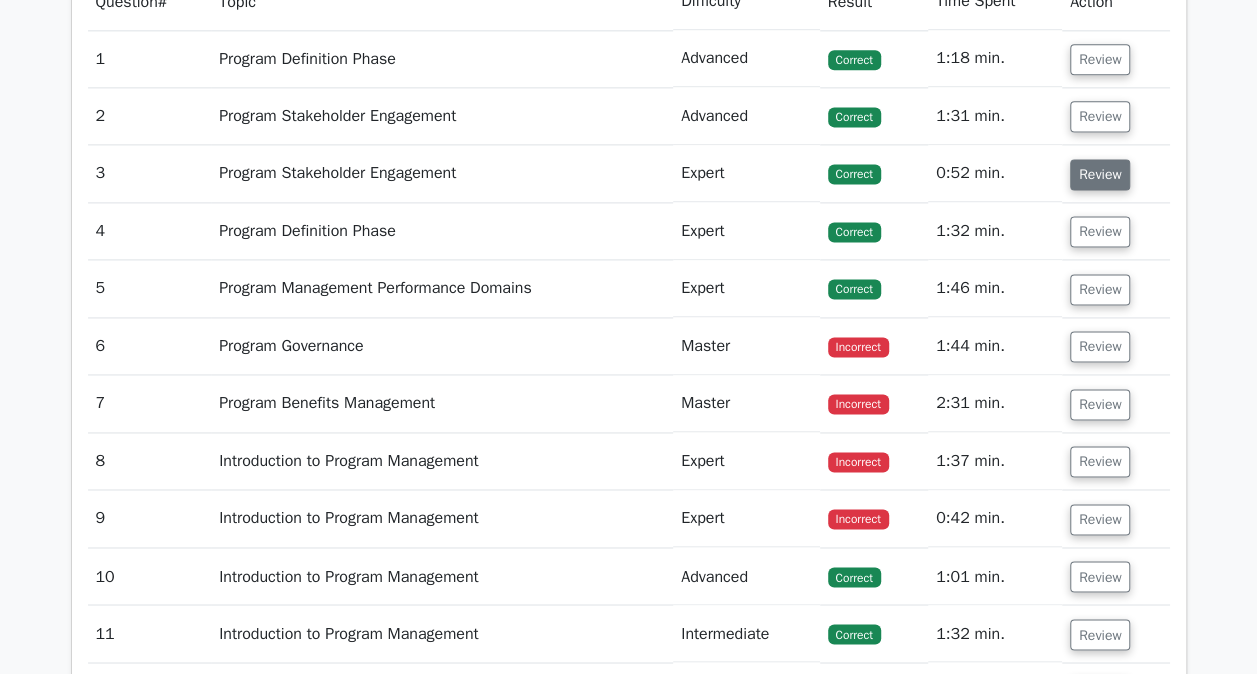 click on "Review" at bounding box center [1100, 174] 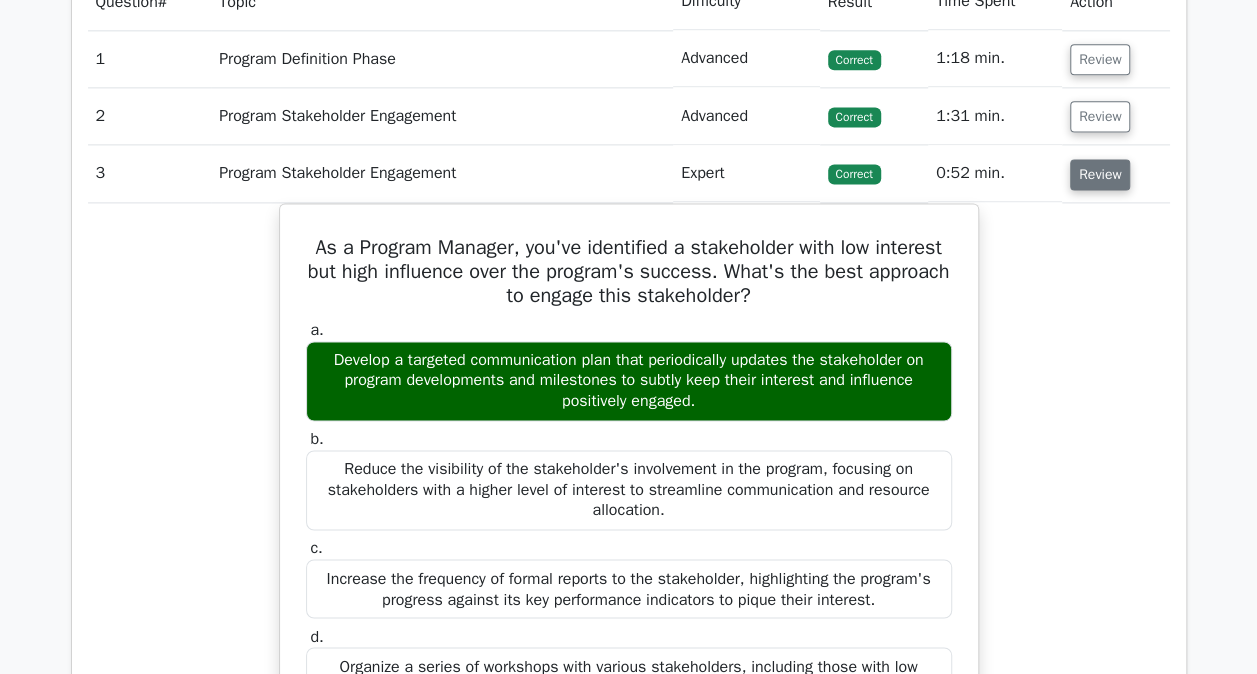click on "Review" at bounding box center (1100, 174) 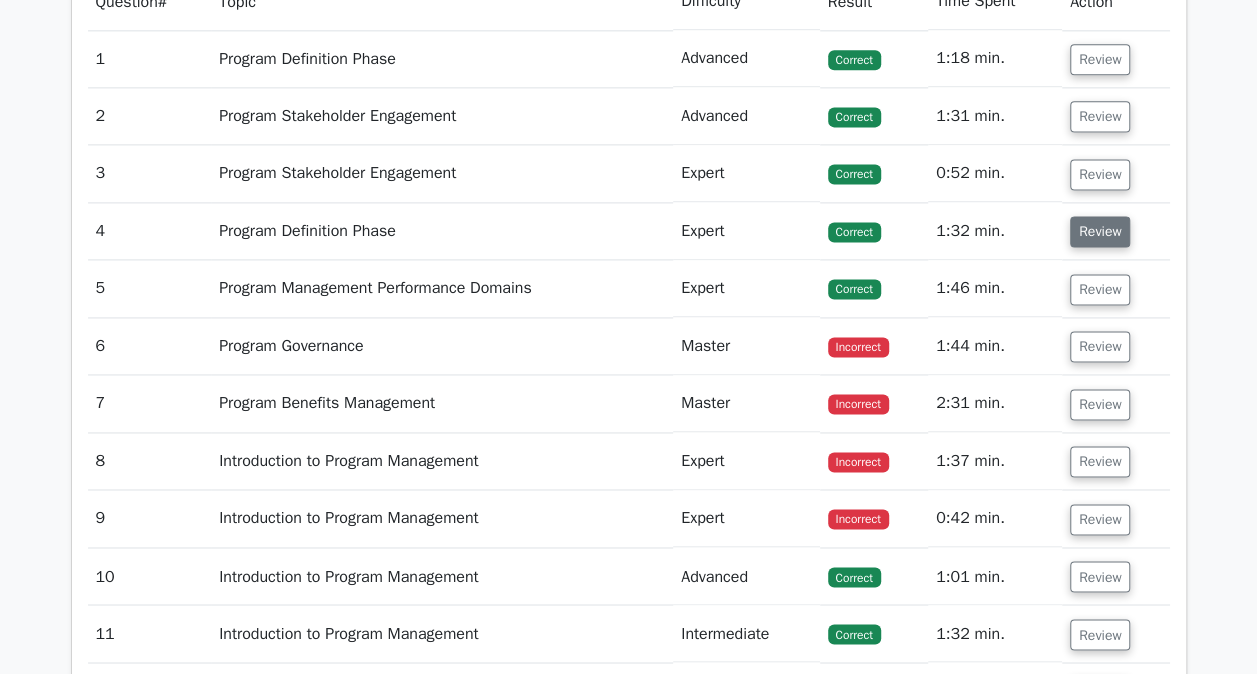 click on "Review" at bounding box center [1100, 231] 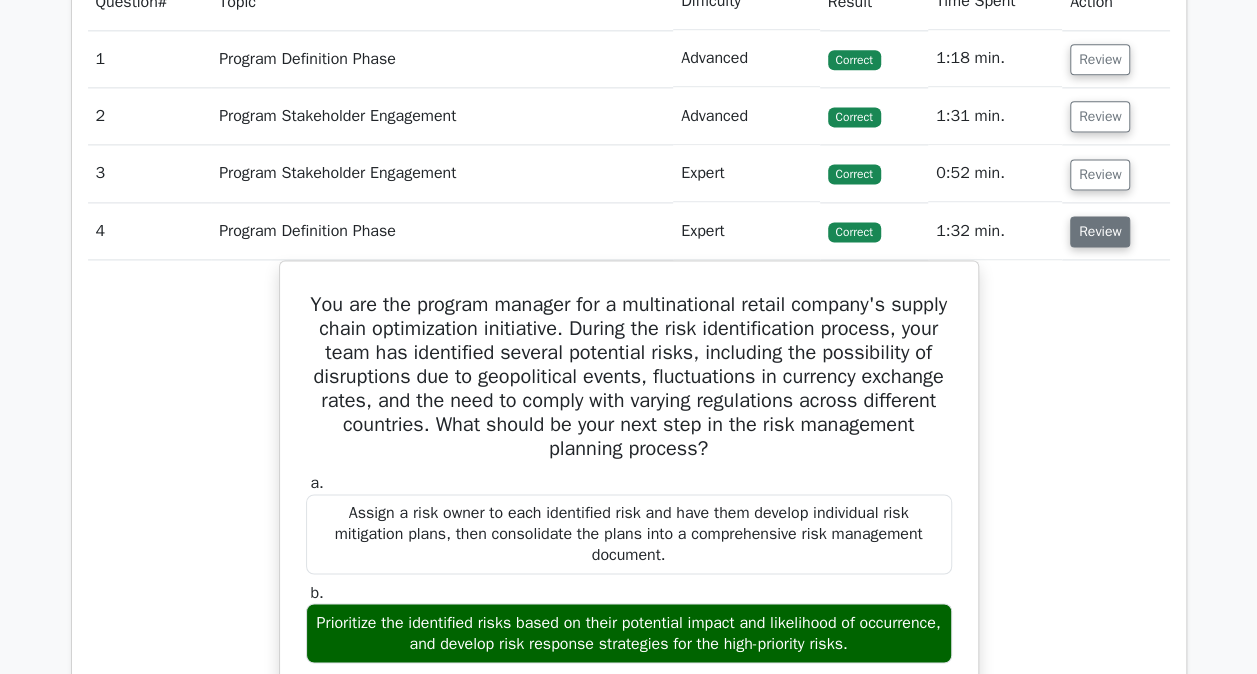 click on "Review" at bounding box center [1100, 231] 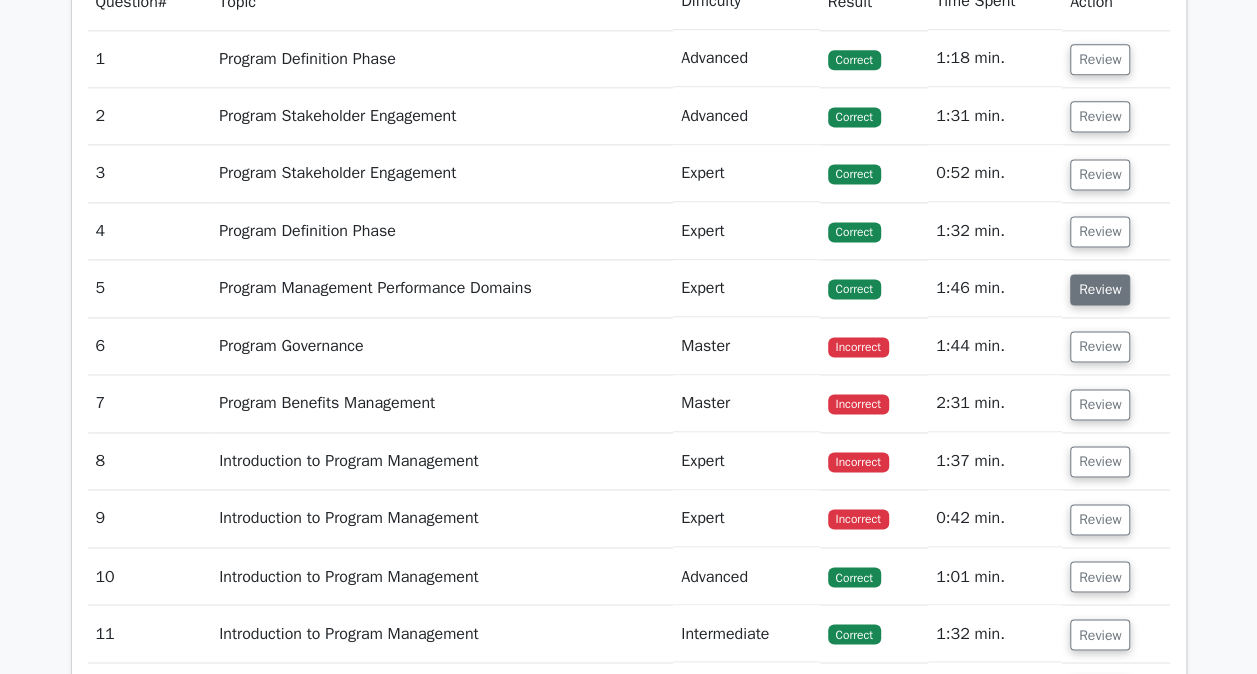 click on "Review" at bounding box center [1100, 289] 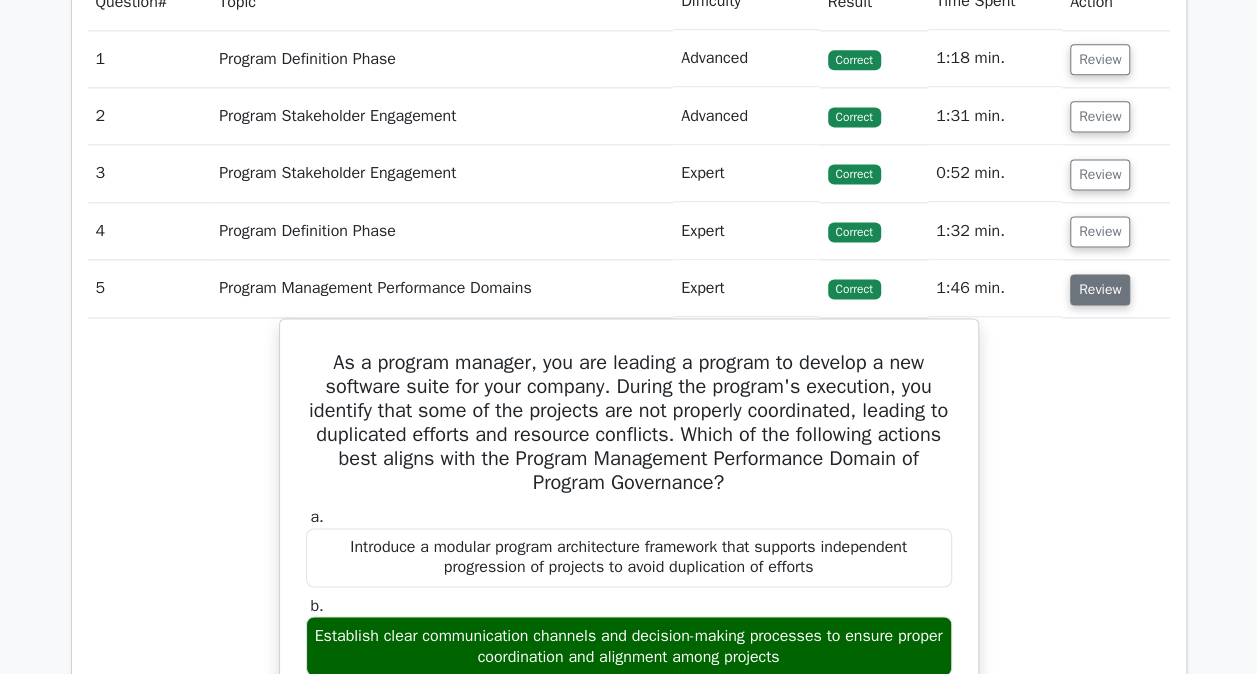click on "Review" at bounding box center [1100, 289] 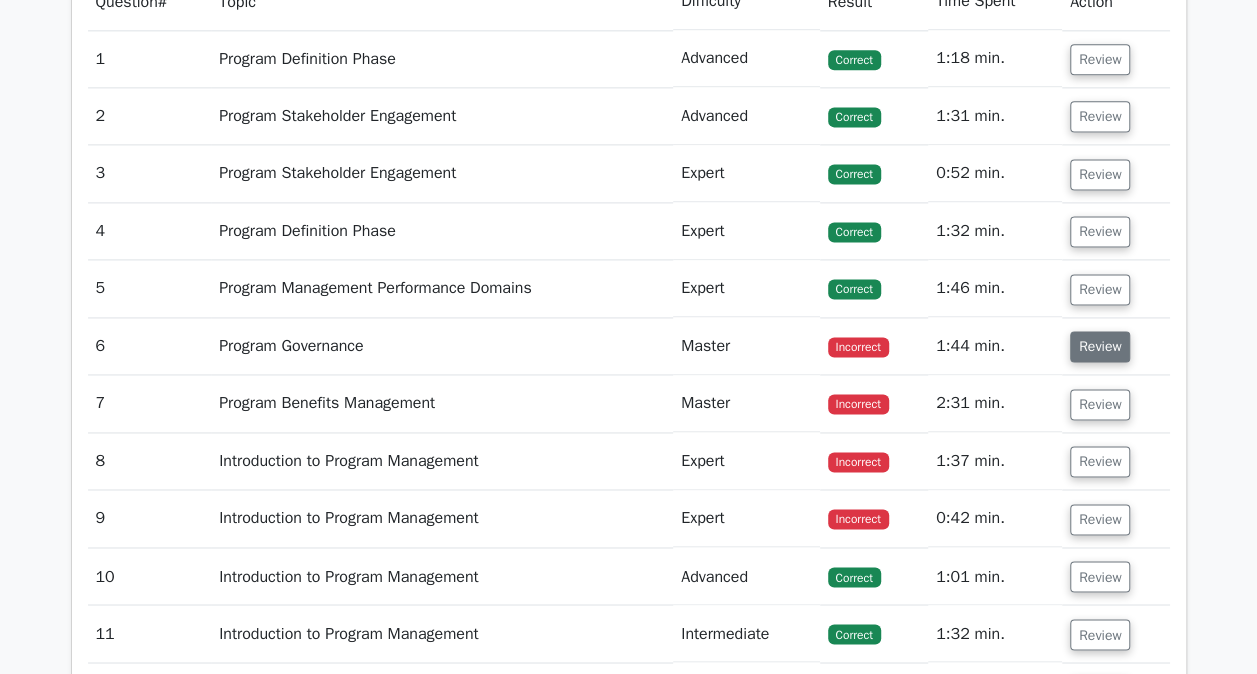 click on "Review" at bounding box center (1100, 346) 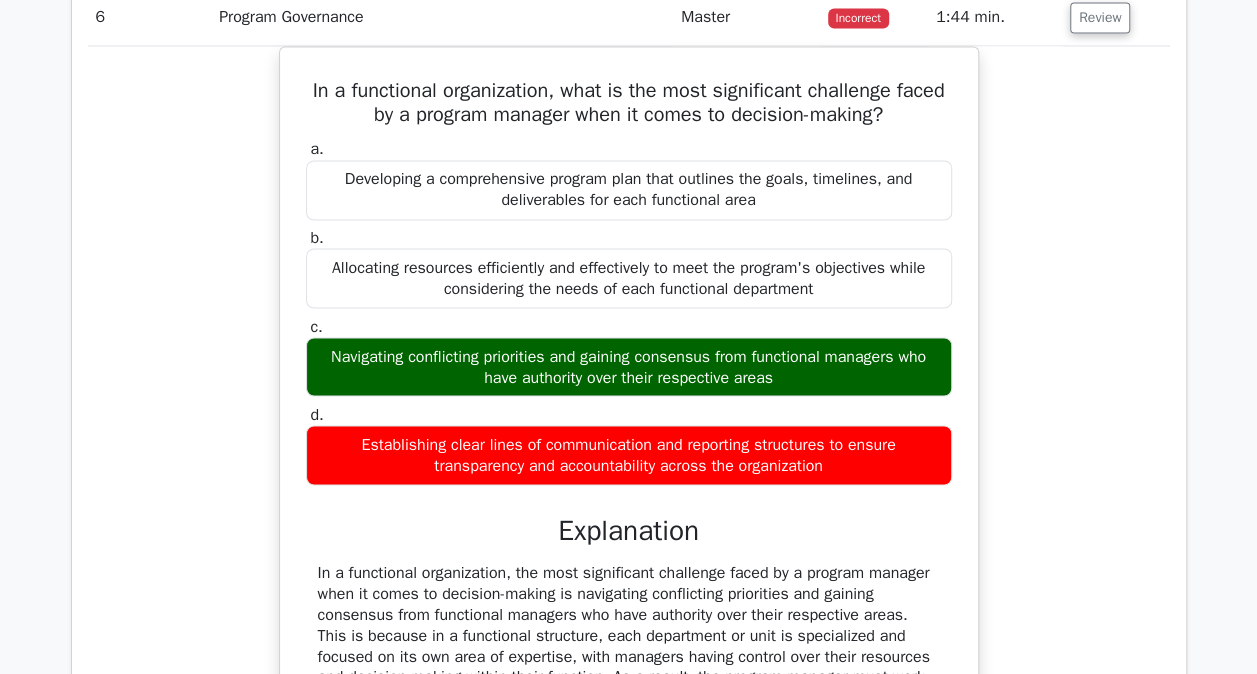 scroll, scrollTop: 1628, scrollLeft: 0, axis: vertical 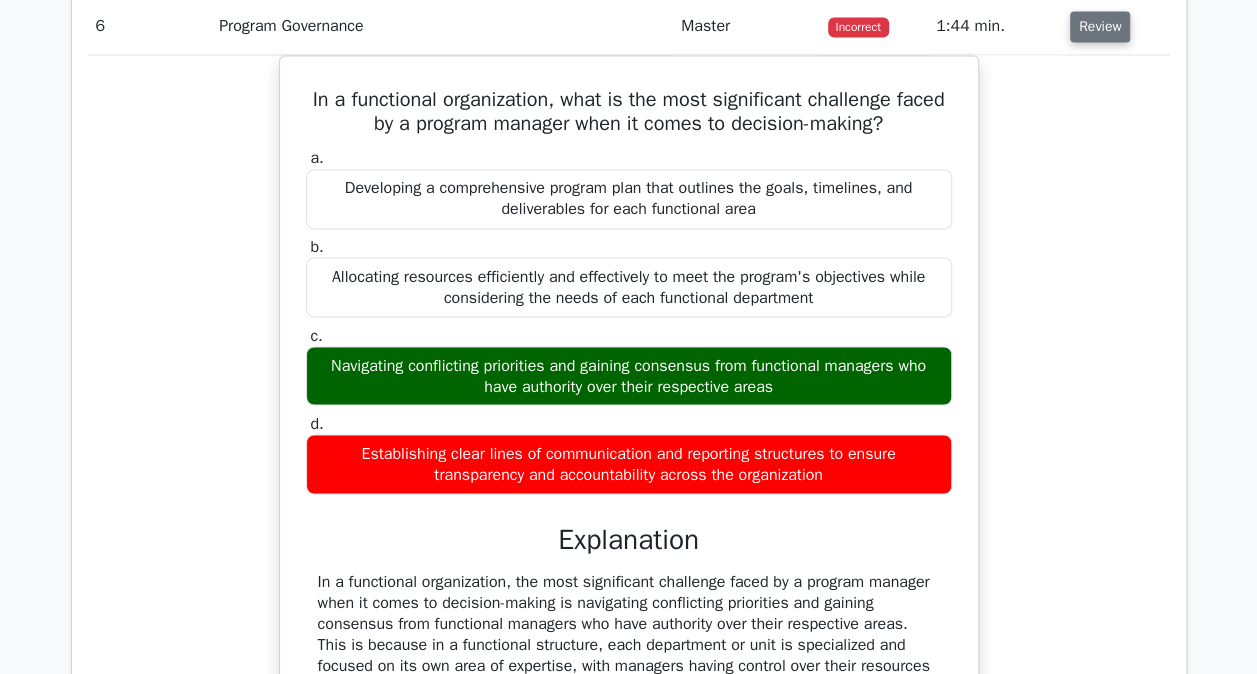 click on "Review" at bounding box center (1100, 26) 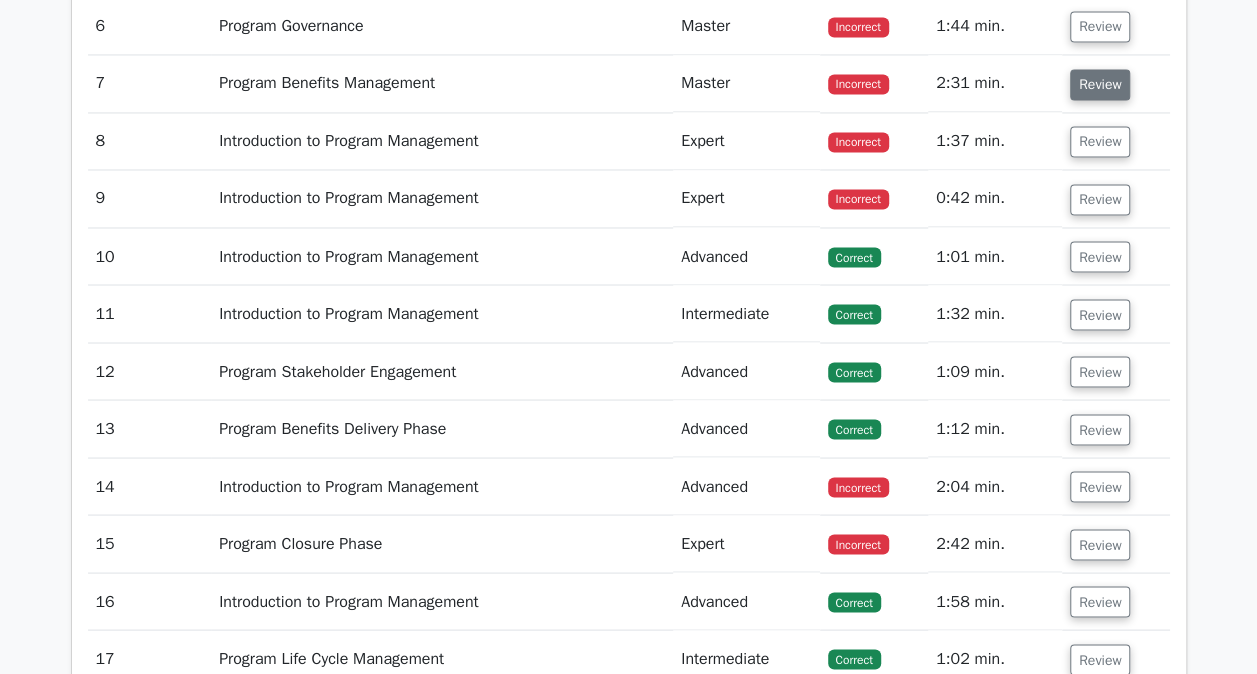 click on "Review" at bounding box center (1100, 84) 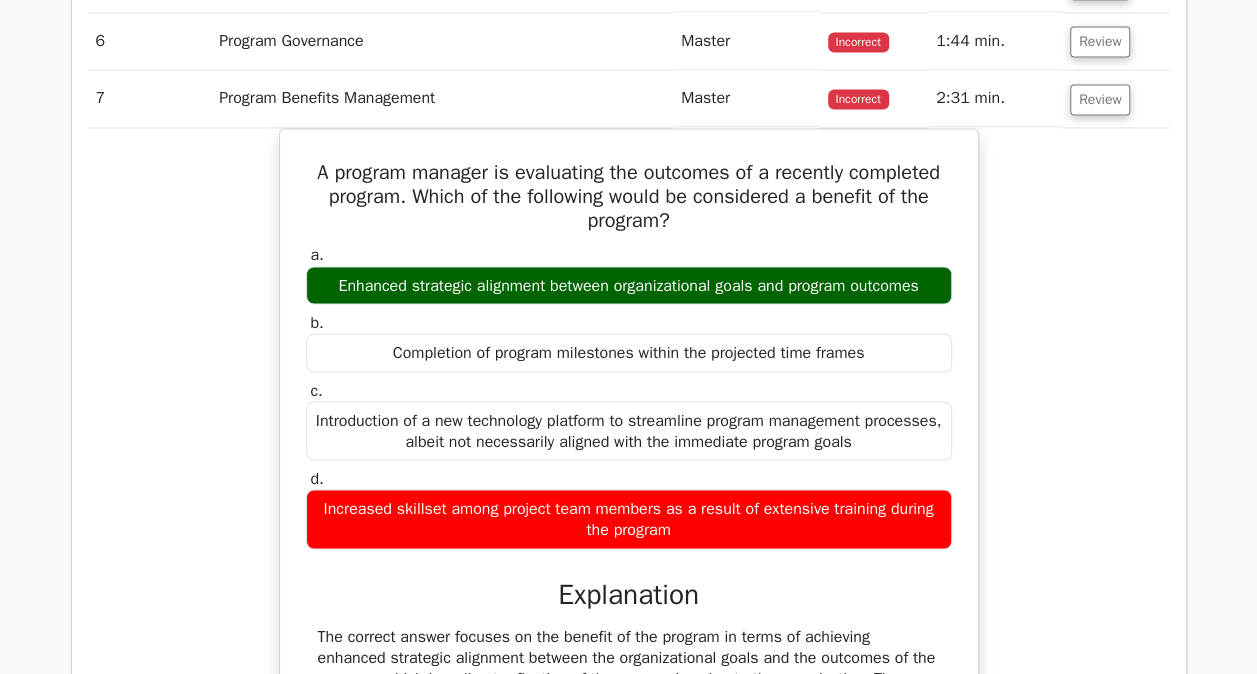 scroll, scrollTop: 1611, scrollLeft: 0, axis: vertical 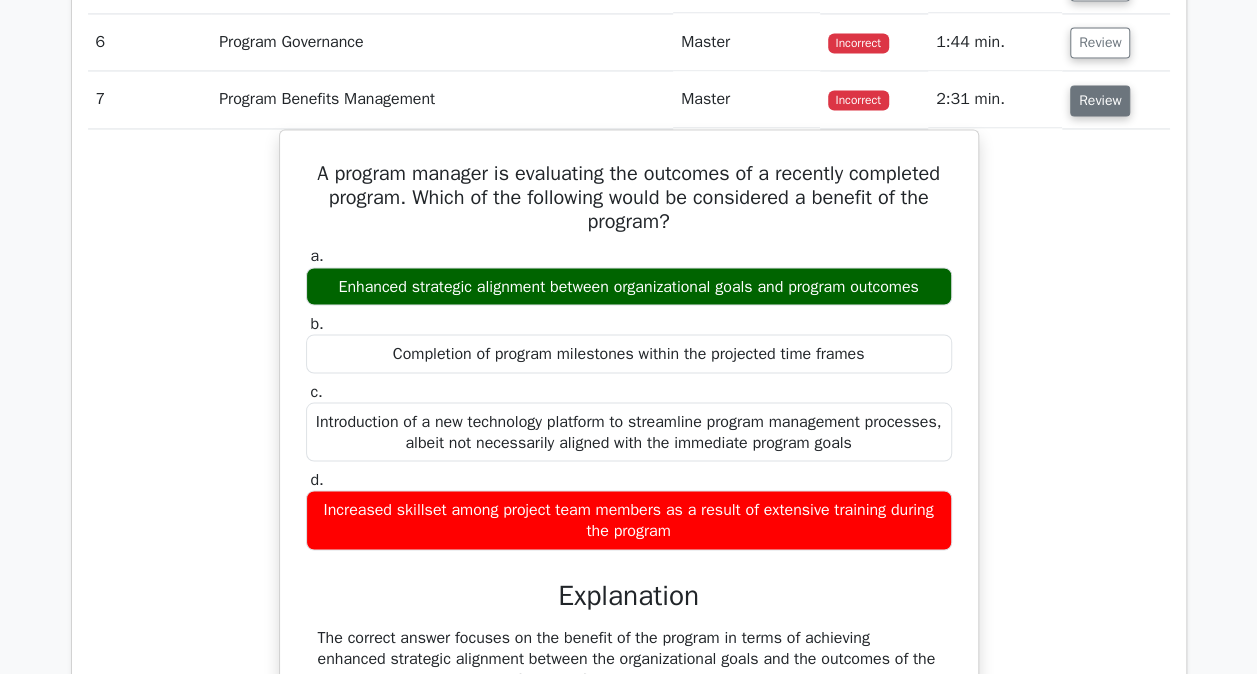 click on "Review" at bounding box center (1100, 100) 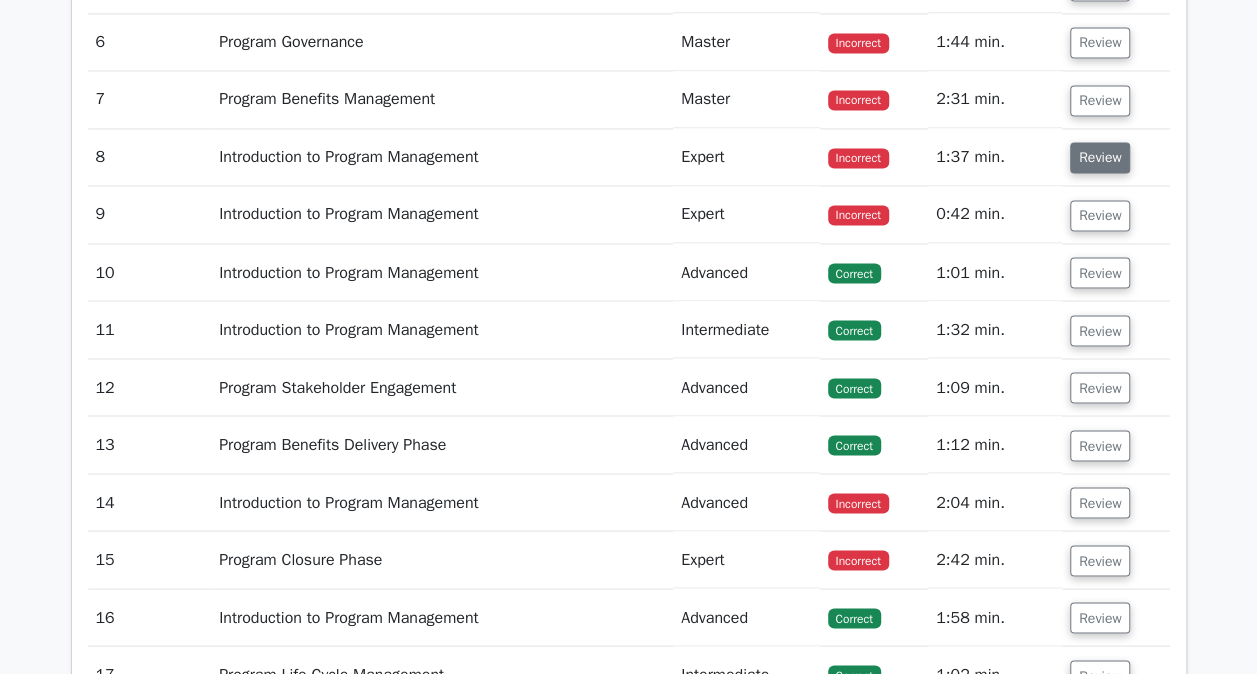click on "Review" at bounding box center (1100, 157) 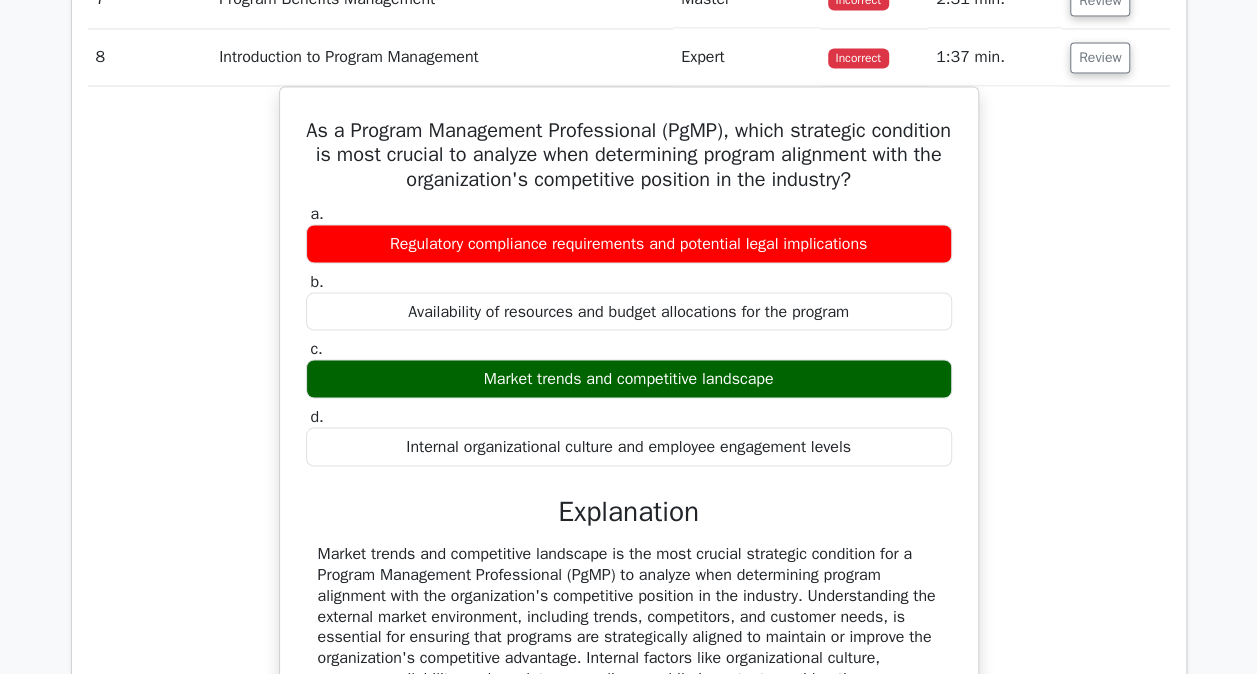 scroll, scrollTop: 1713, scrollLeft: 0, axis: vertical 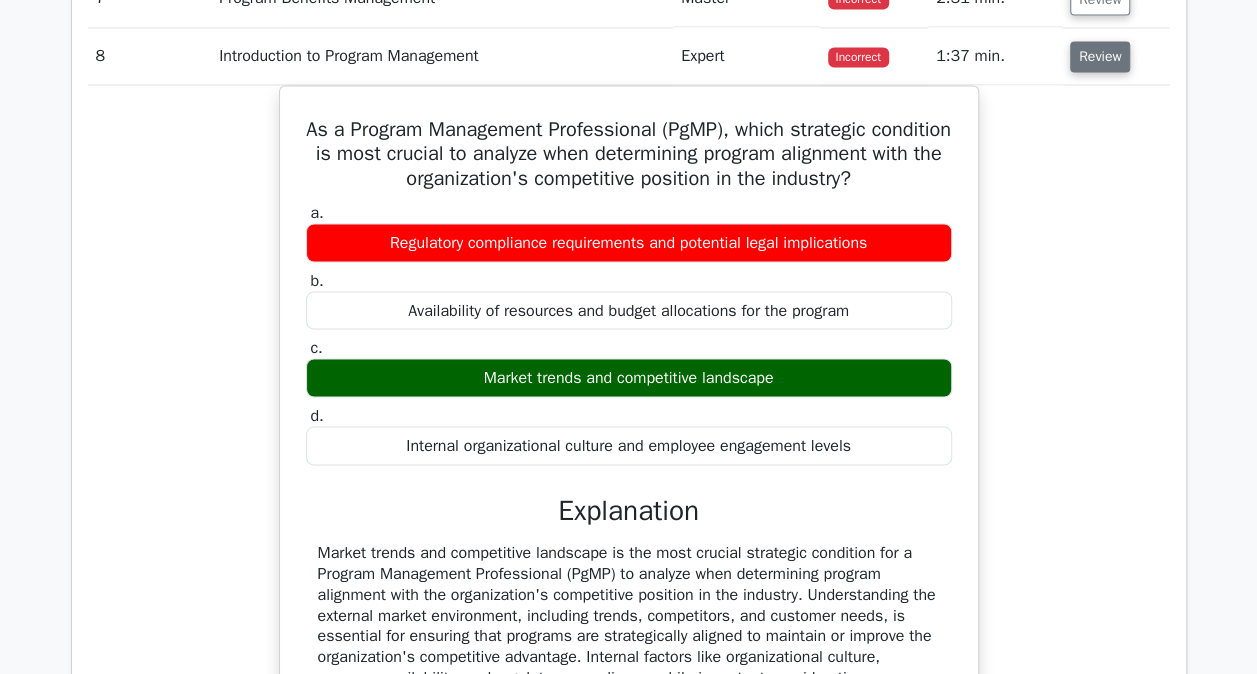 click on "Review" at bounding box center [1100, 56] 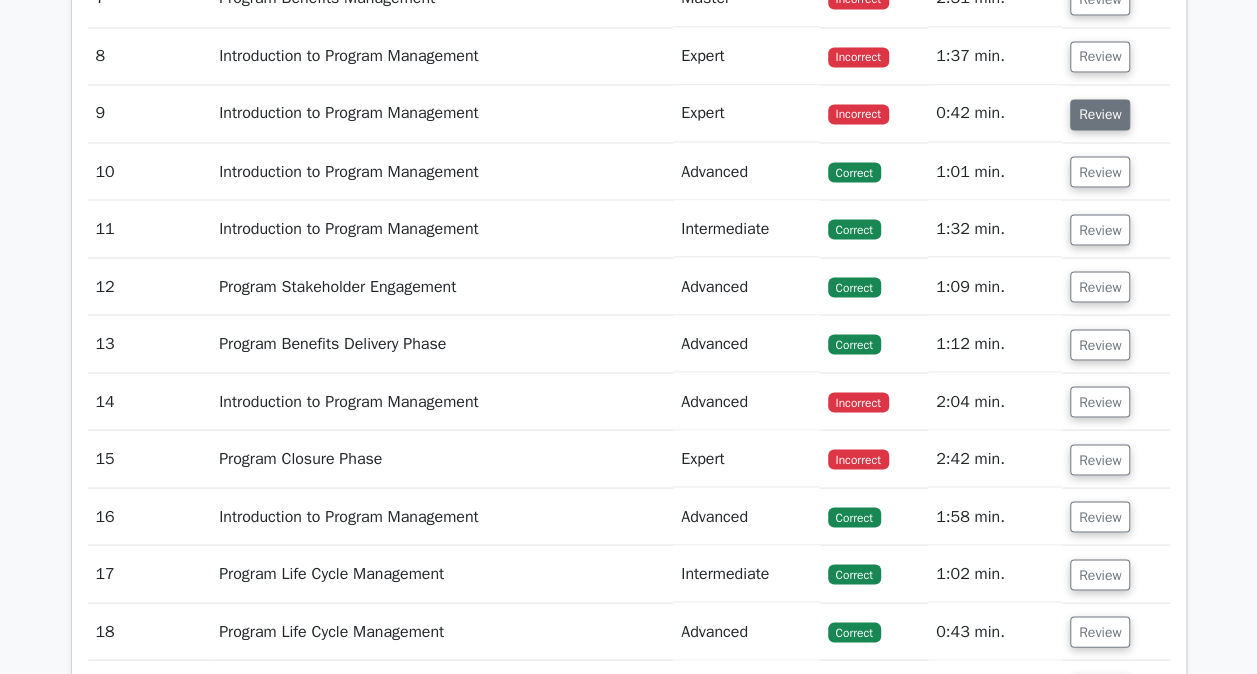click on "Review" at bounding box center [1100, 114] 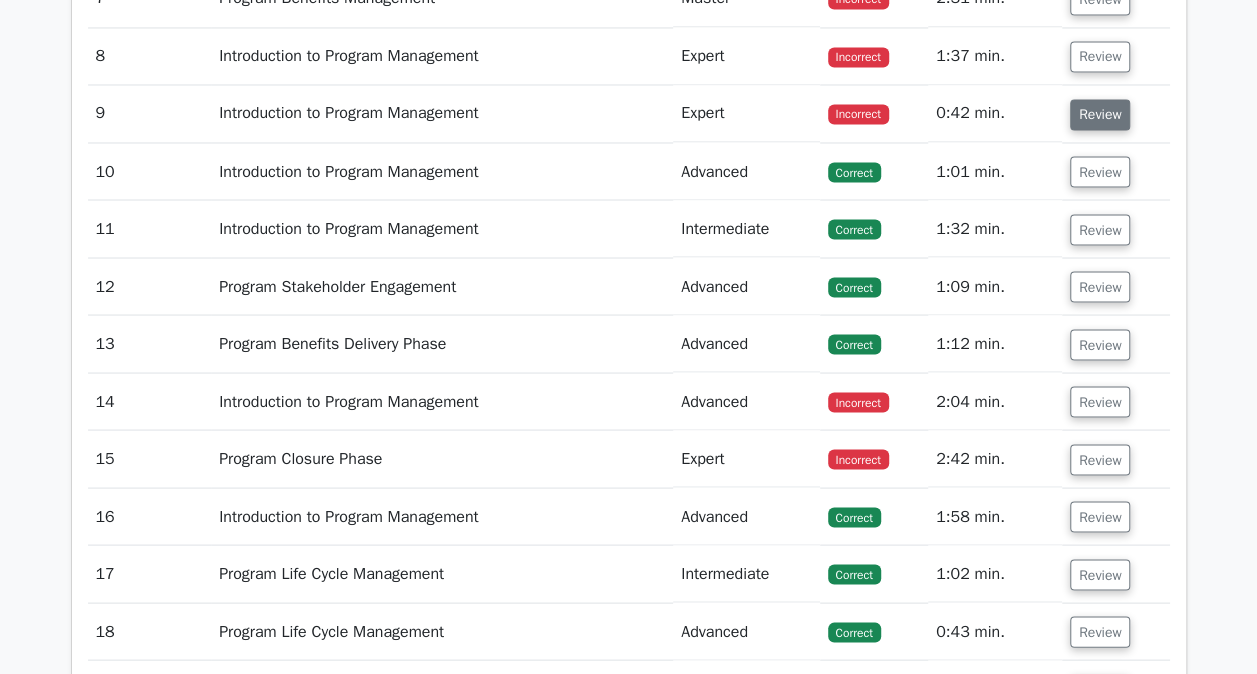 click on "Review" at bounding box center [1100, 114] 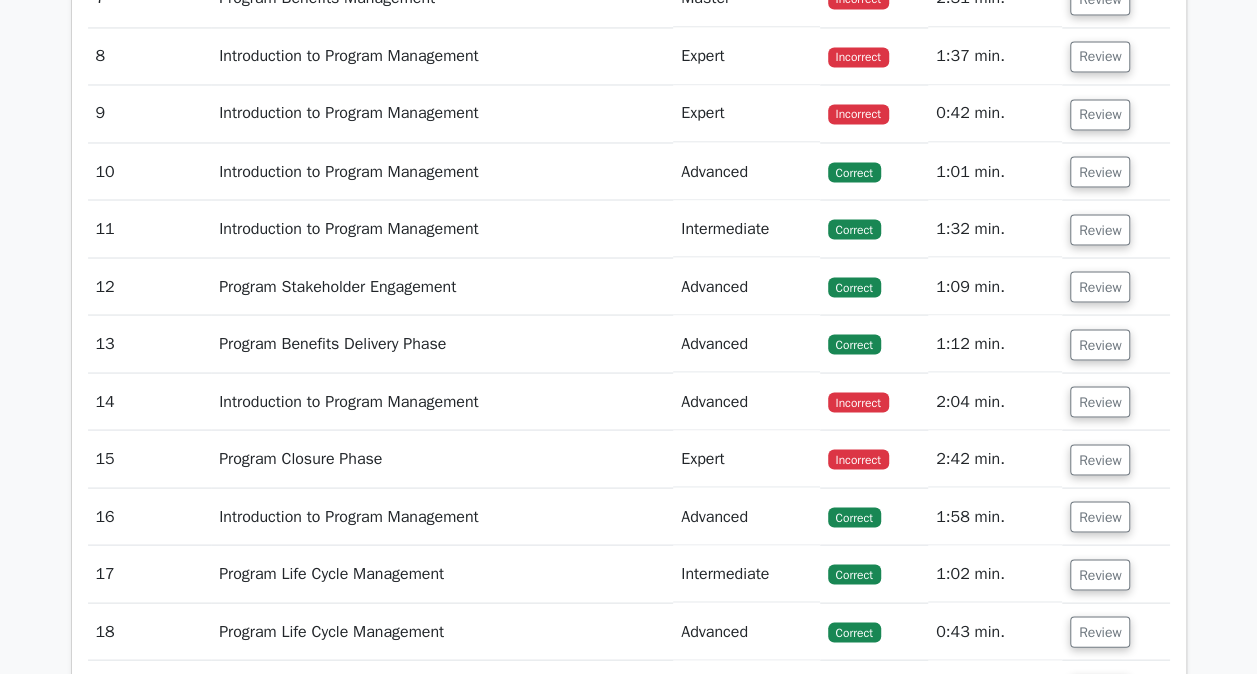 click on "Review" at bounding box center [1116, 113] 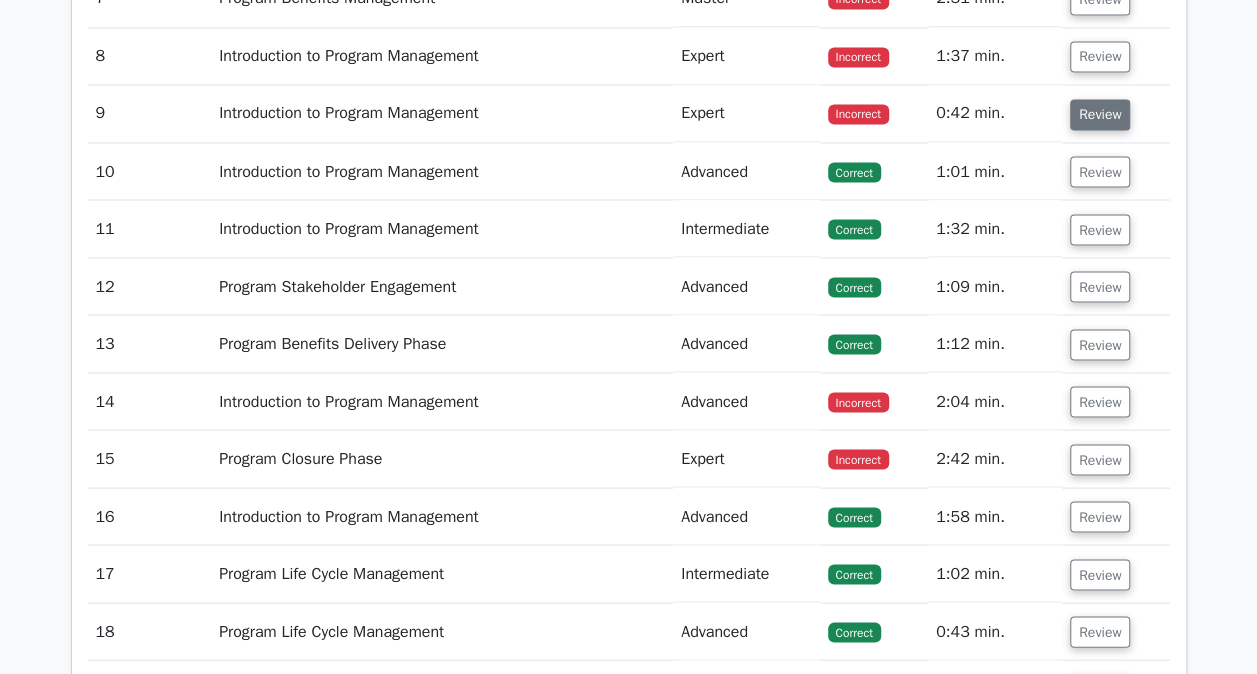 click on "Review" at bounding box center [1100, 114] 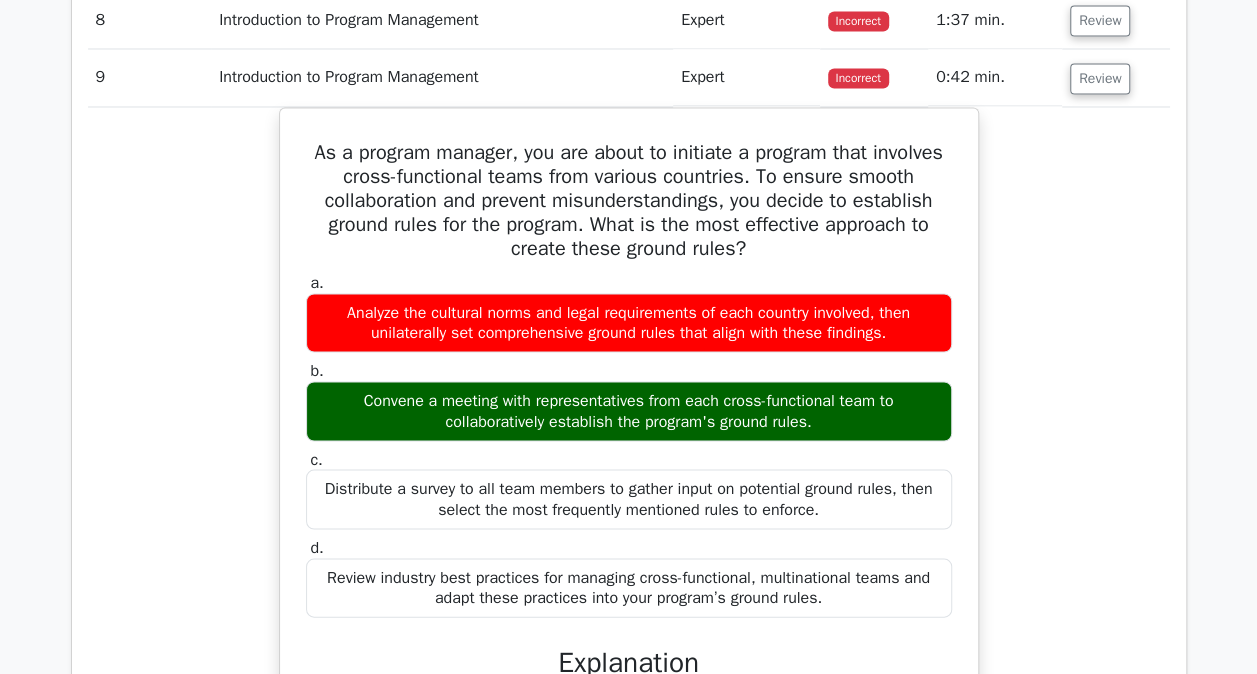 scroll, scrollTop: 1748, scrollLeft: 0, axis: vertical 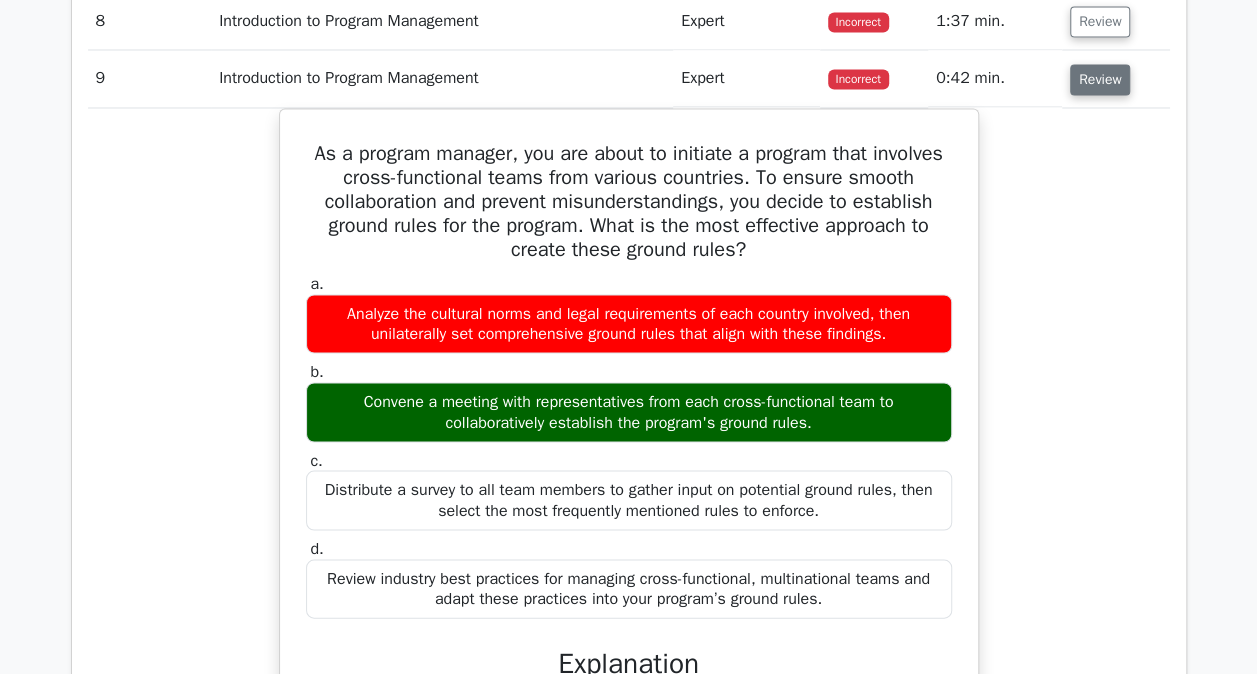 click on "Review" at bounding box center [1100, 79] 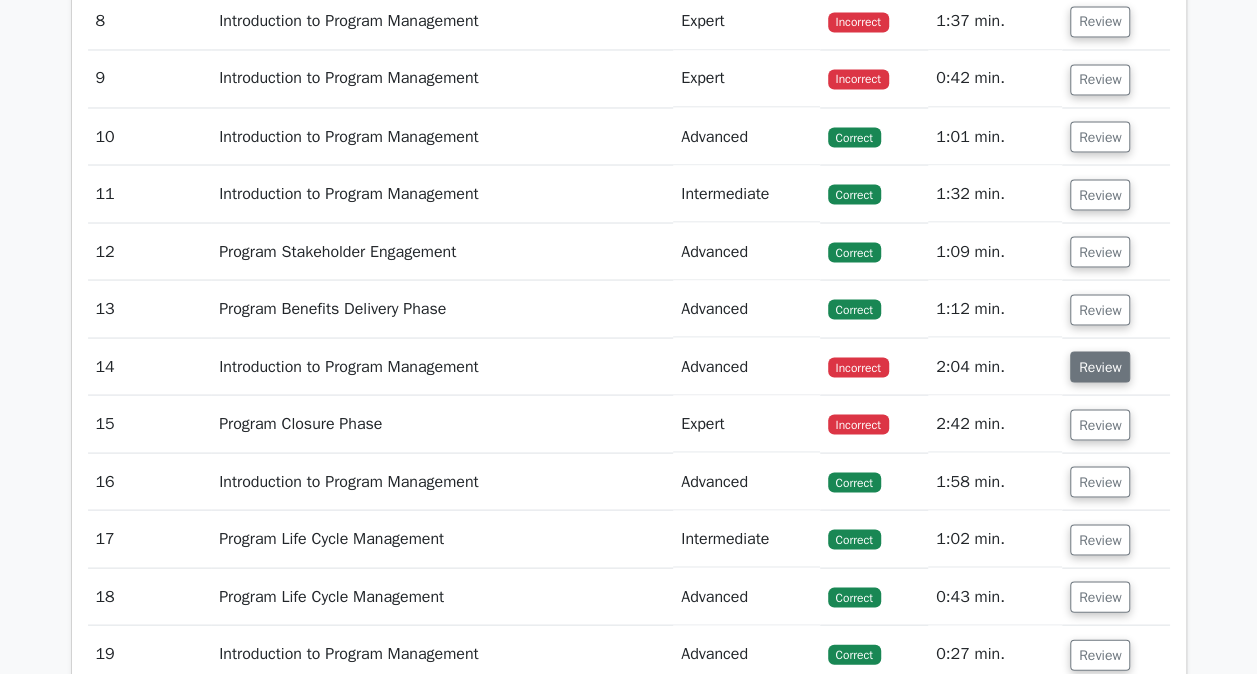click on "Review" at bounding box center (1100, 366) 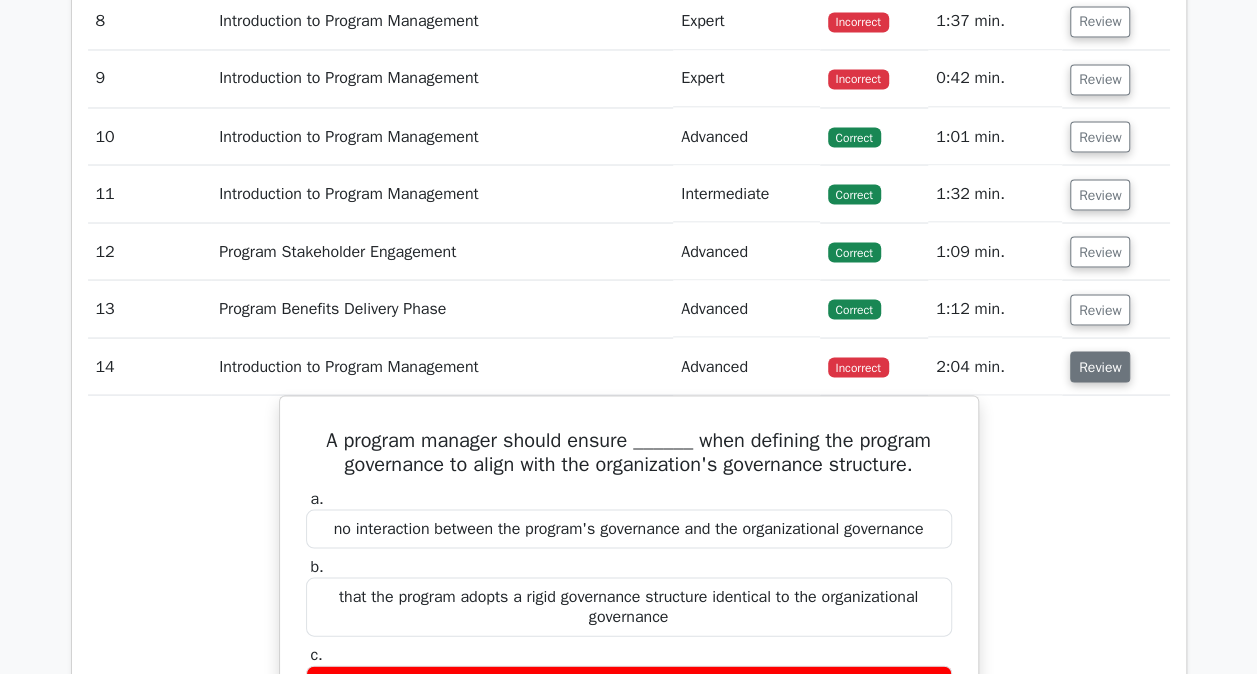 click on "Review" at bounding box center [1100, 366] 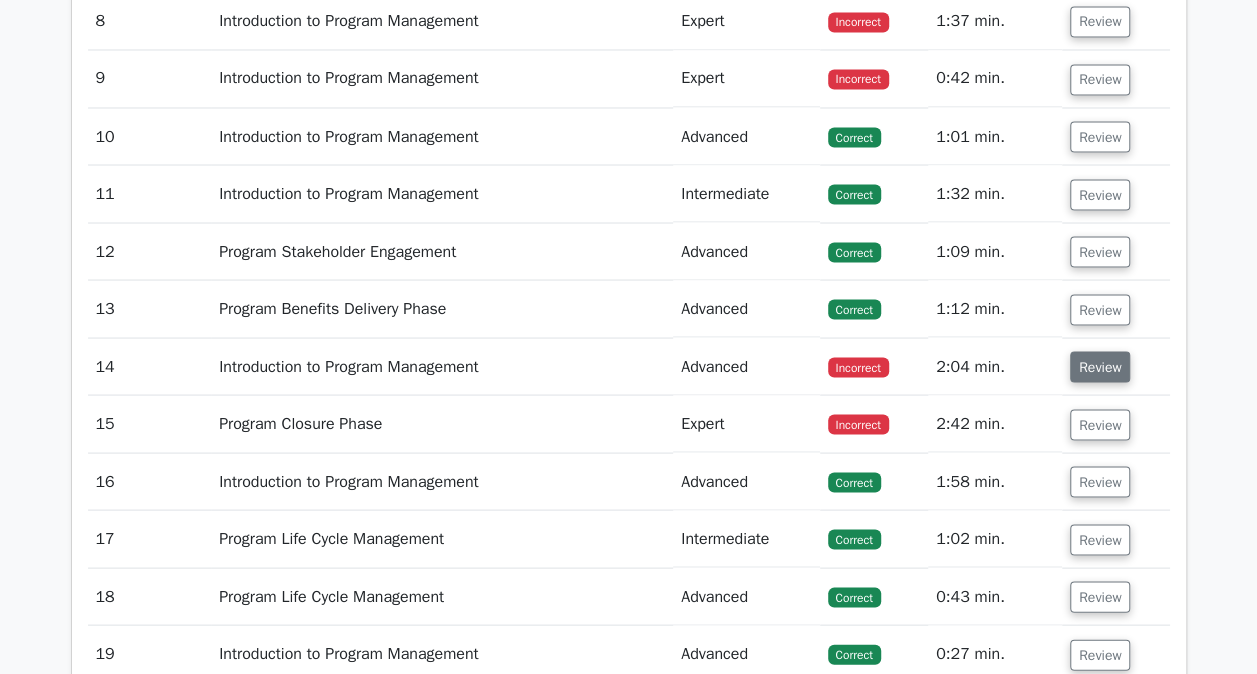 click on "Review" at bounding box center [1100, 366] 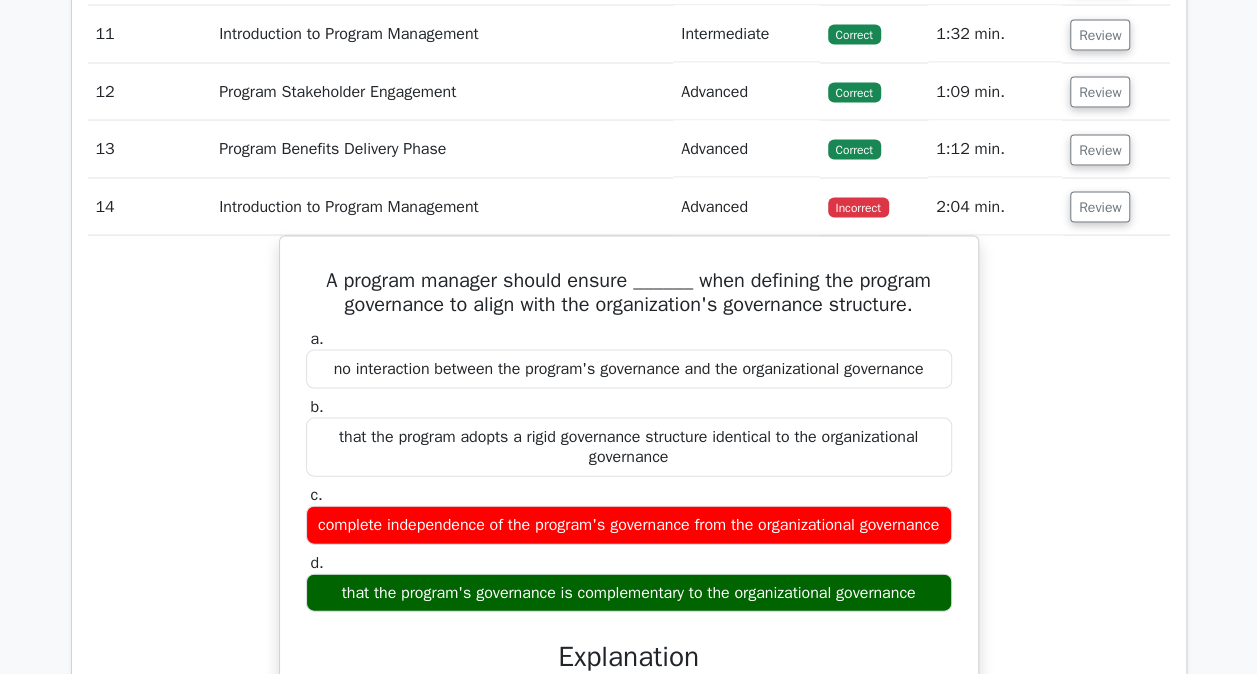 scroll, scrollTop: 1914, scrollLeft: 0, axis: vertical 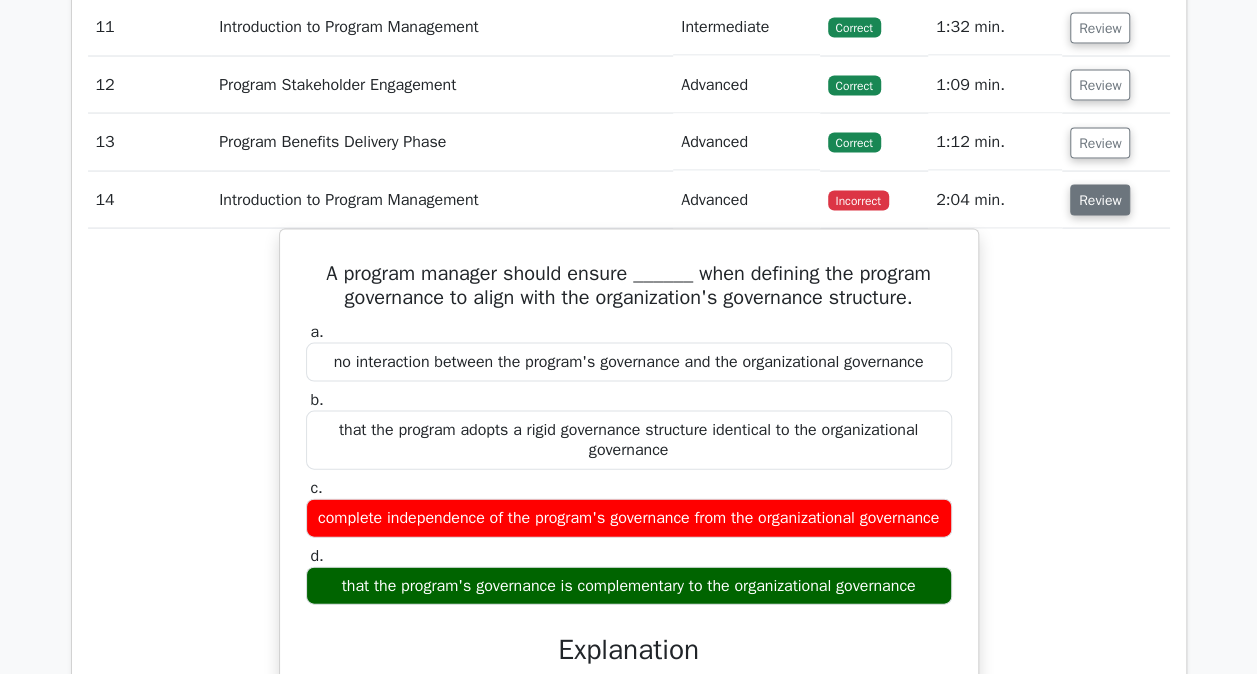 click on "Review" at bounding box center (1100, 200) 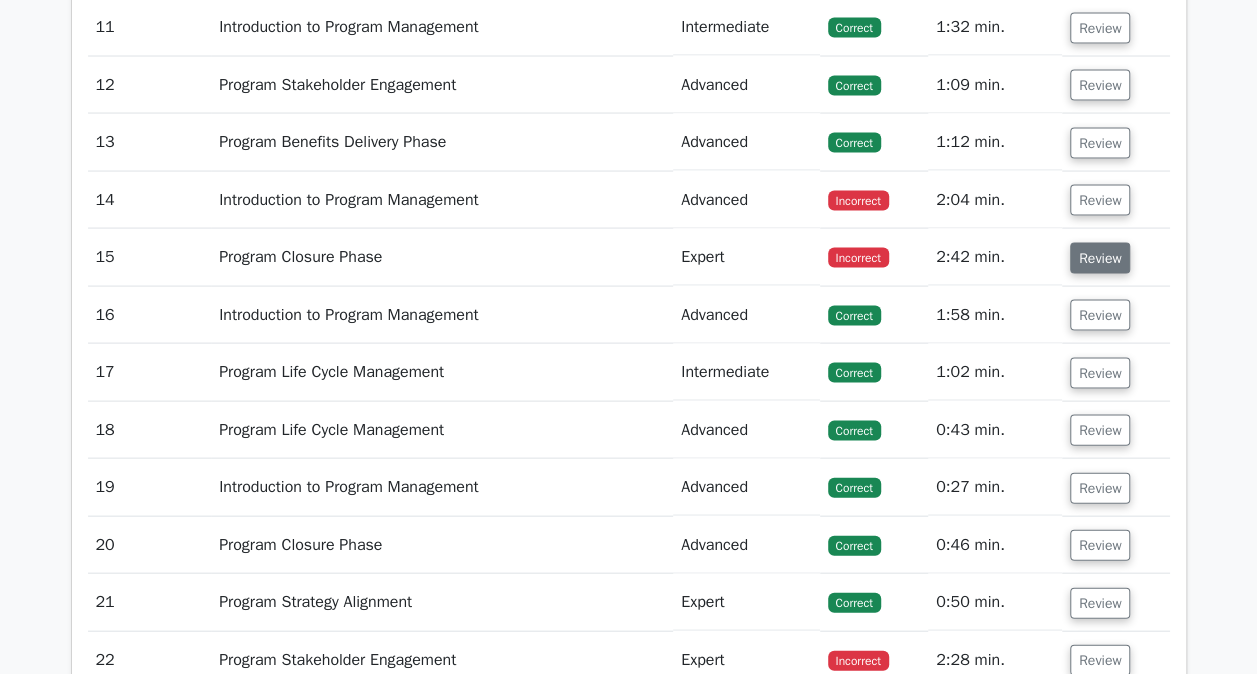 click on "Review" at bounding box center (1100, 258) 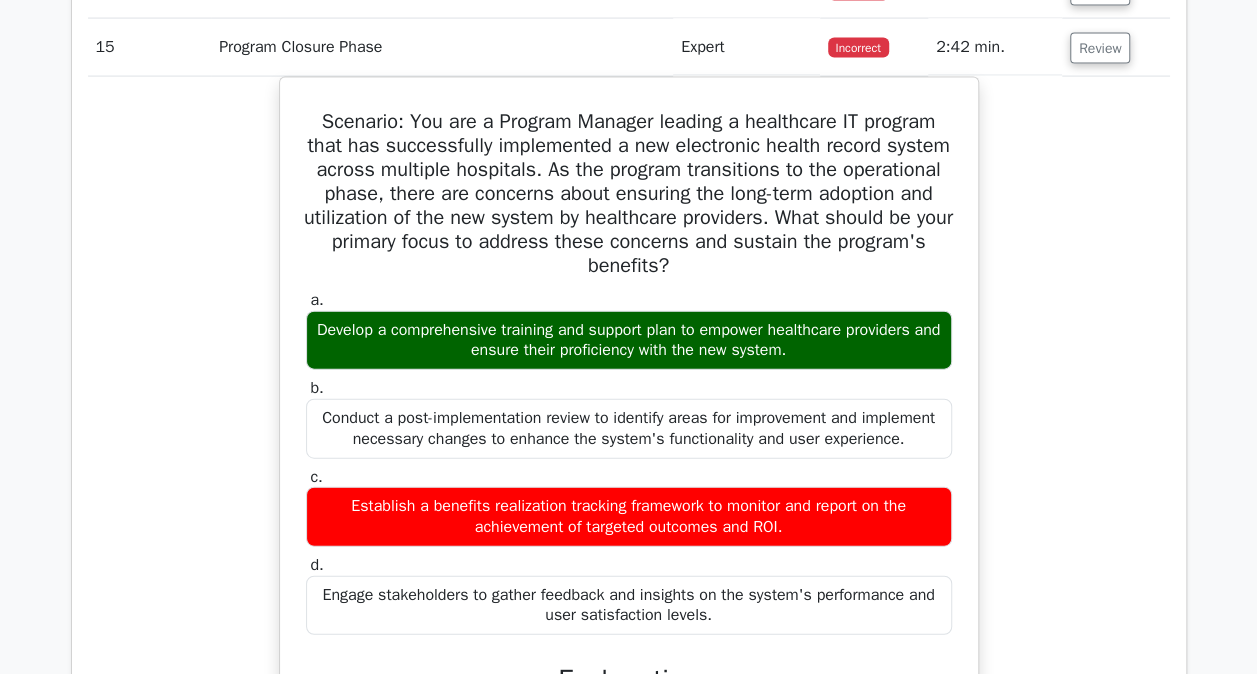 scroll, scrollTop: 2125, scrollLeft: 0, axis: vertical 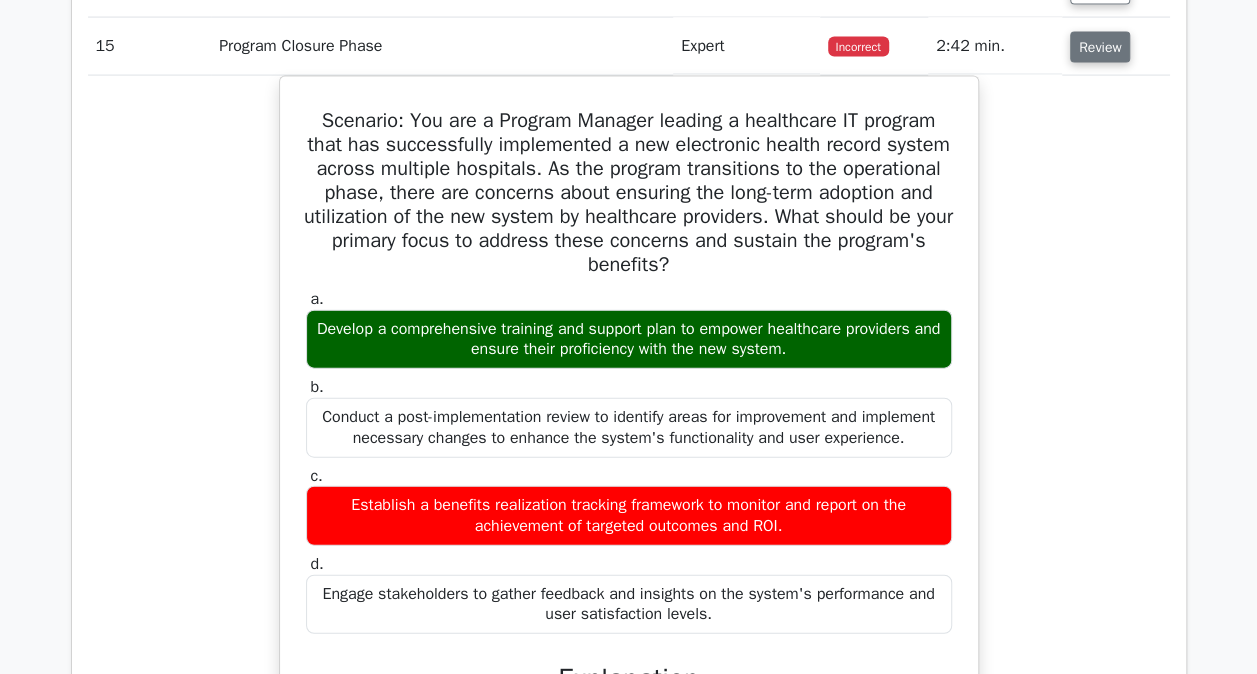 click on "Review" at bounding box center (1100, 47) 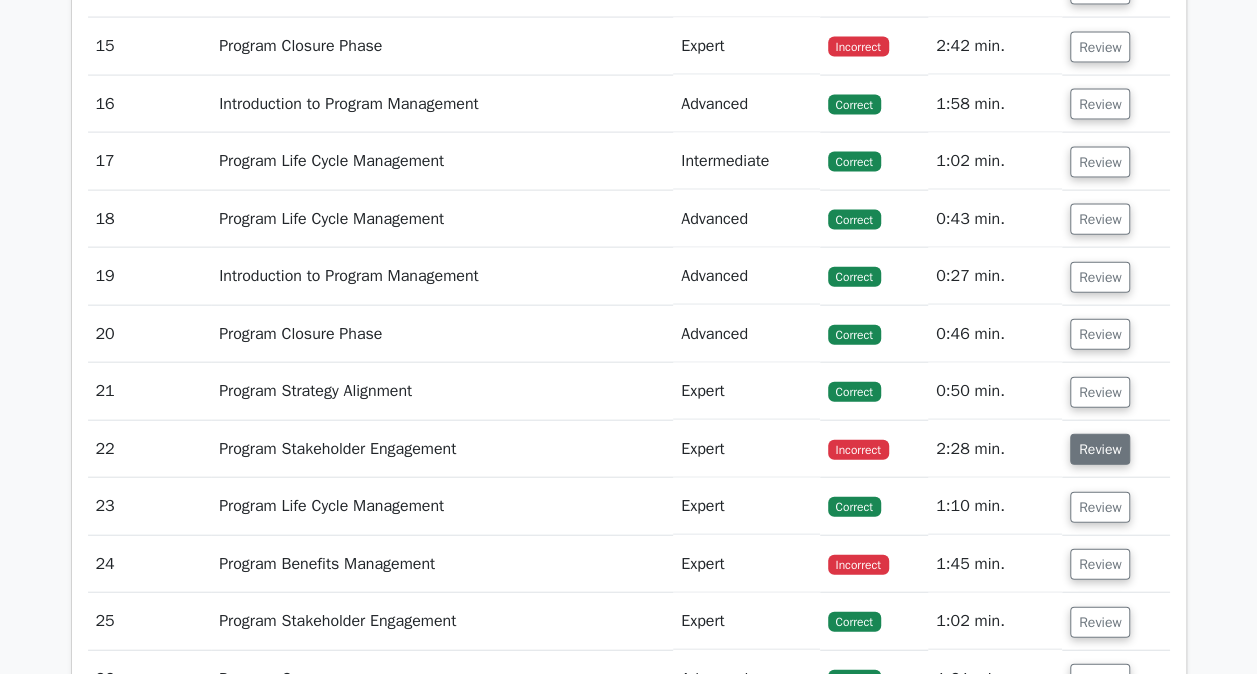 click on "Review" at bounding box center (1100, 449) 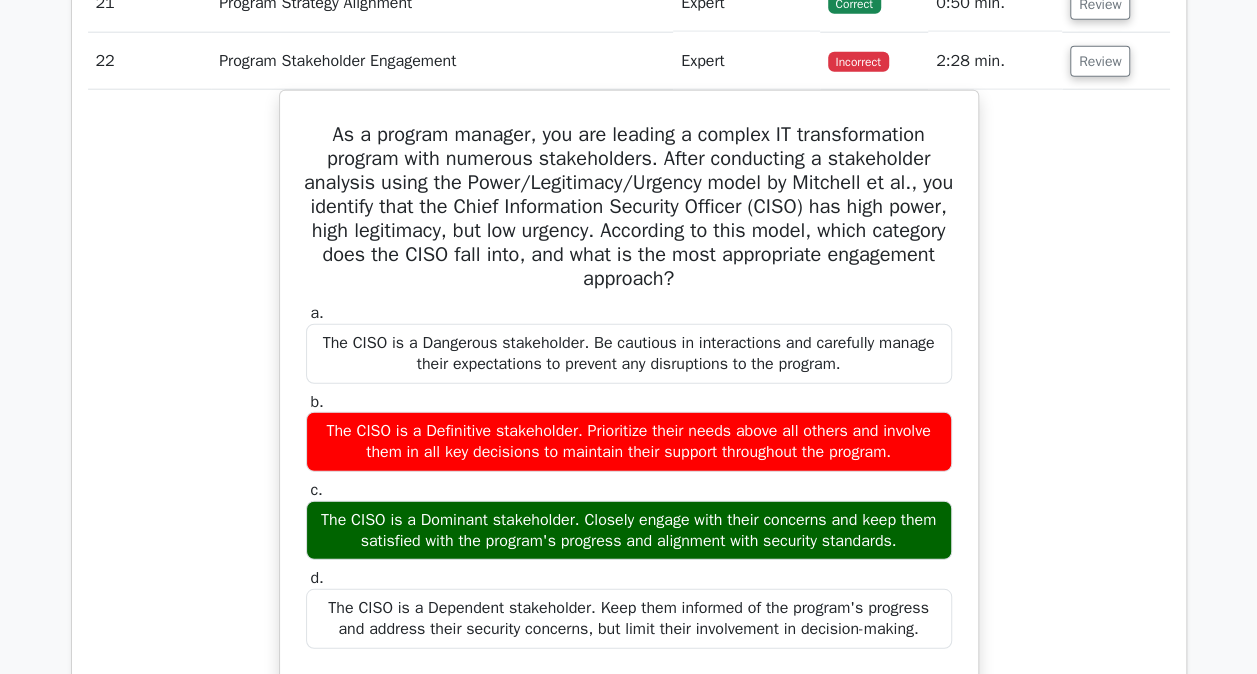 scroll, scrollTop: 2498, scrollLeft: 0, axis: vertical 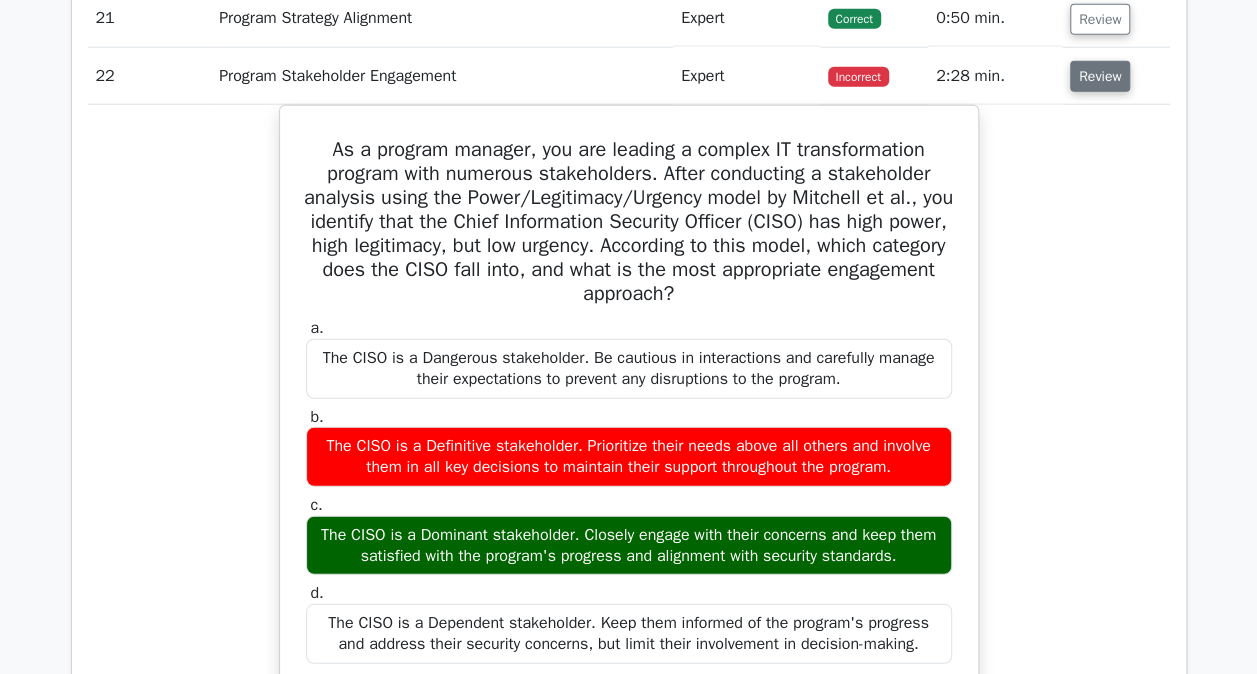 click on "Review" at bounding box center [1100, 76] 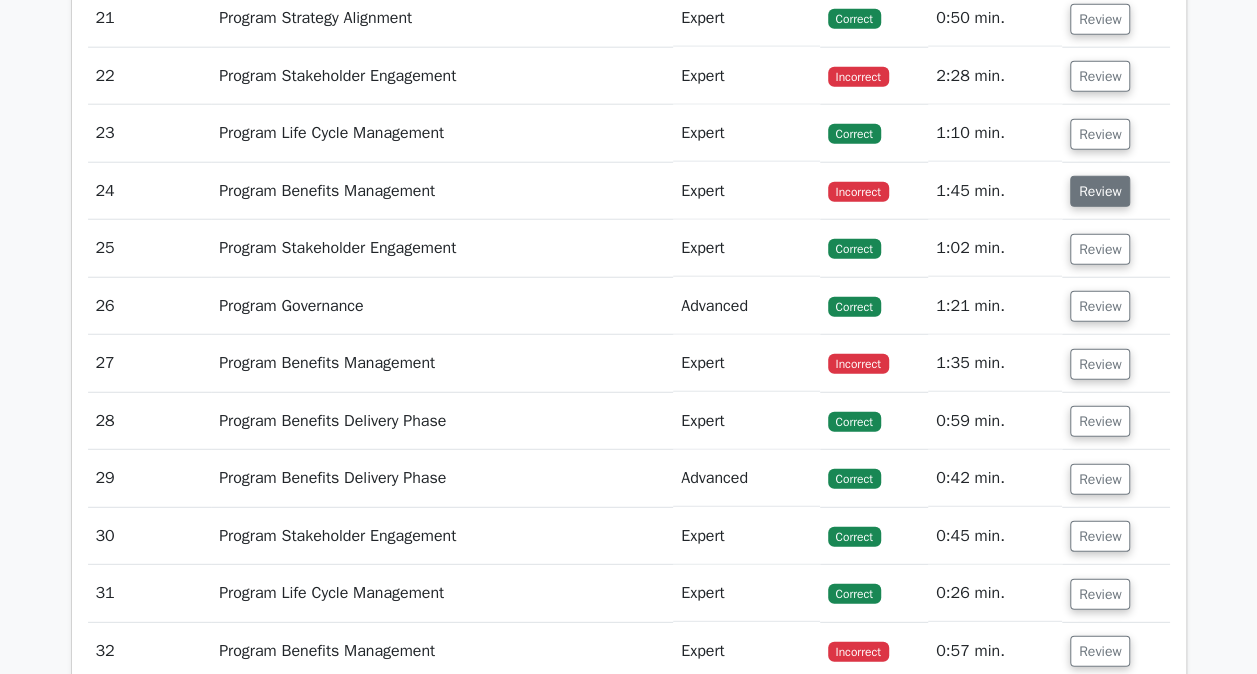 click on "Review" at bounding box center [1100, 191] 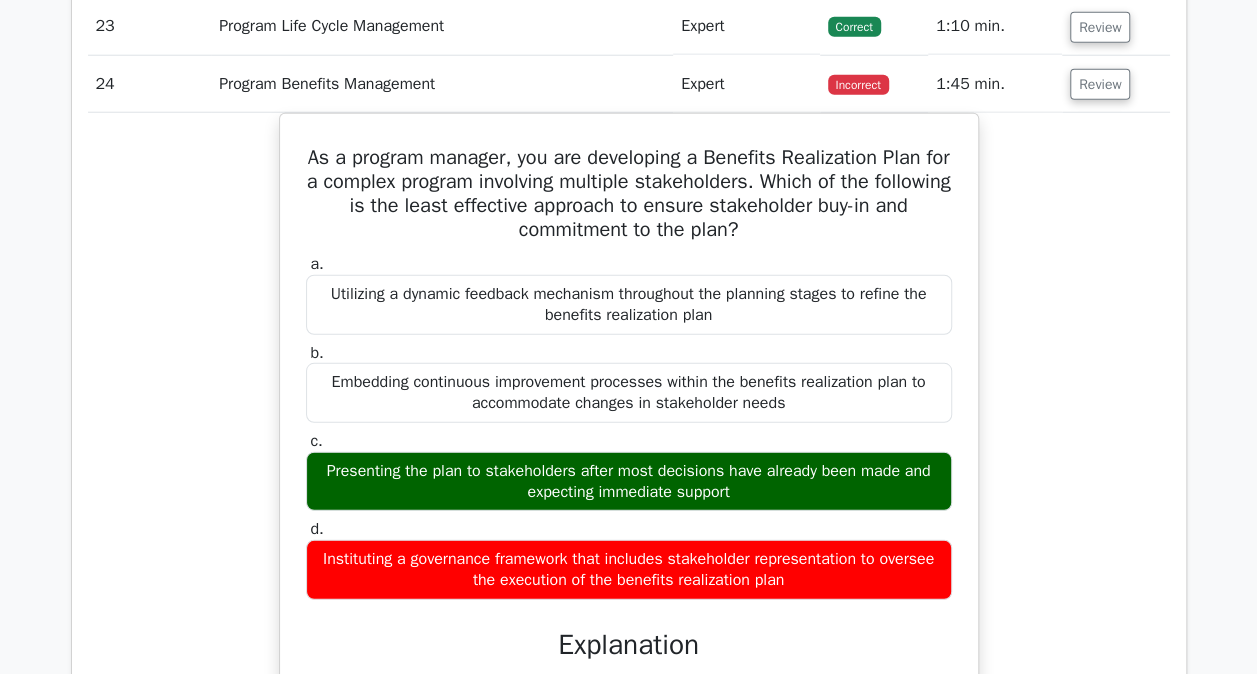 scroll, scrollTop: 2602, scrollLeft: 0, axis: vertical 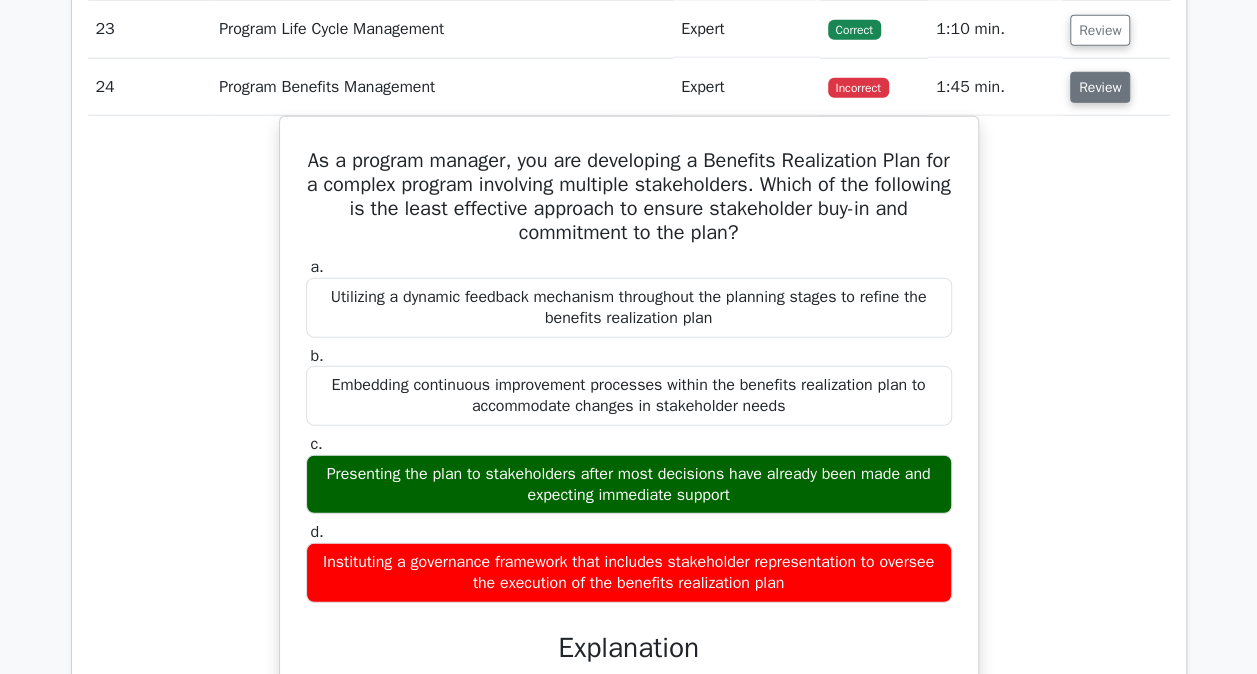 click on "Review" at bounding box center [1100, 87] 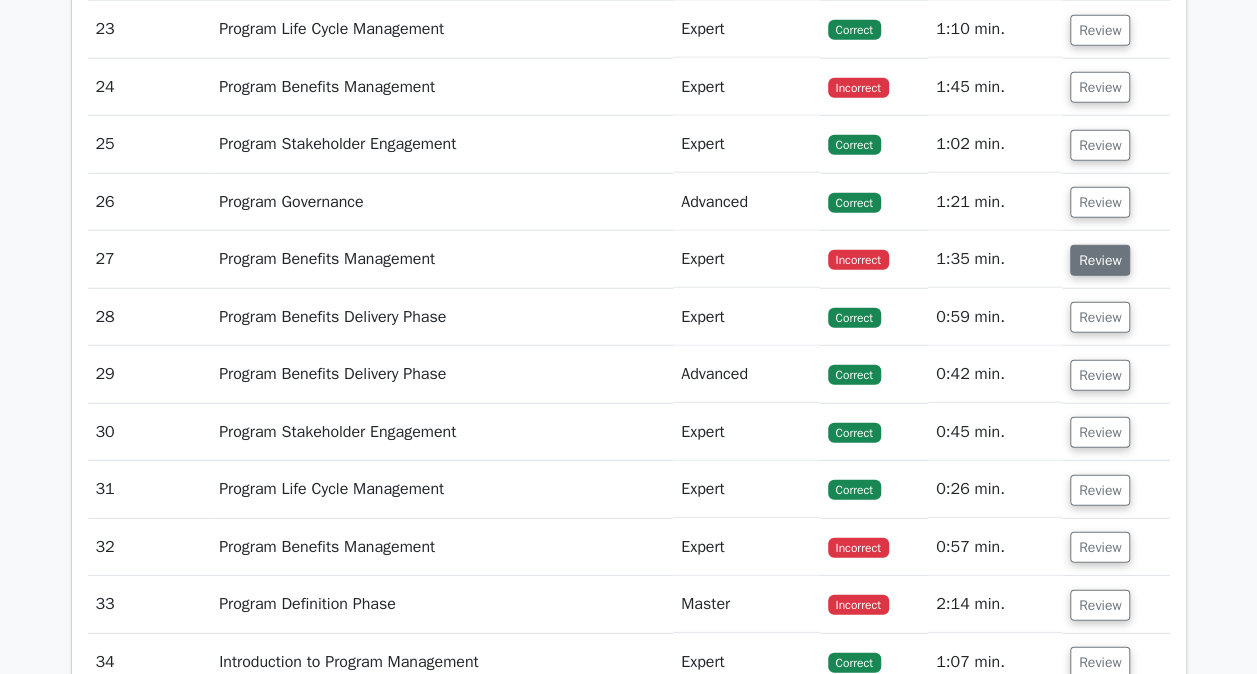 click on "Review" at bounding box center (1100, 260) 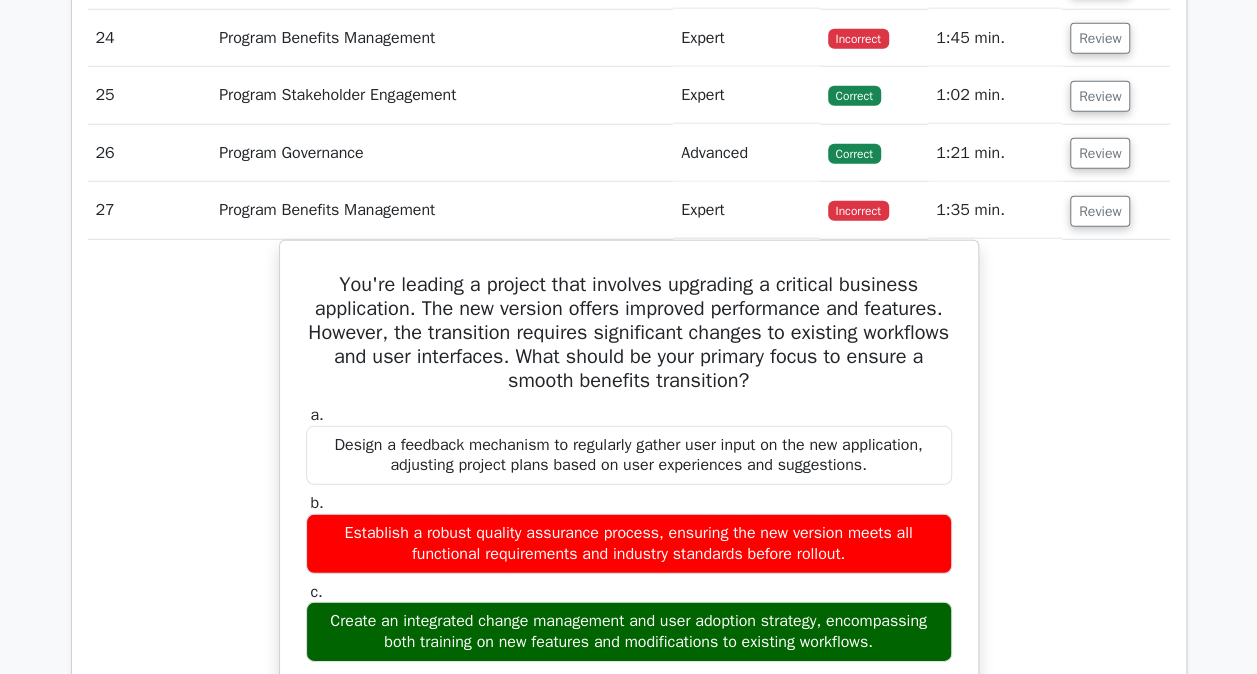 scroll, scrollTop: 2653, scrollLeft: 0, axis: vertical 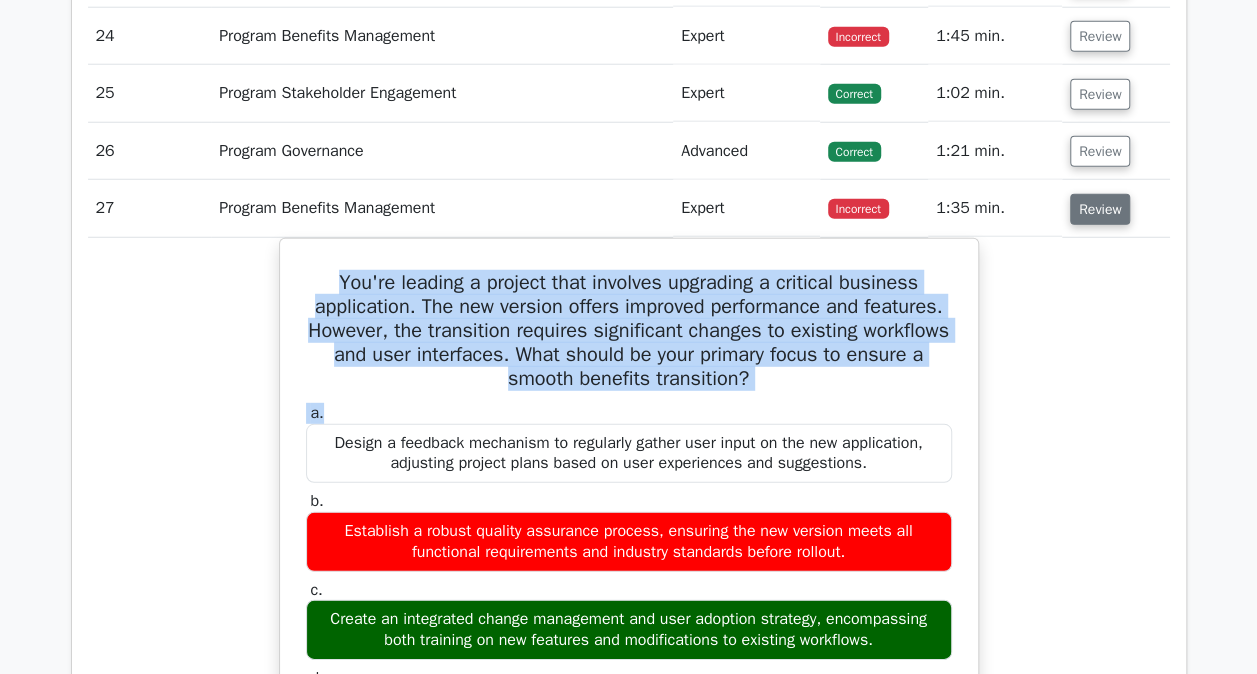 drag, startPoint x: 1095, startPoint y: 389, endPoint x: 1094, endPoint y: 200, distance: 189.00264 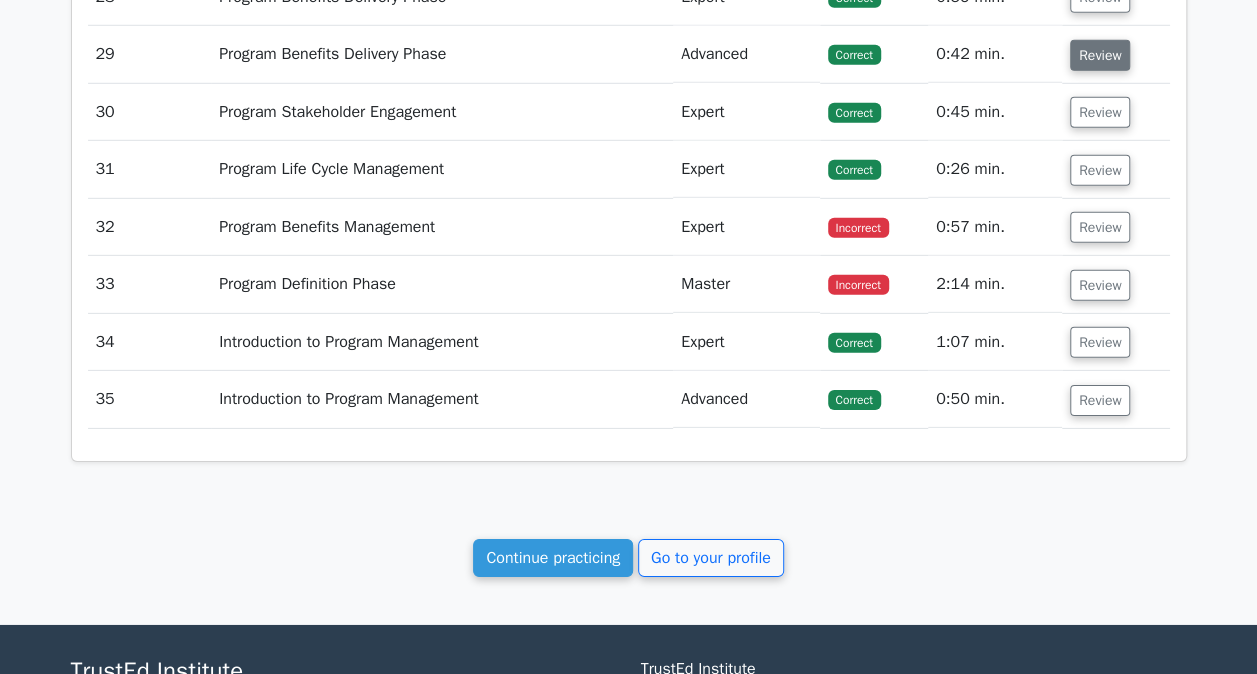 scroll, scrollTop: 2930, scrollLeft: 0, axis: vertical 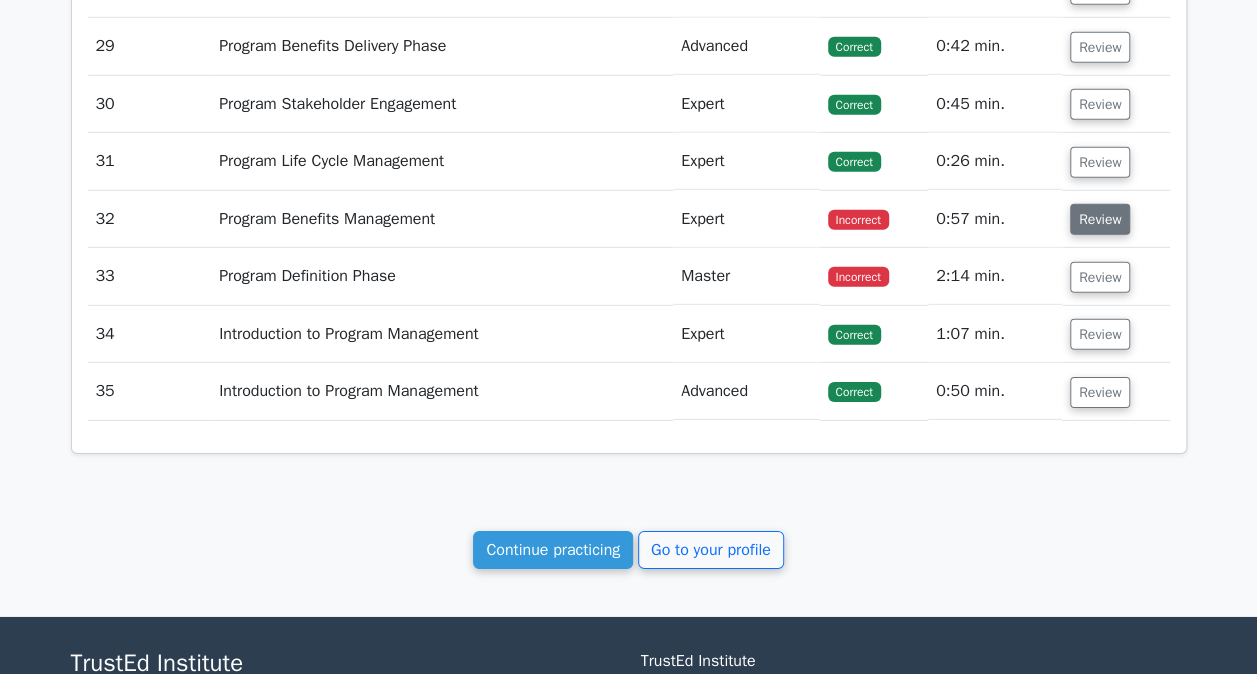 click on "Review" at bounding box center [1100, 219] 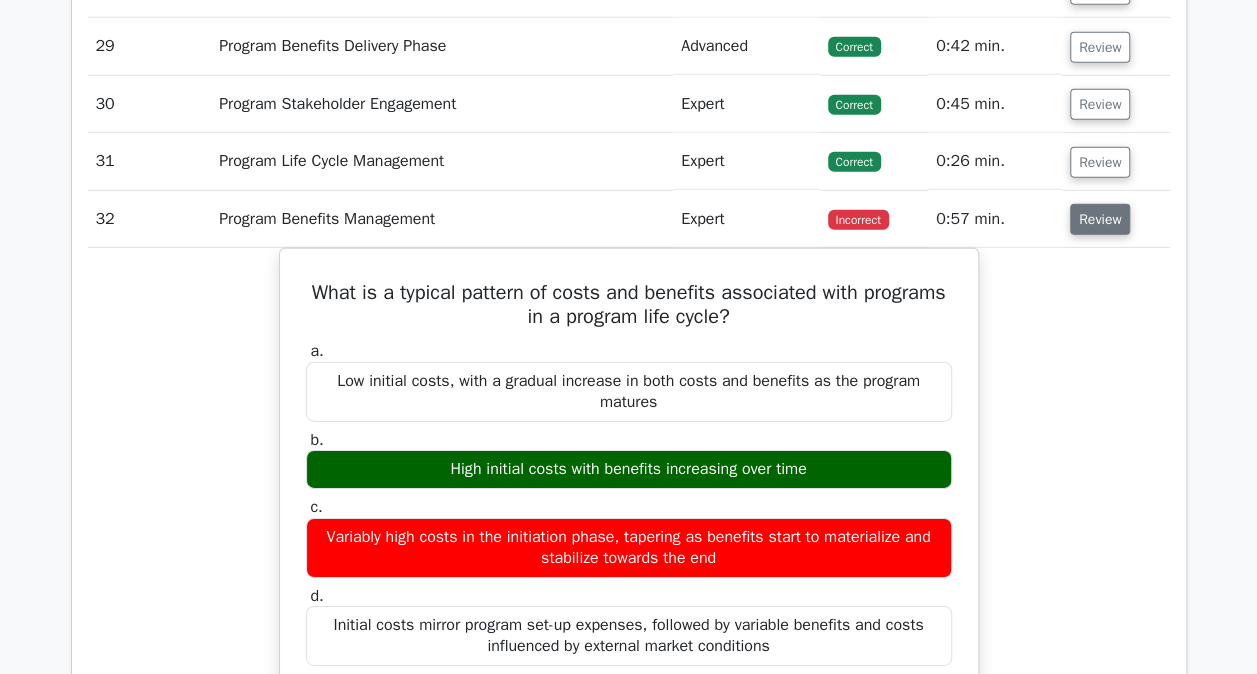 click on "Review" at bounding box center (1100, 219) 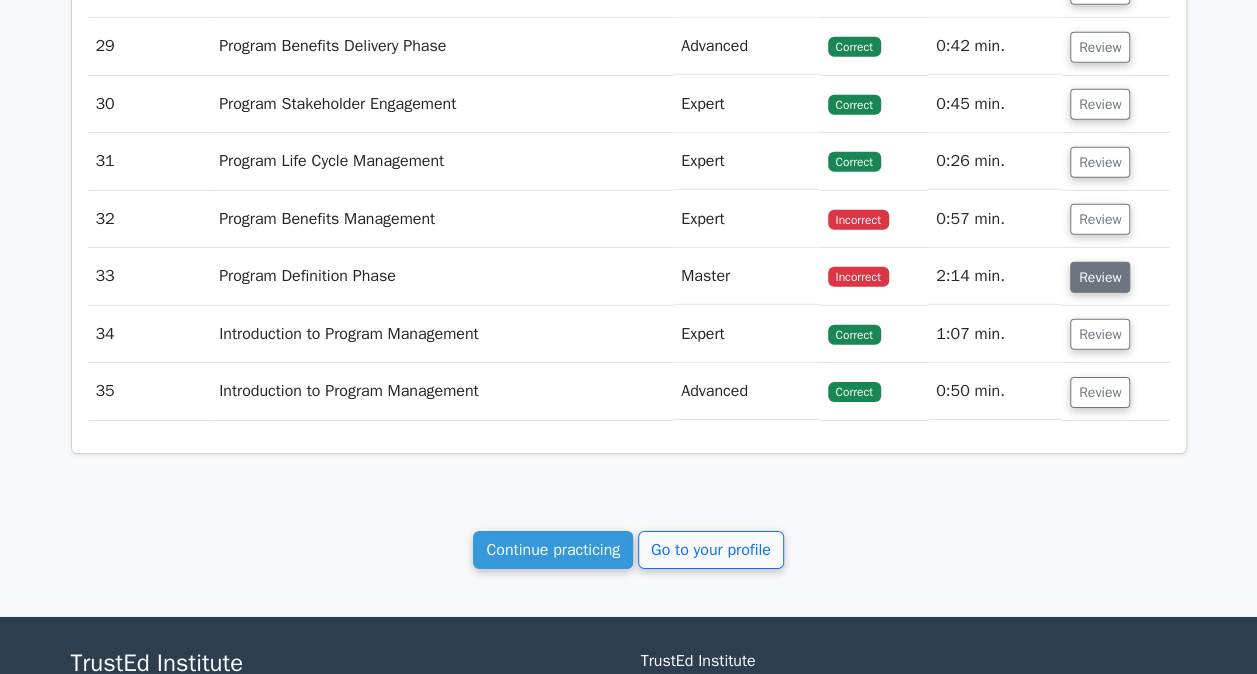 click on "Review" at bounding box center (1100, 277) 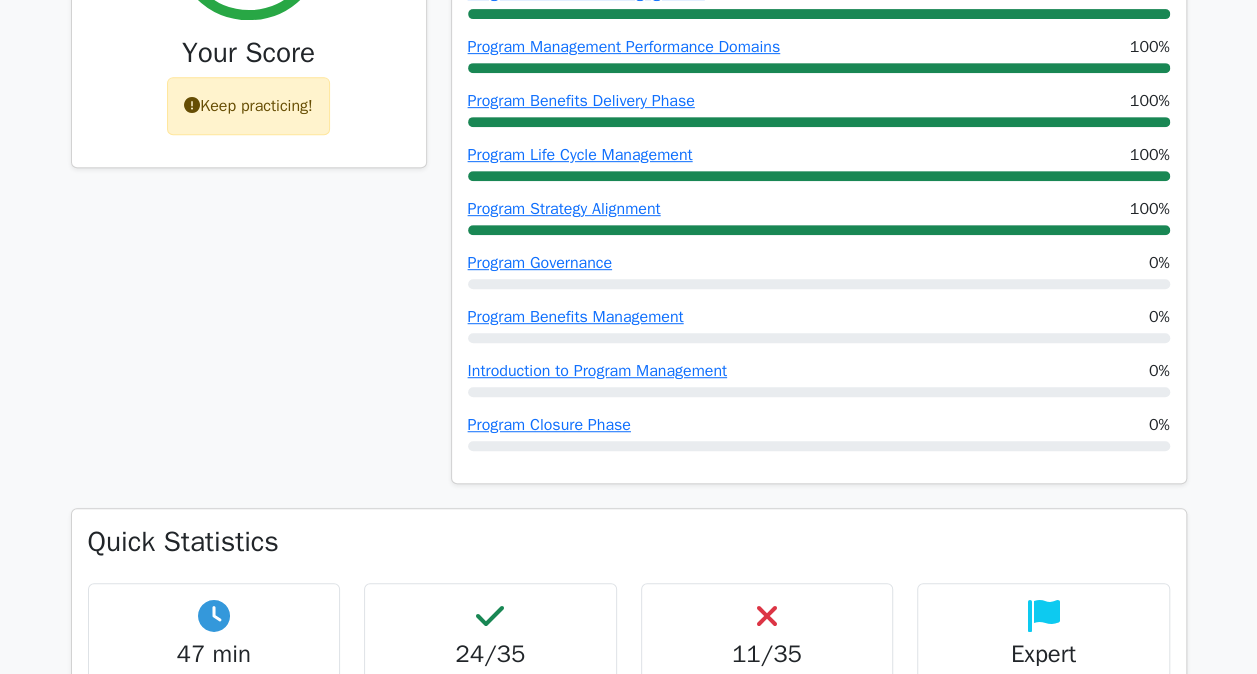scroll, scrollTop: 0, scrollLeft: 0, axis: both 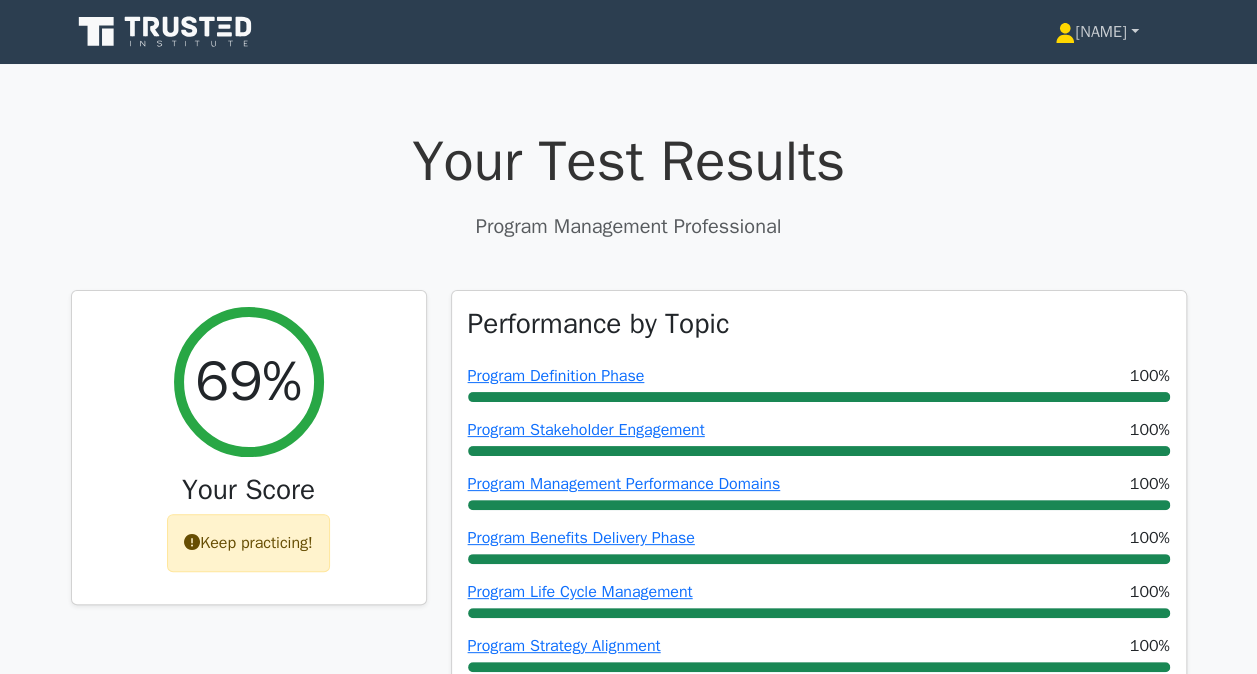click on "Walid" at bounding box center [1096, 32] 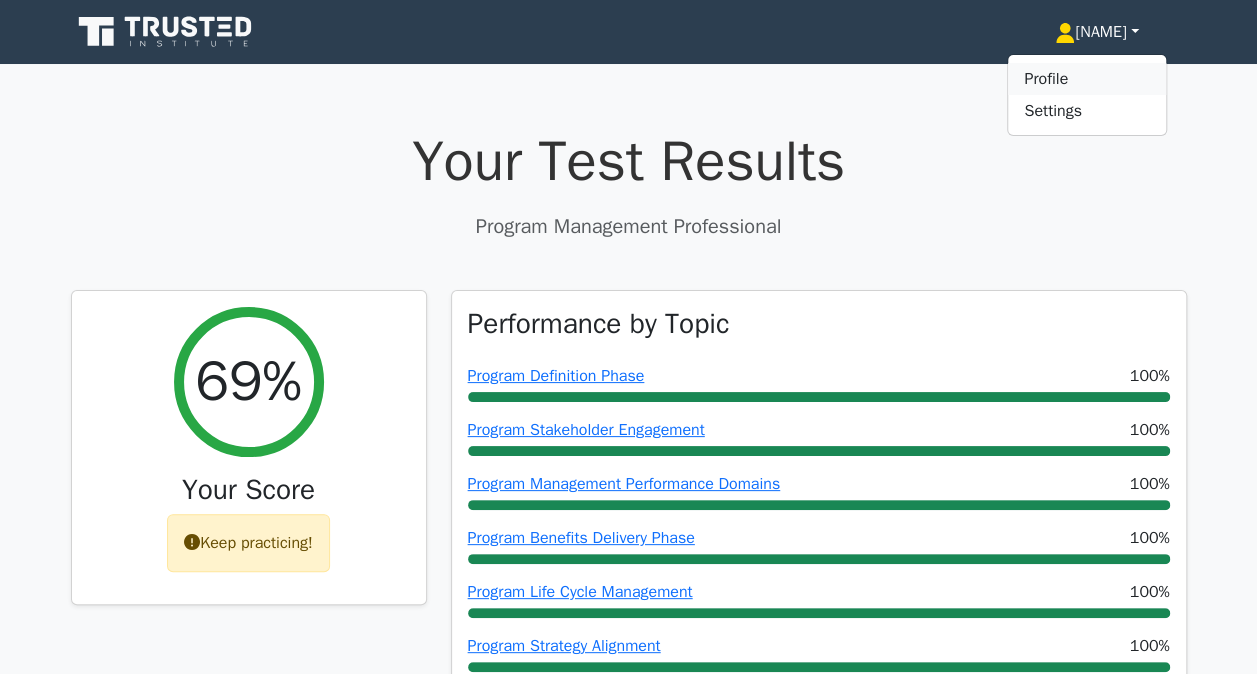 click on "Profile" at bounding box center [1087, 79] 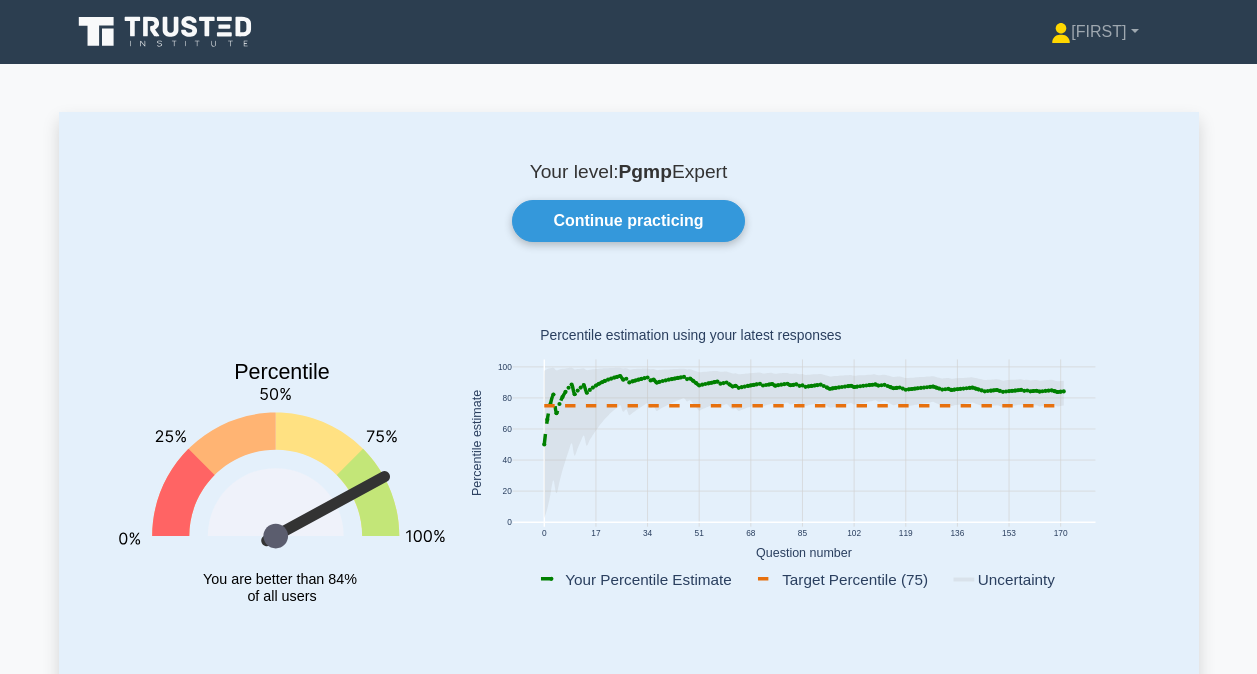 scroll, scrollTop: 0, scrollLeft: 0, axis: both 